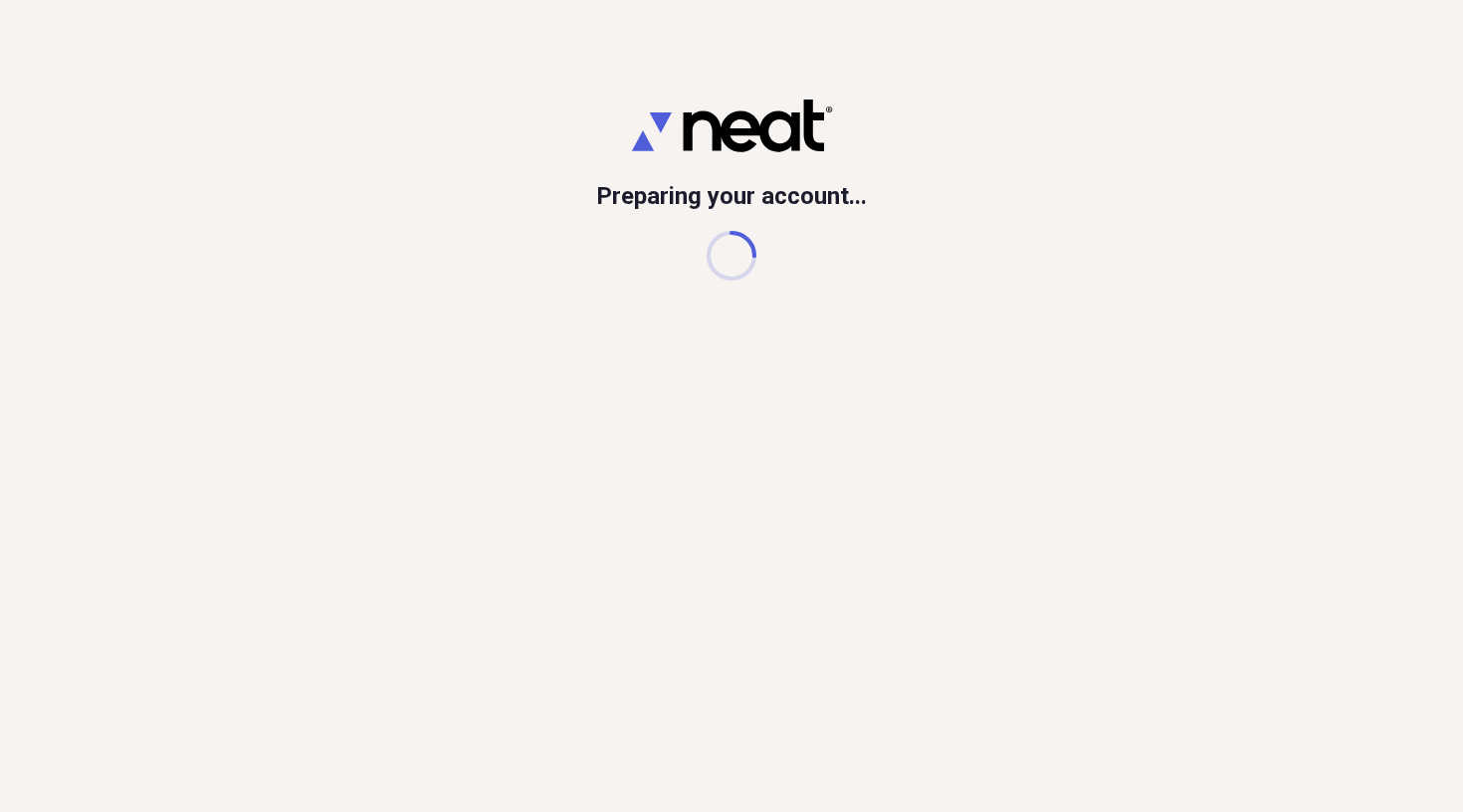 scroll, scrollTop: 0, scrollLeft: 0, axis: both 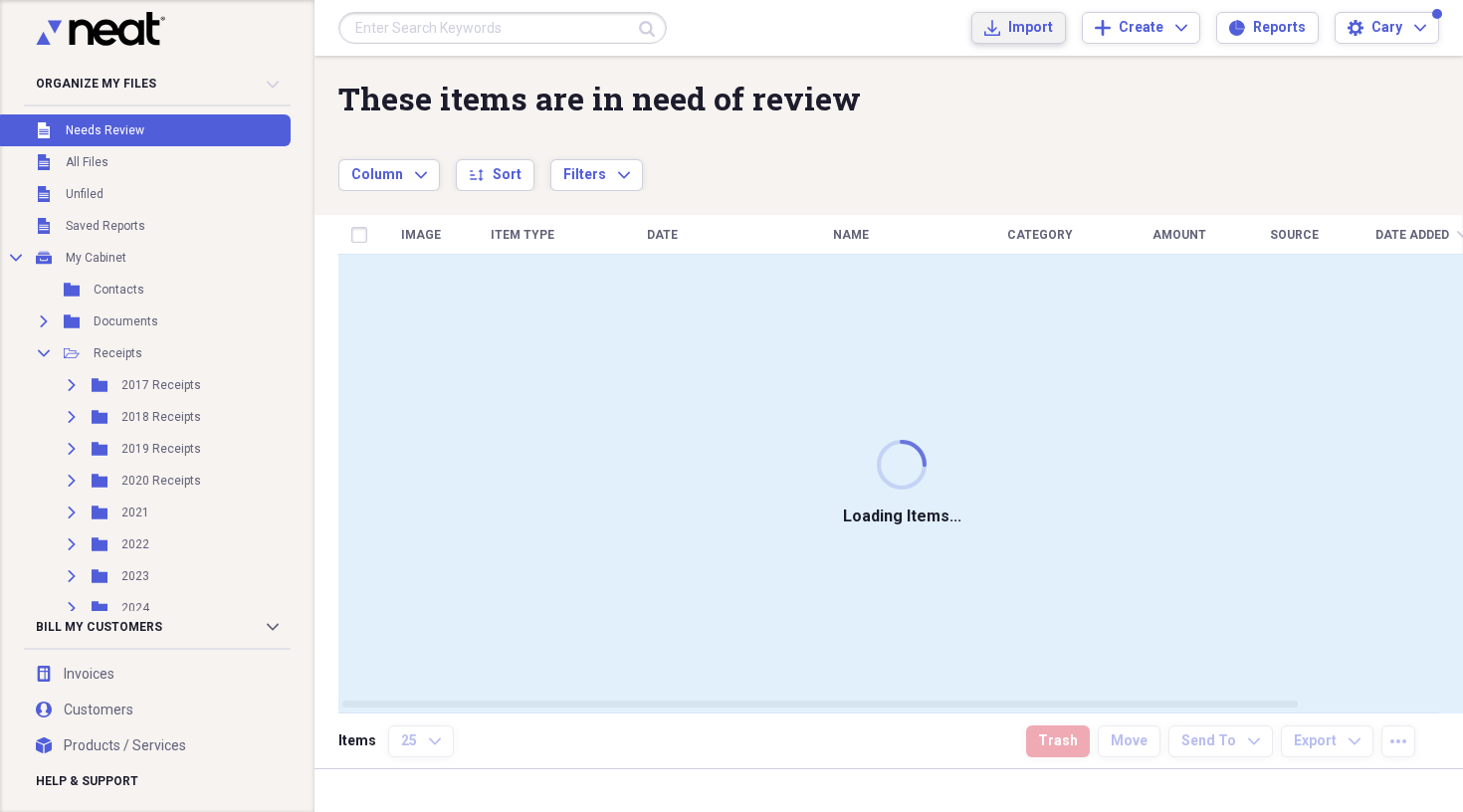 click on "Import" at bounding box center [1030, 28] 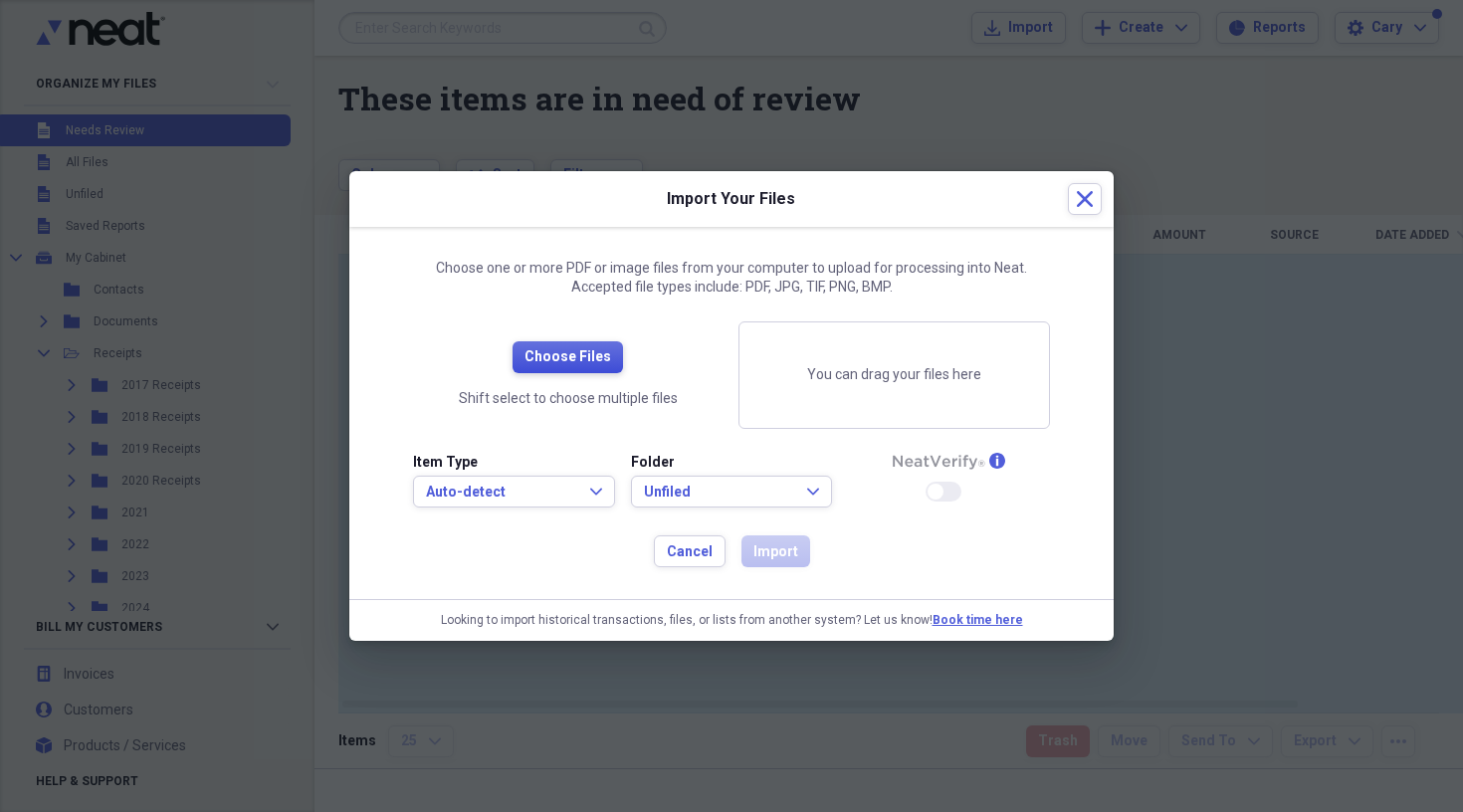 click on "Choose Files" at bounding box center (567, 357) 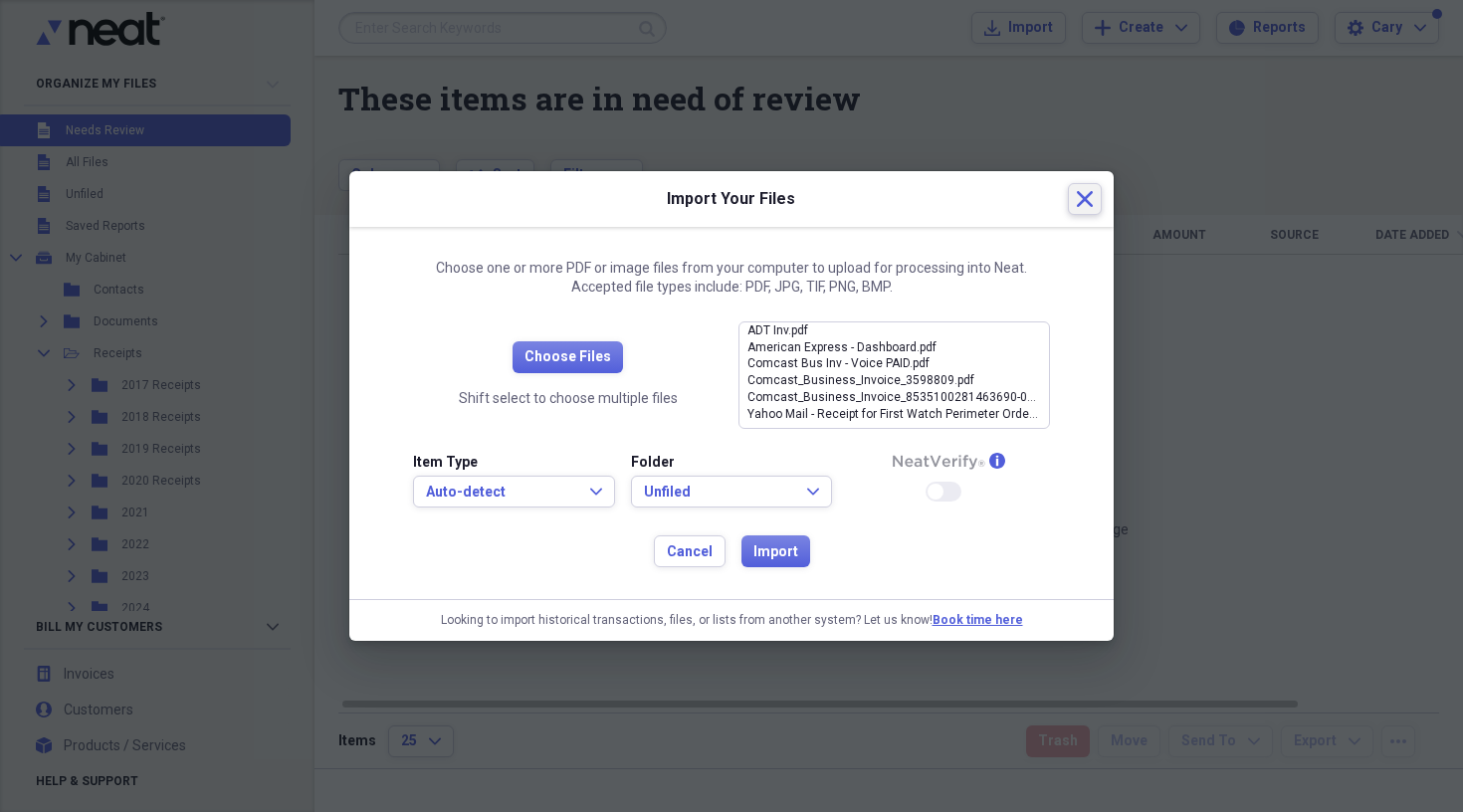 click on "Import Your Files Close" at bounding box center (732, 199) 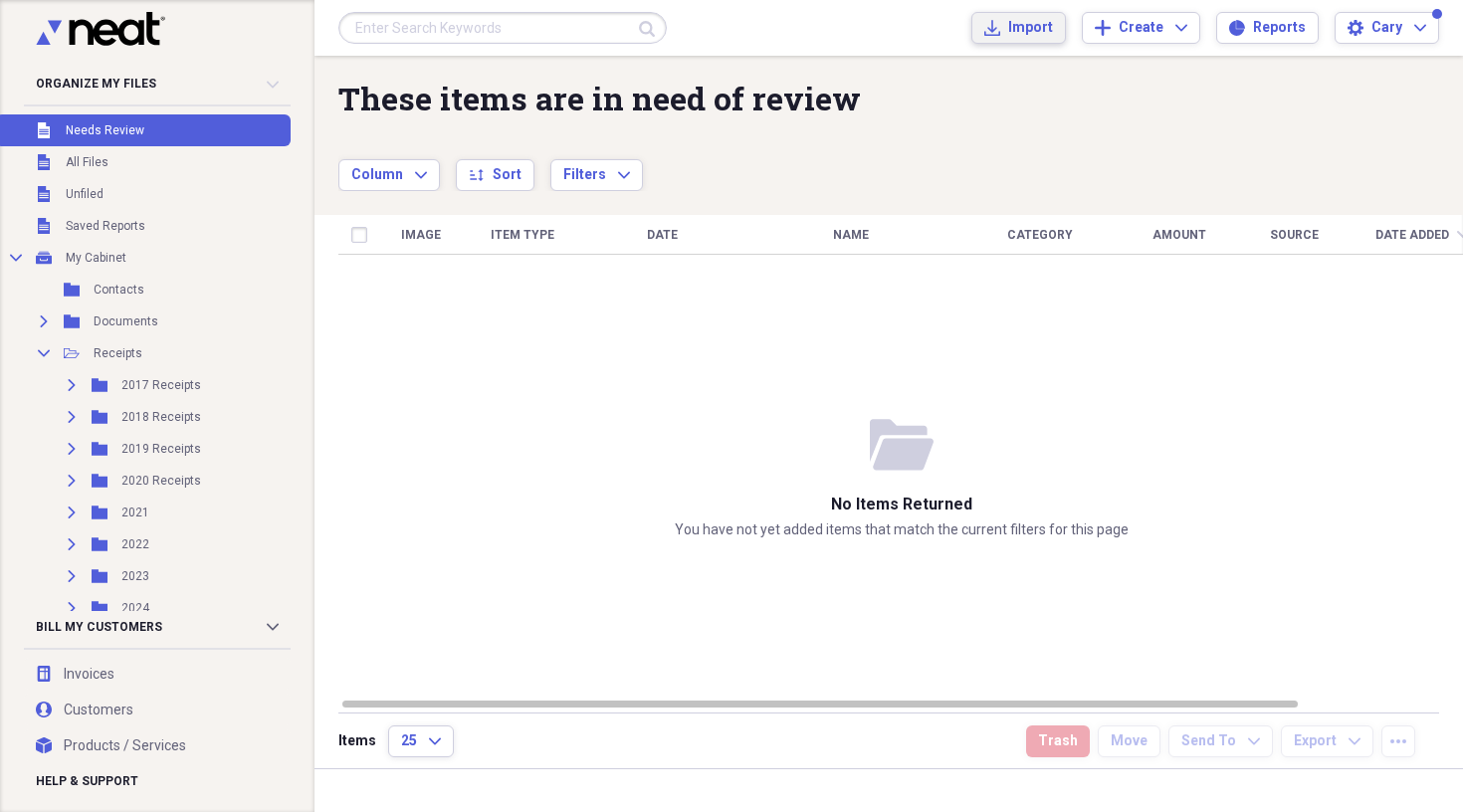 click on "Import" at bounding box center [1030, 28] 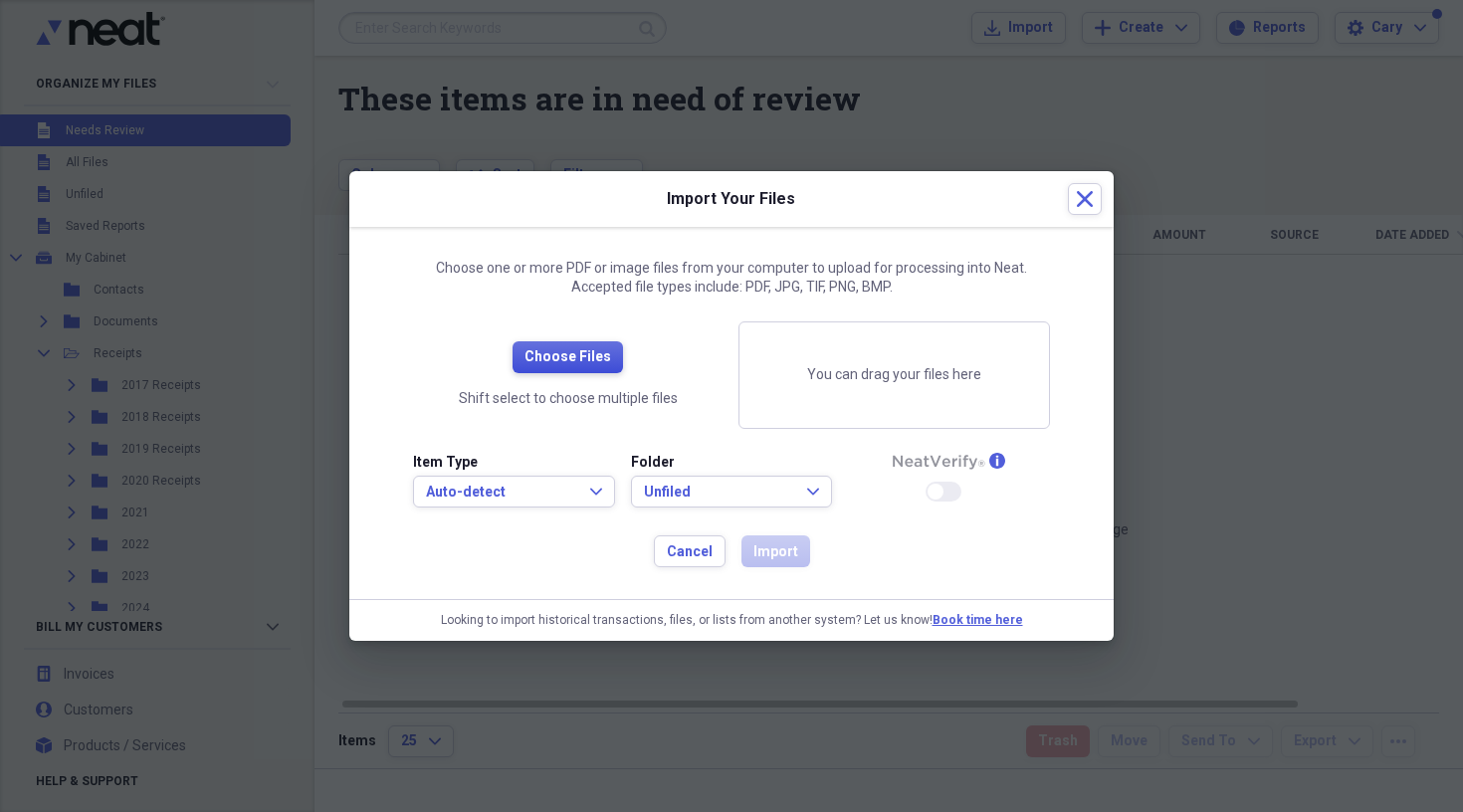 click on "Choose Files" at bounding box center [567, 357] 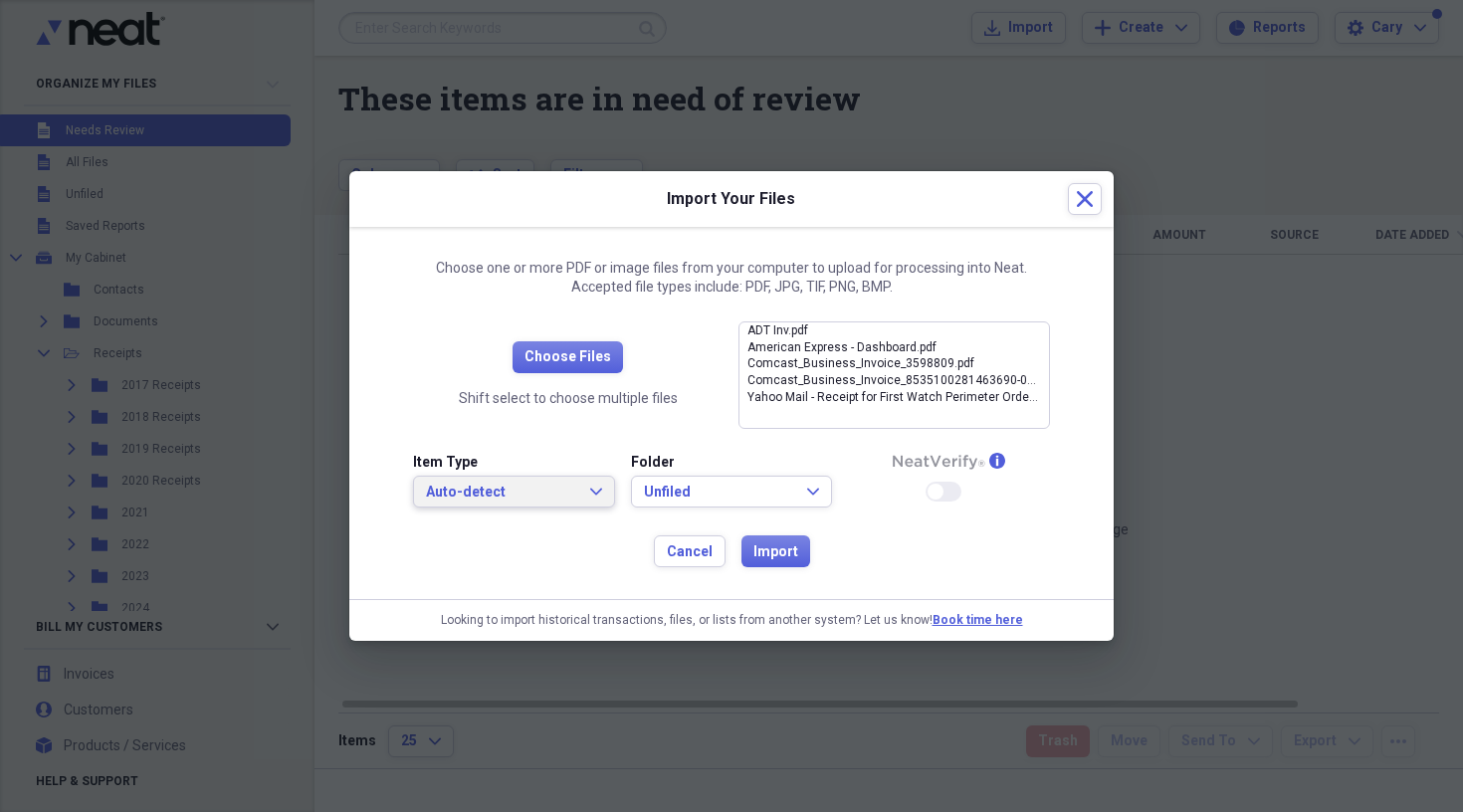 click on "Auto-detect Expand" at bounding box center [514, 493] 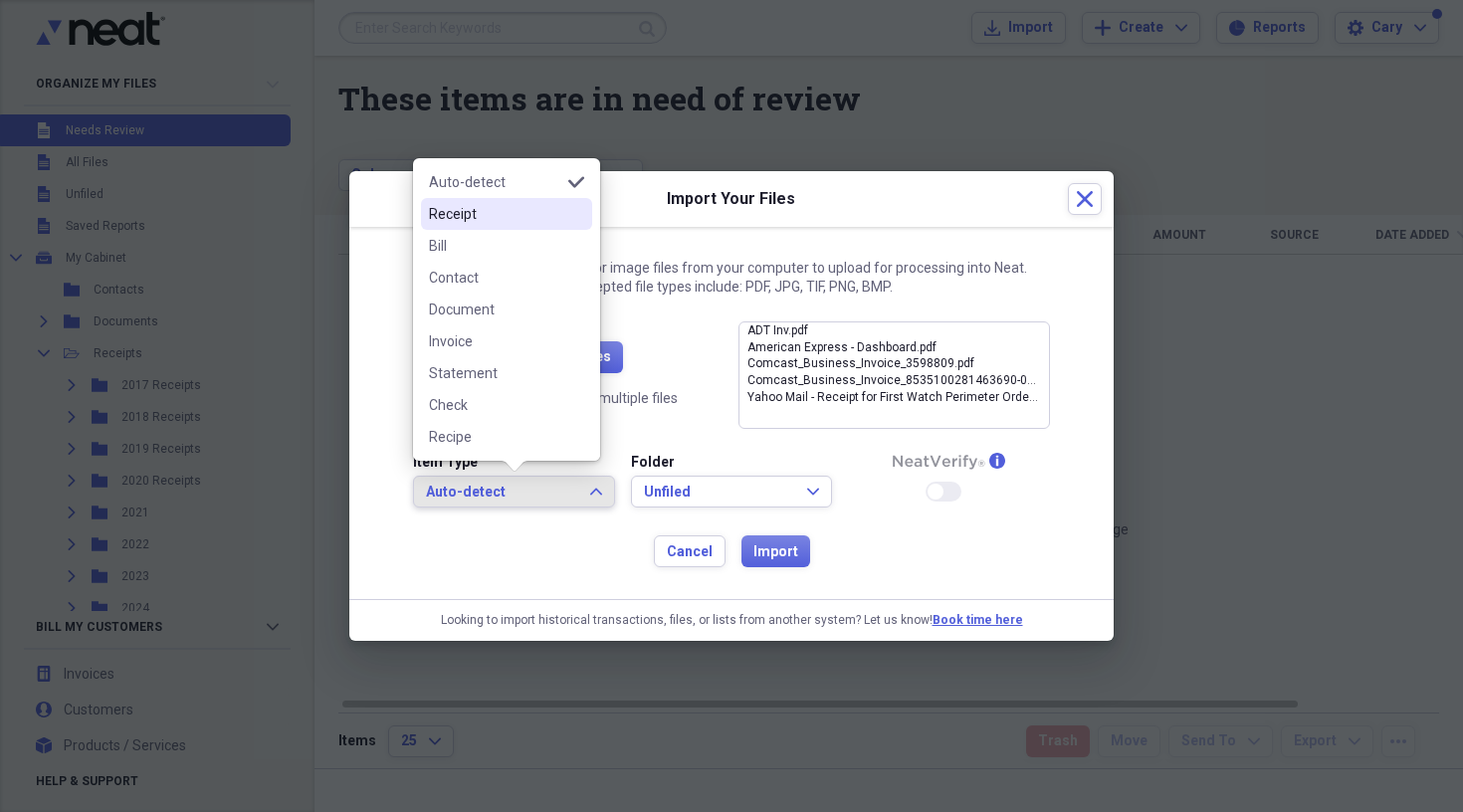 click on "Receipt" at bounding box center [507, 214] 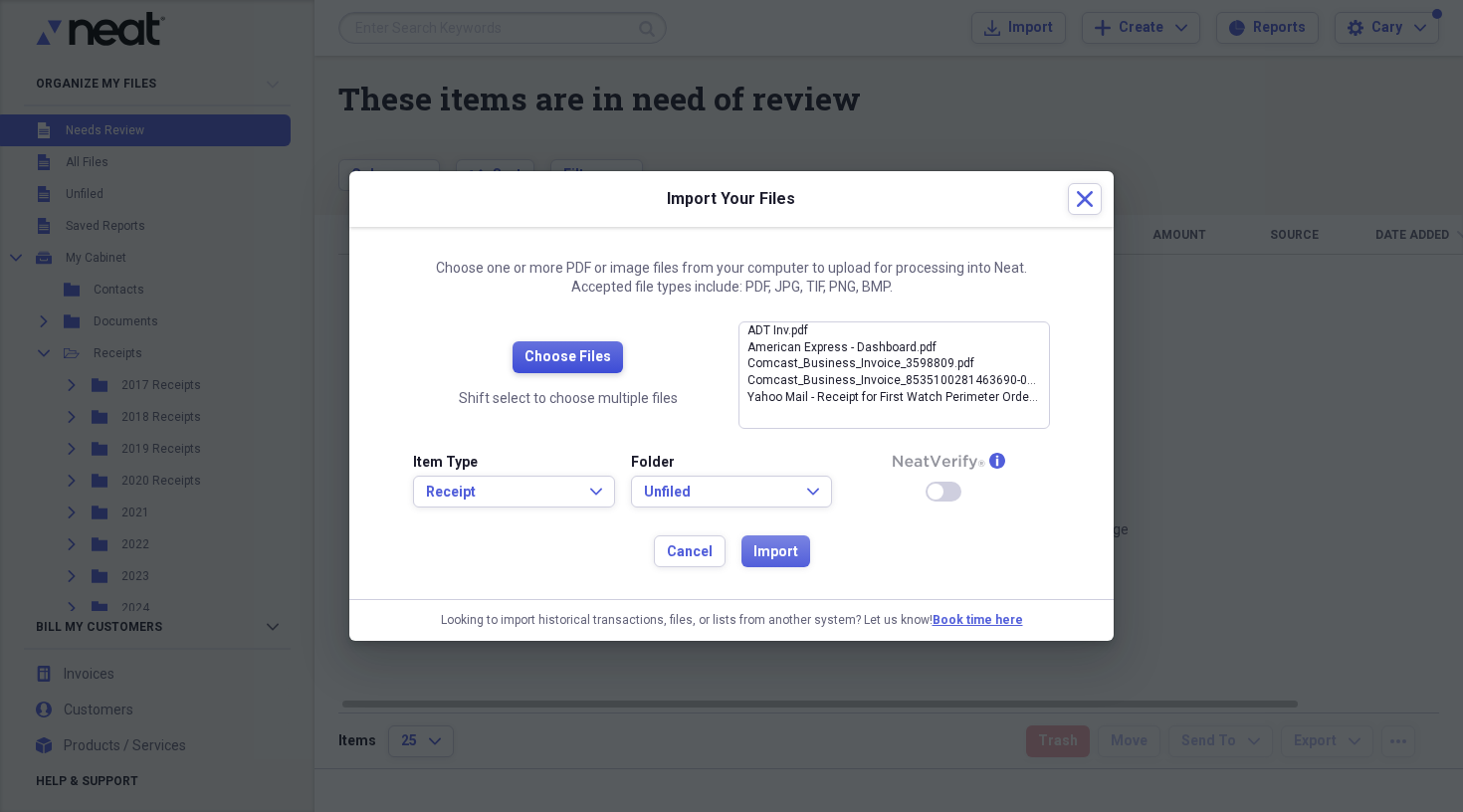 click on "Choose Files" at bounding box center [567, 357] 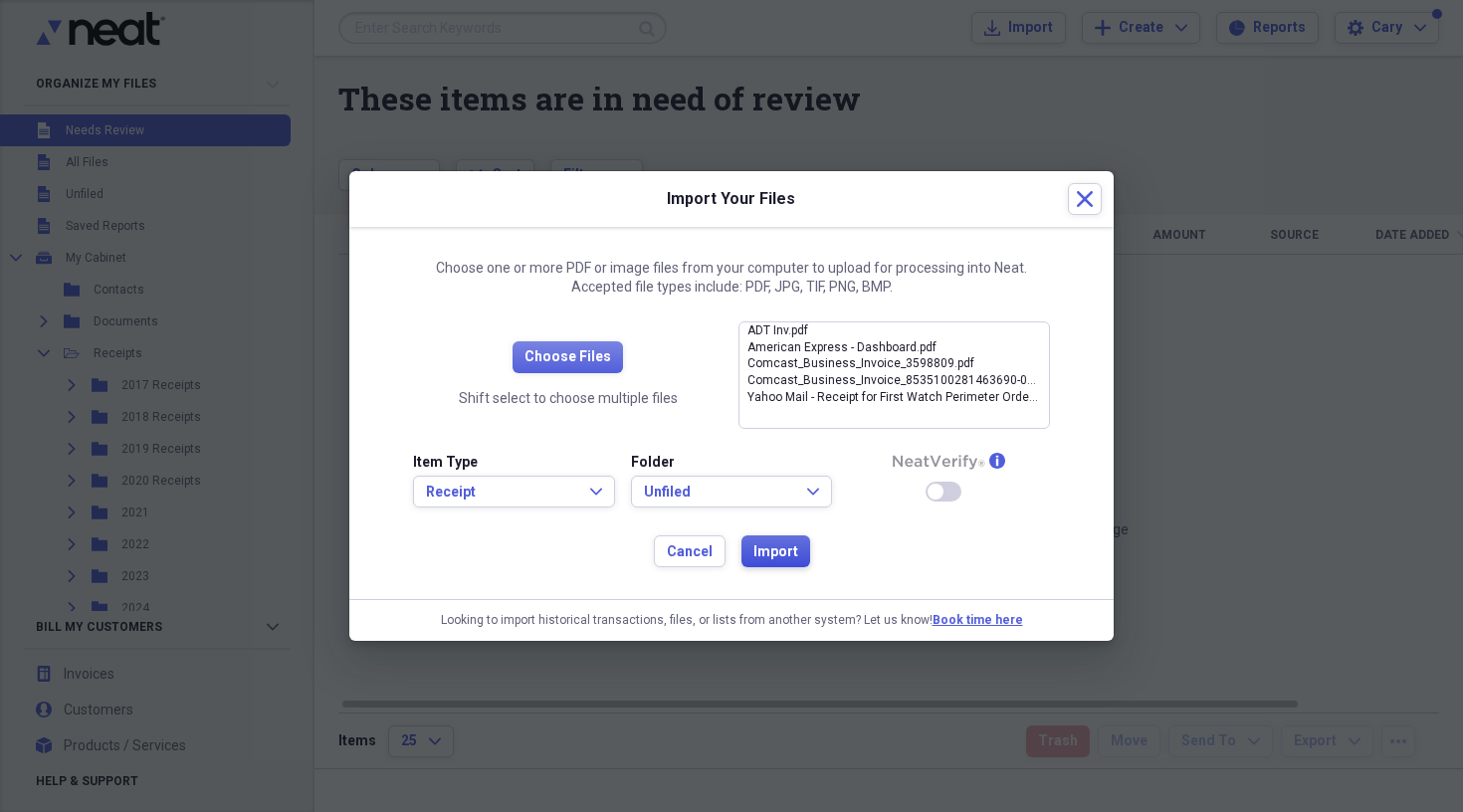 click on "Import" at bounding box center [775, 552] 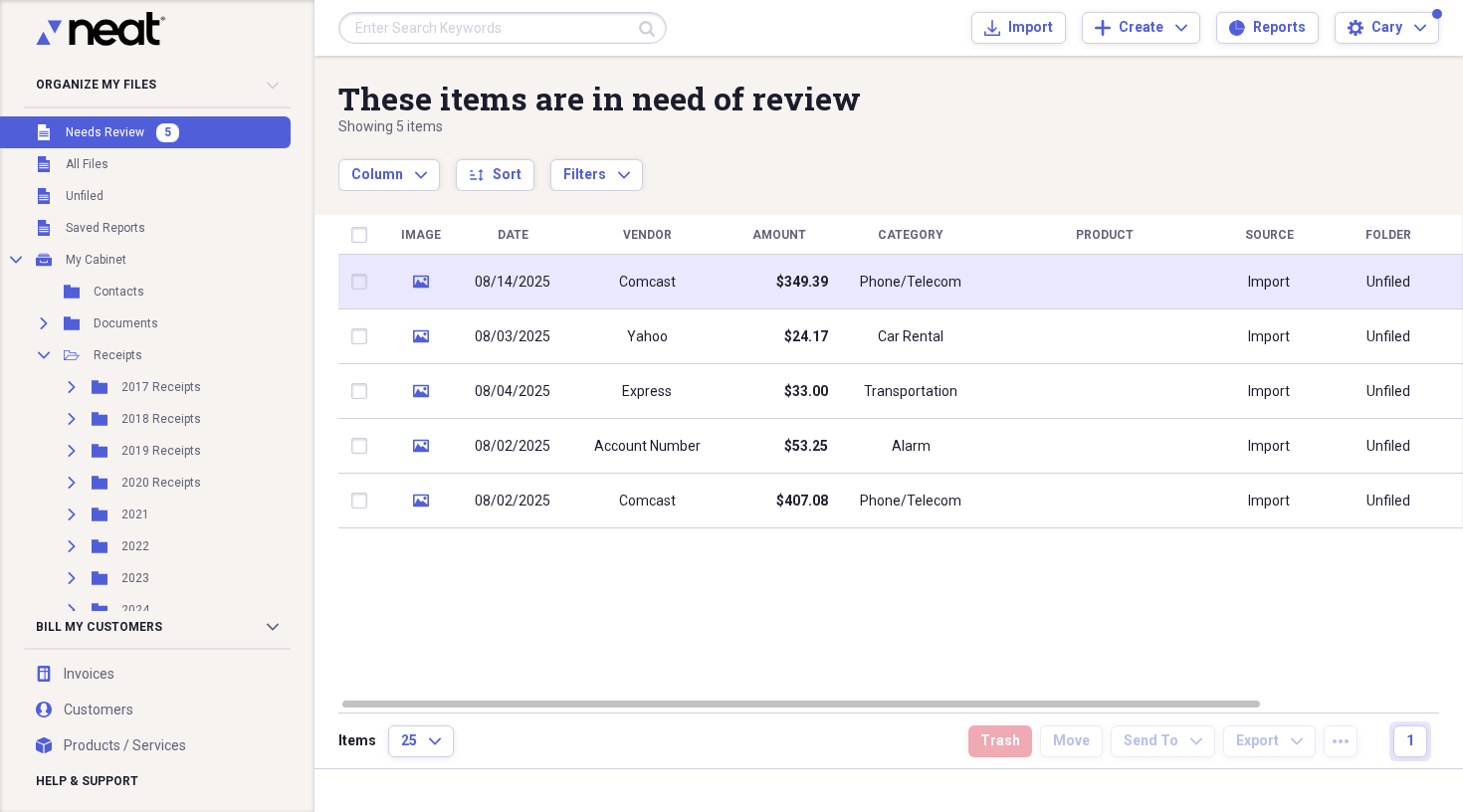 click on "Comcast" at bounding box center (647, 283) 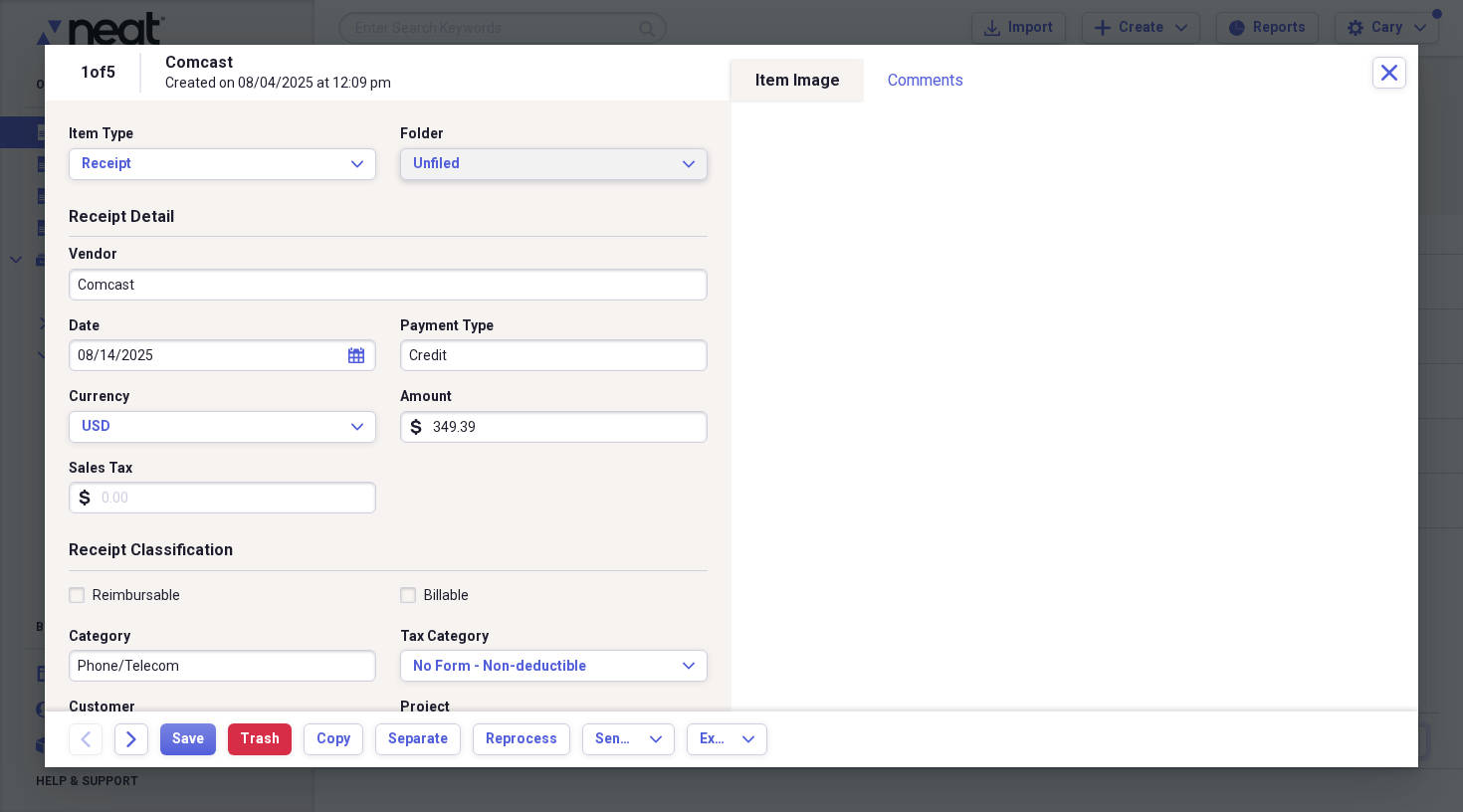 click on "Unfiled" at bounding box center [541, 164] 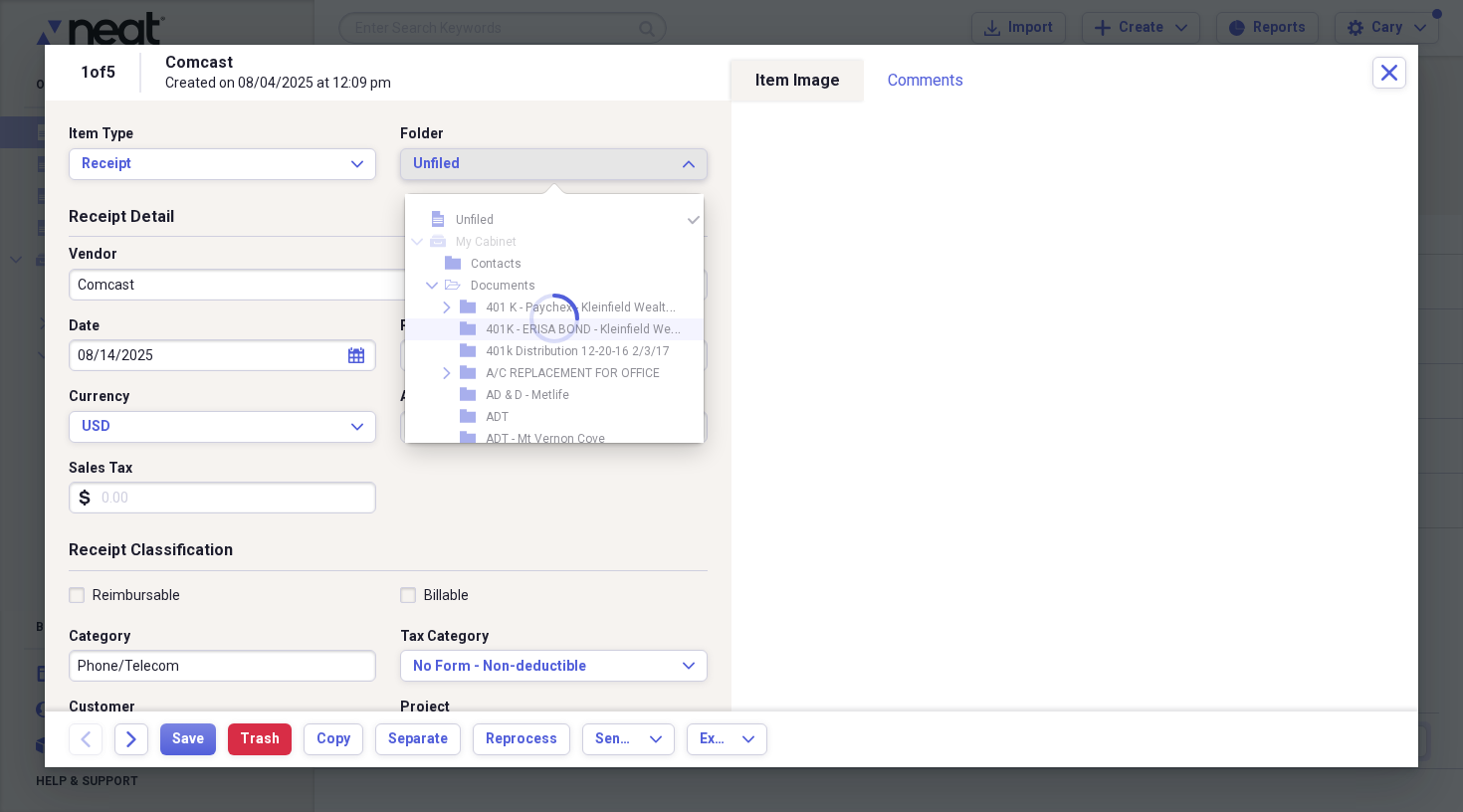 click at bounding box center [554, 318] 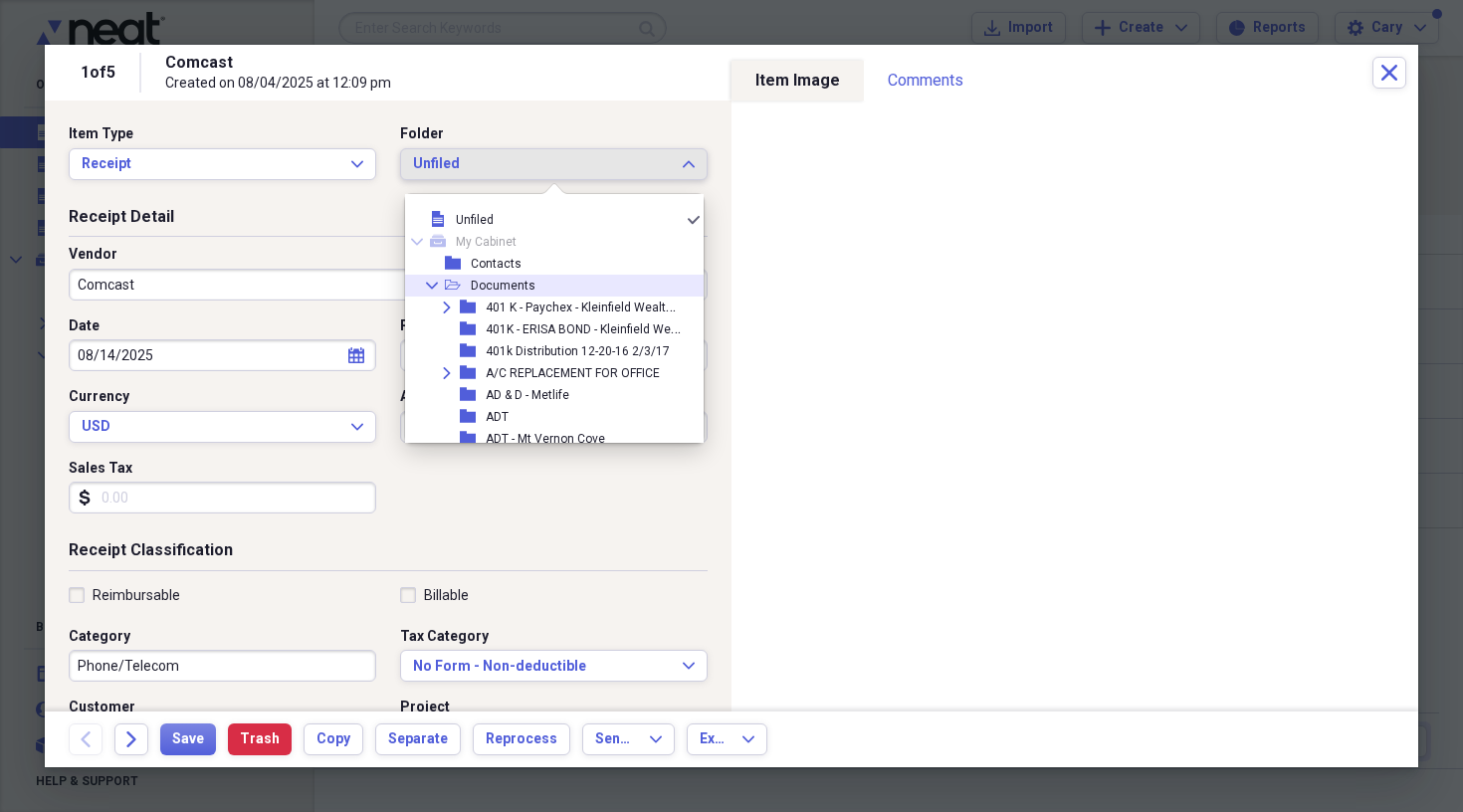 click 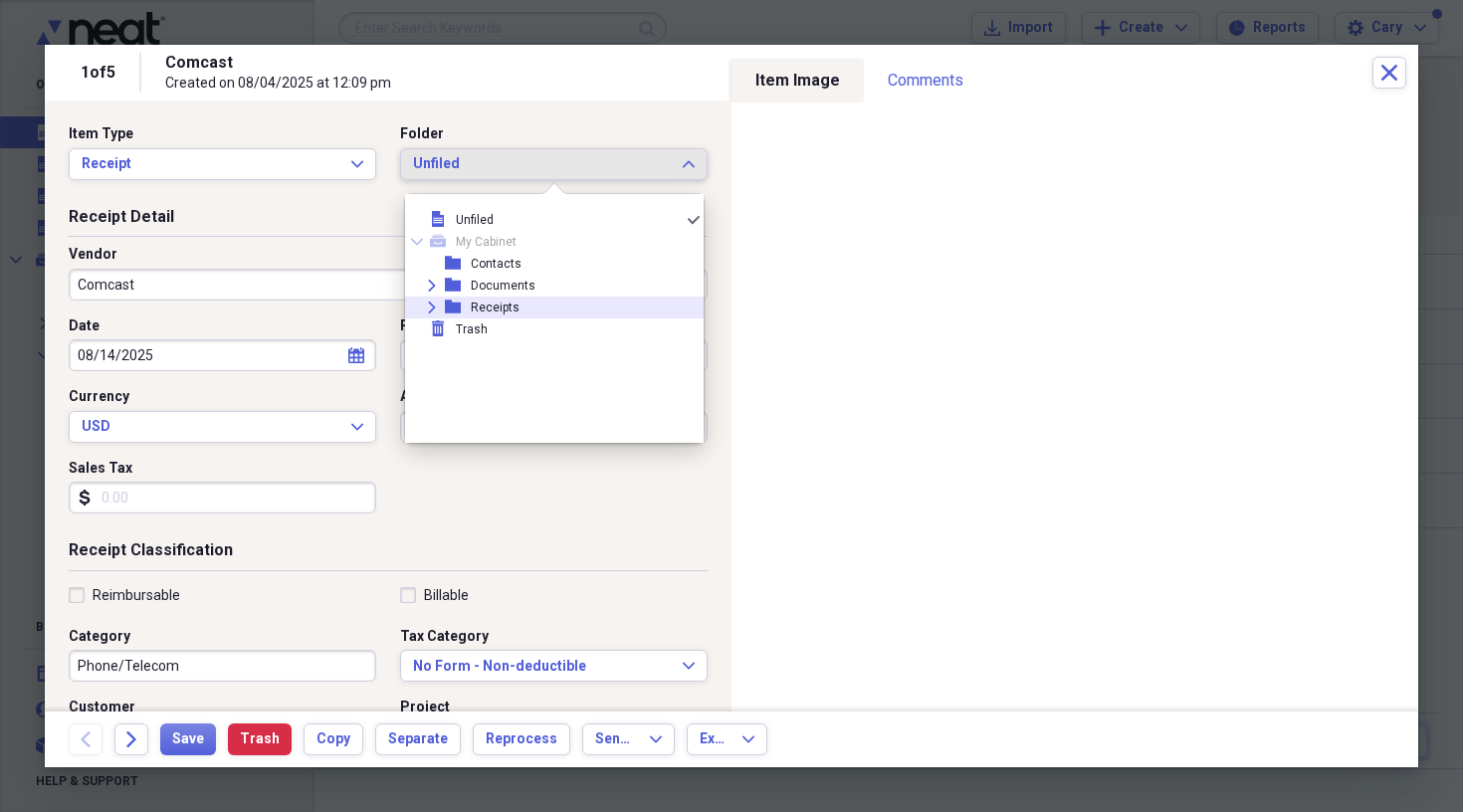 click on "Expand" 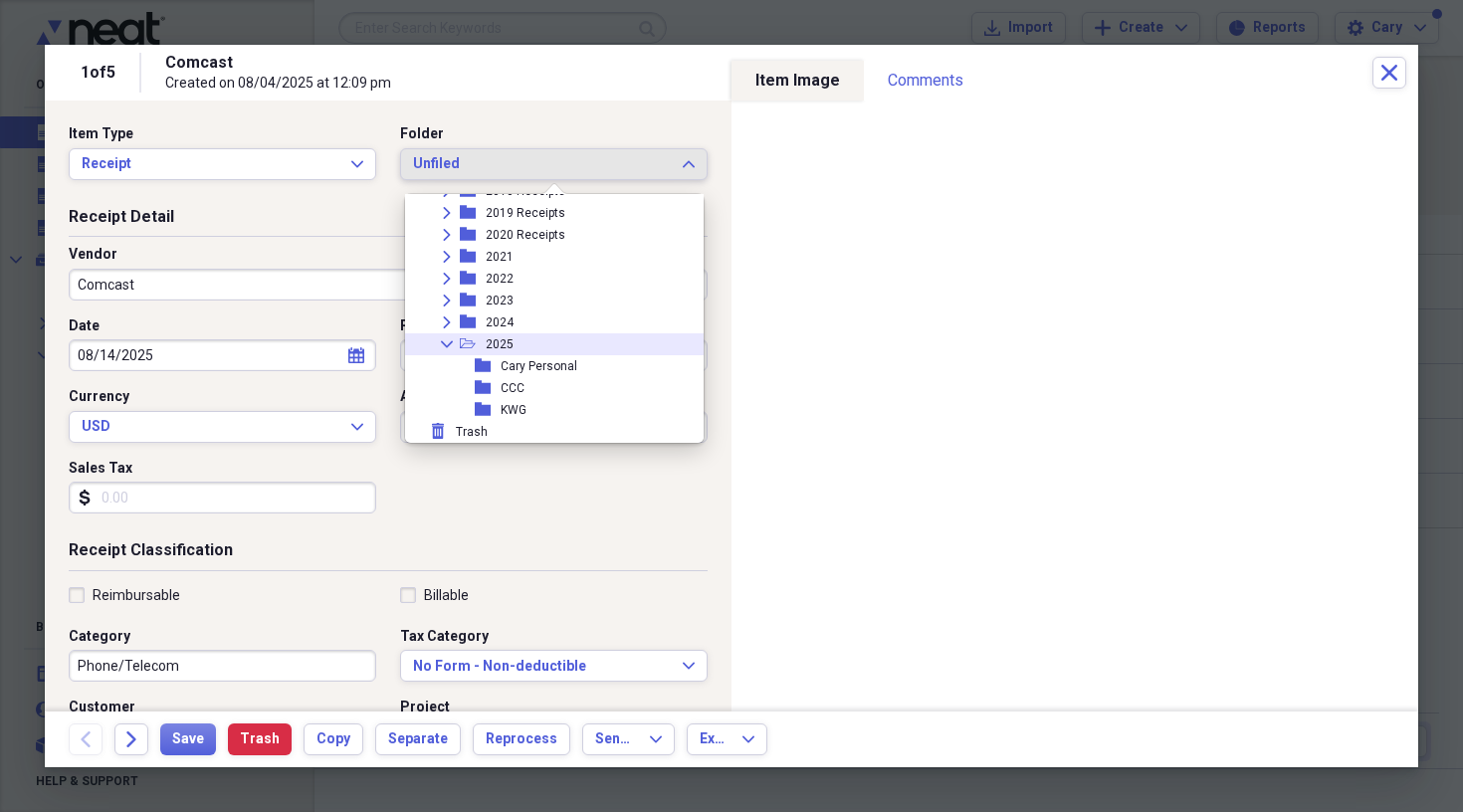 scroll, scrollTop: 160, scrollLeft: 0, axis: vertical 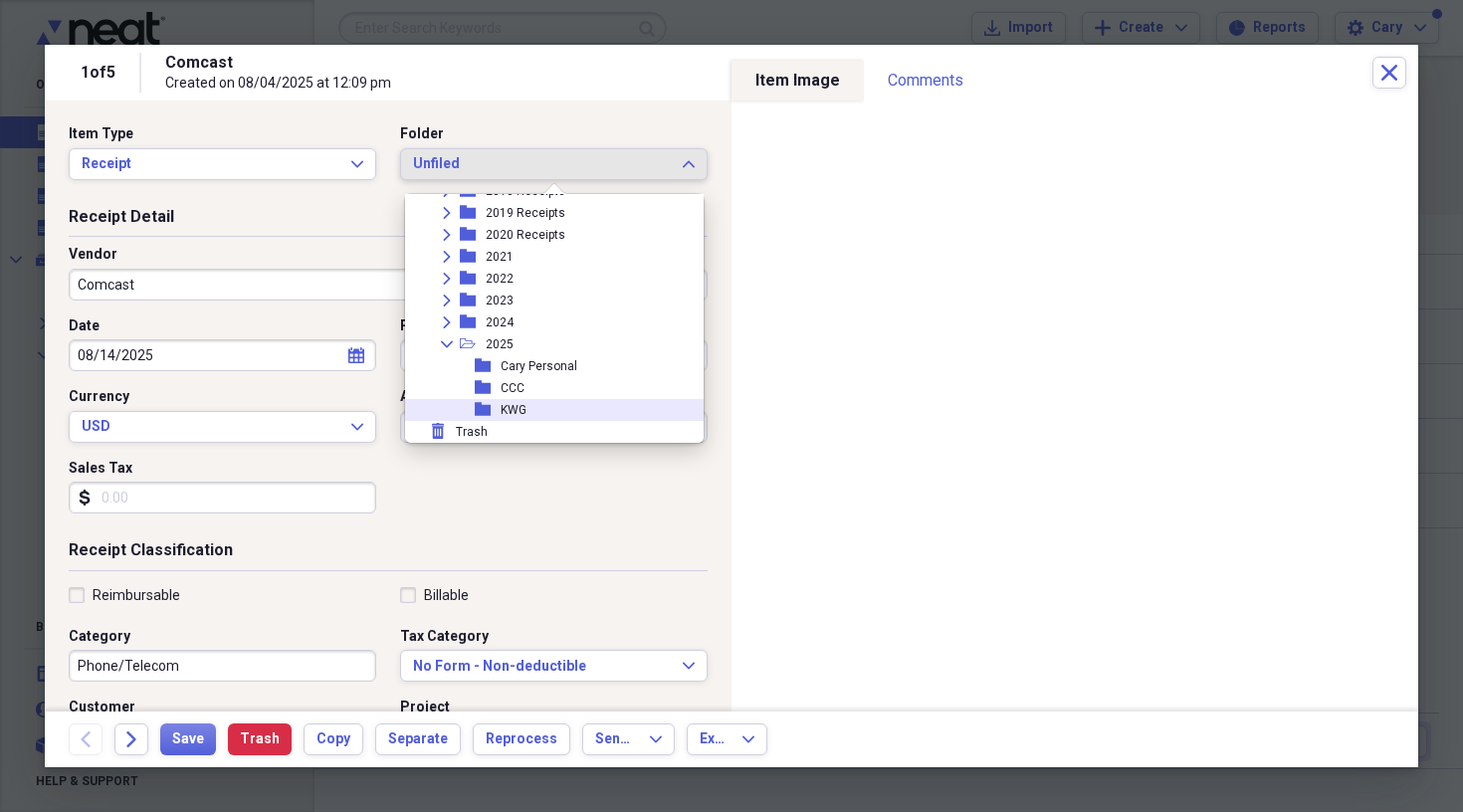 click on "KWG" at bounding box center [514, 410] 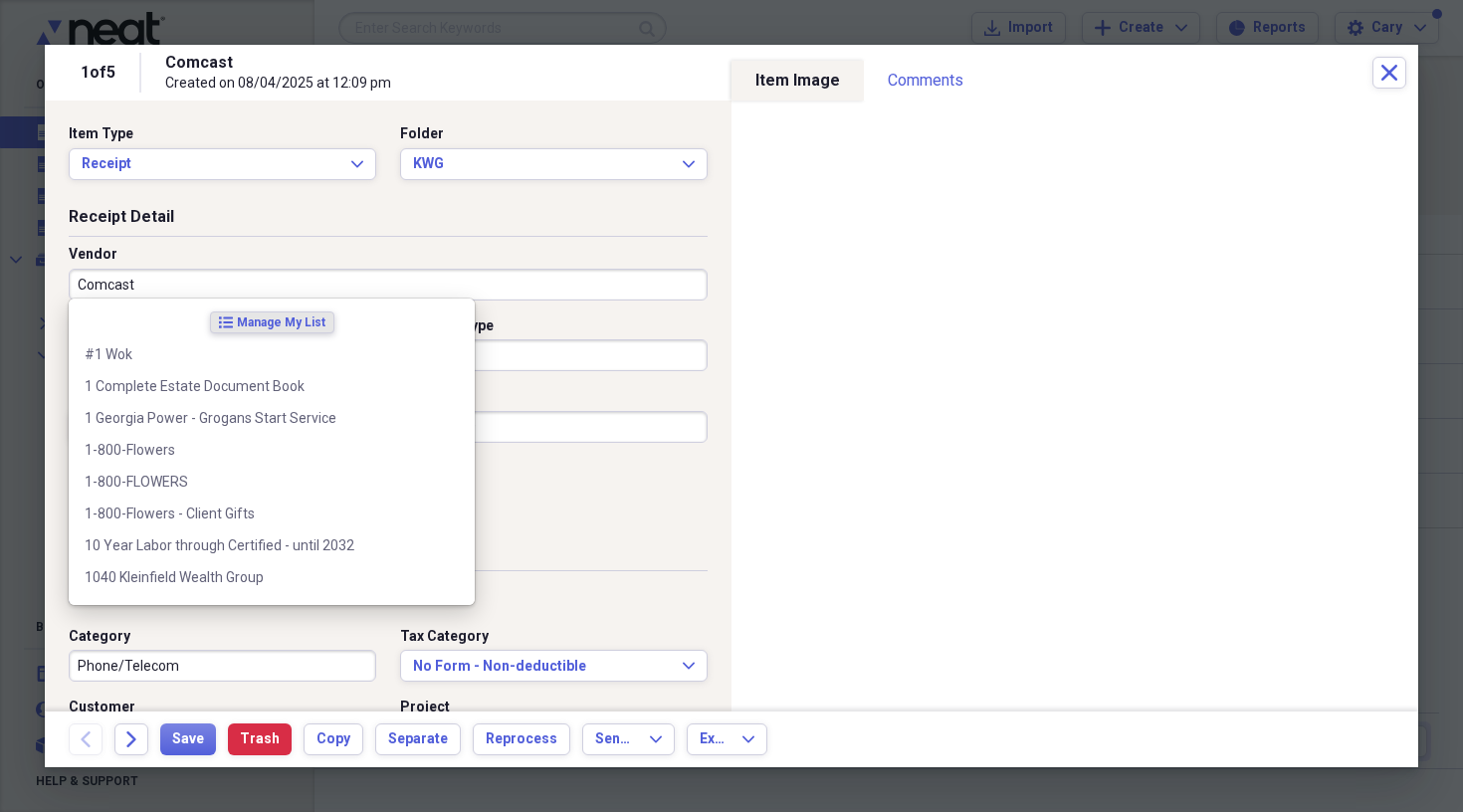 click on "Comcast" at bounding box center [388, 285] 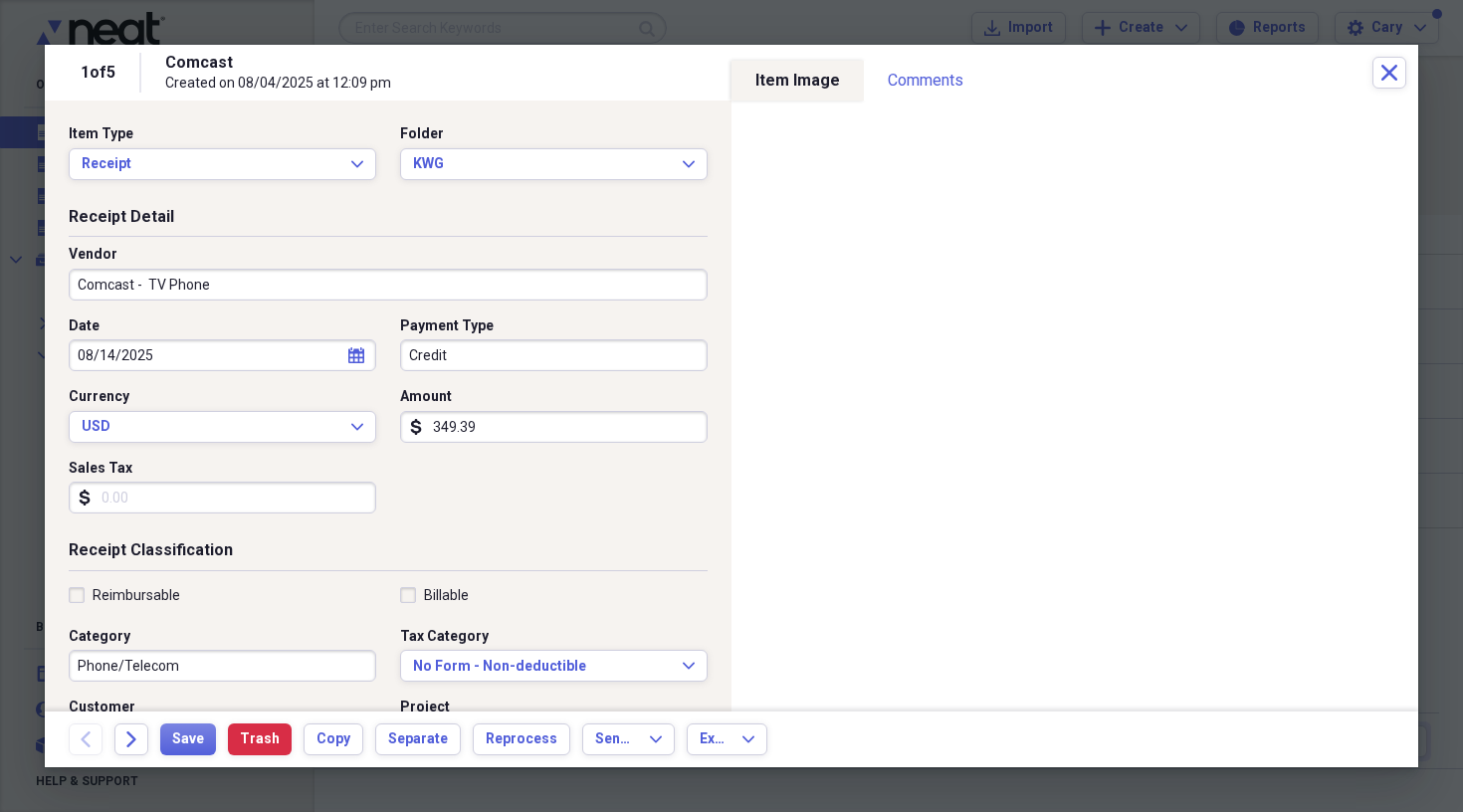 type on "Comcast -  TV Phone" 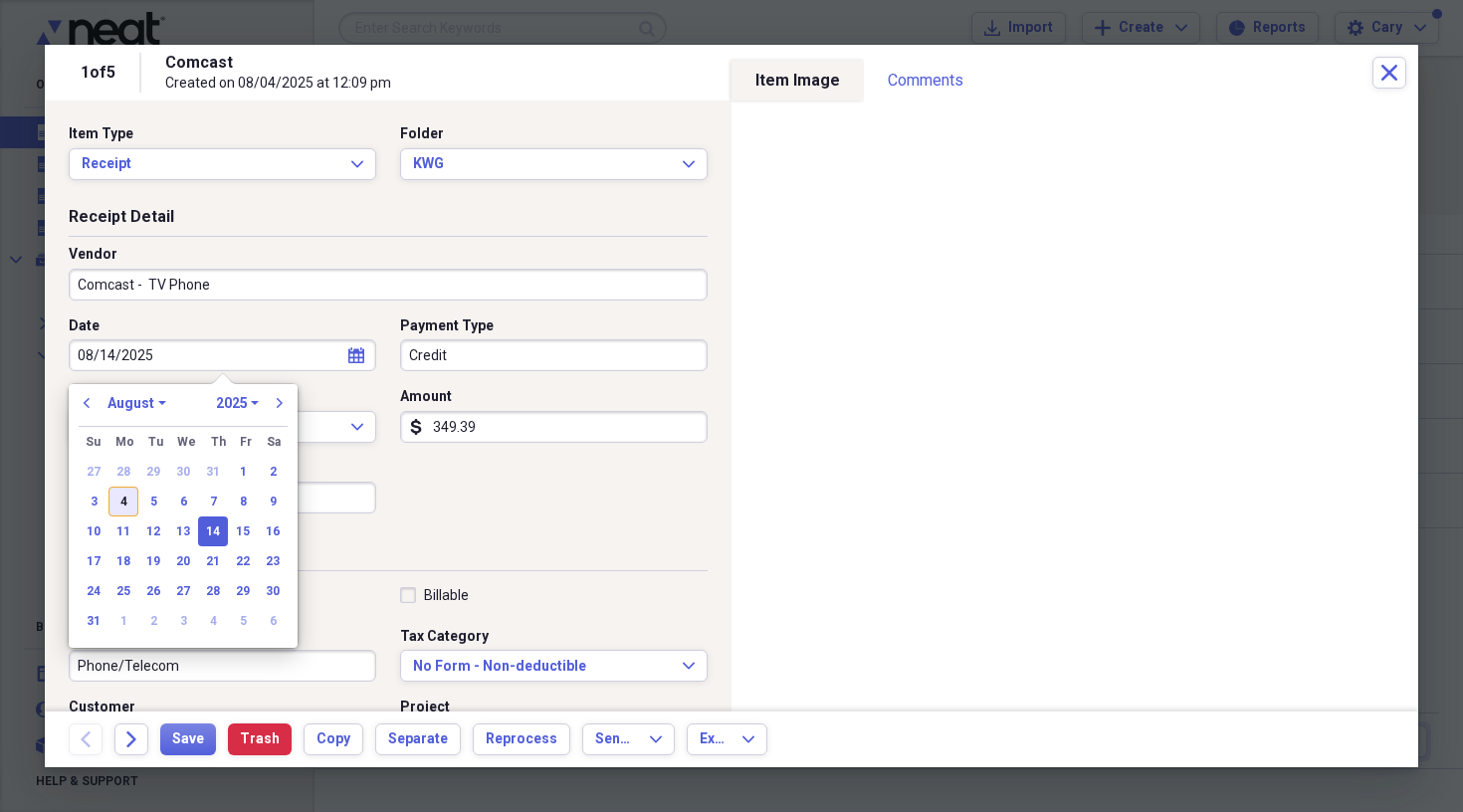 click on "4" at bounding box center [123, 502] 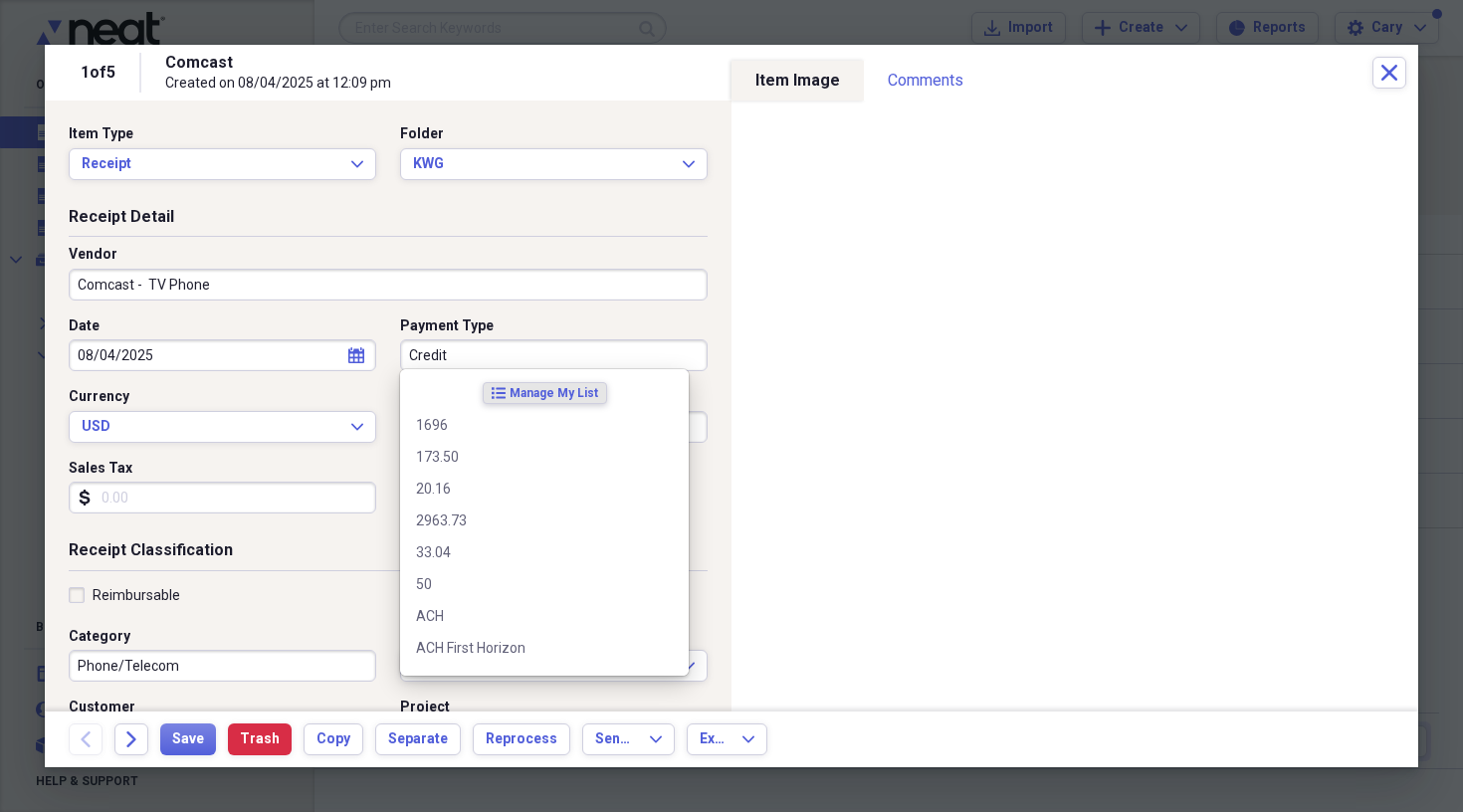 click on "Credit" at bounding box center [553, 355] 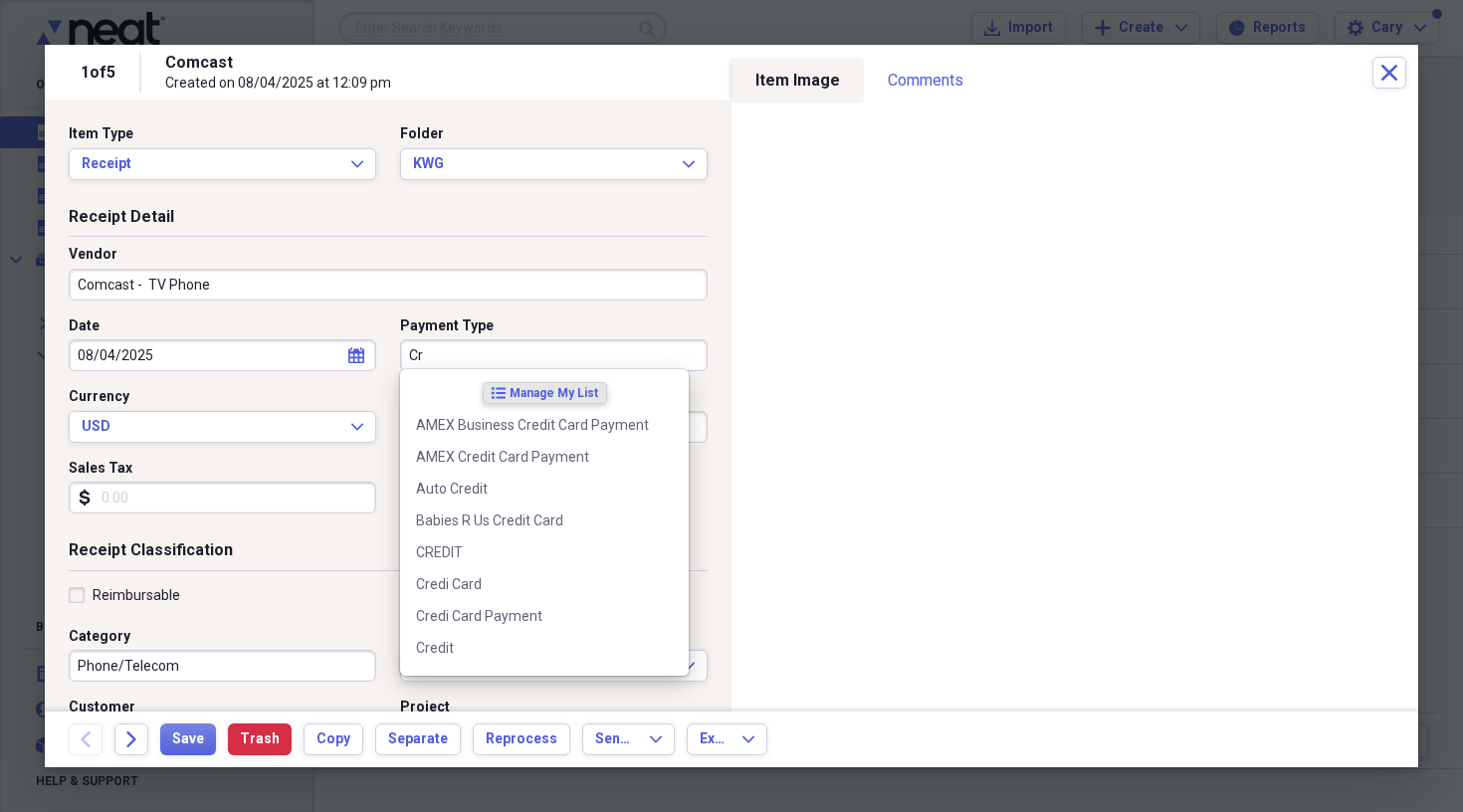 type on "C" 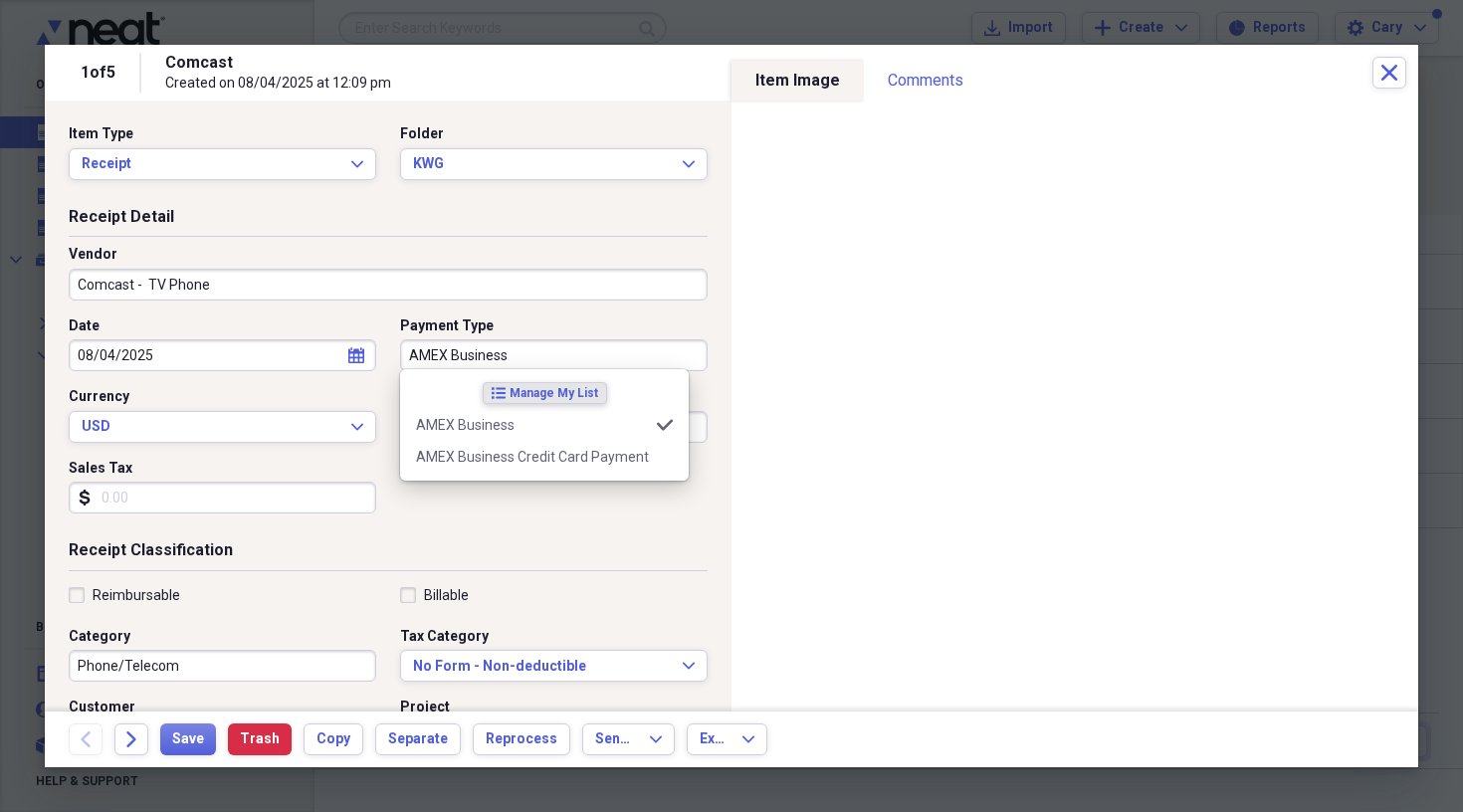 type on "AMEX Business" 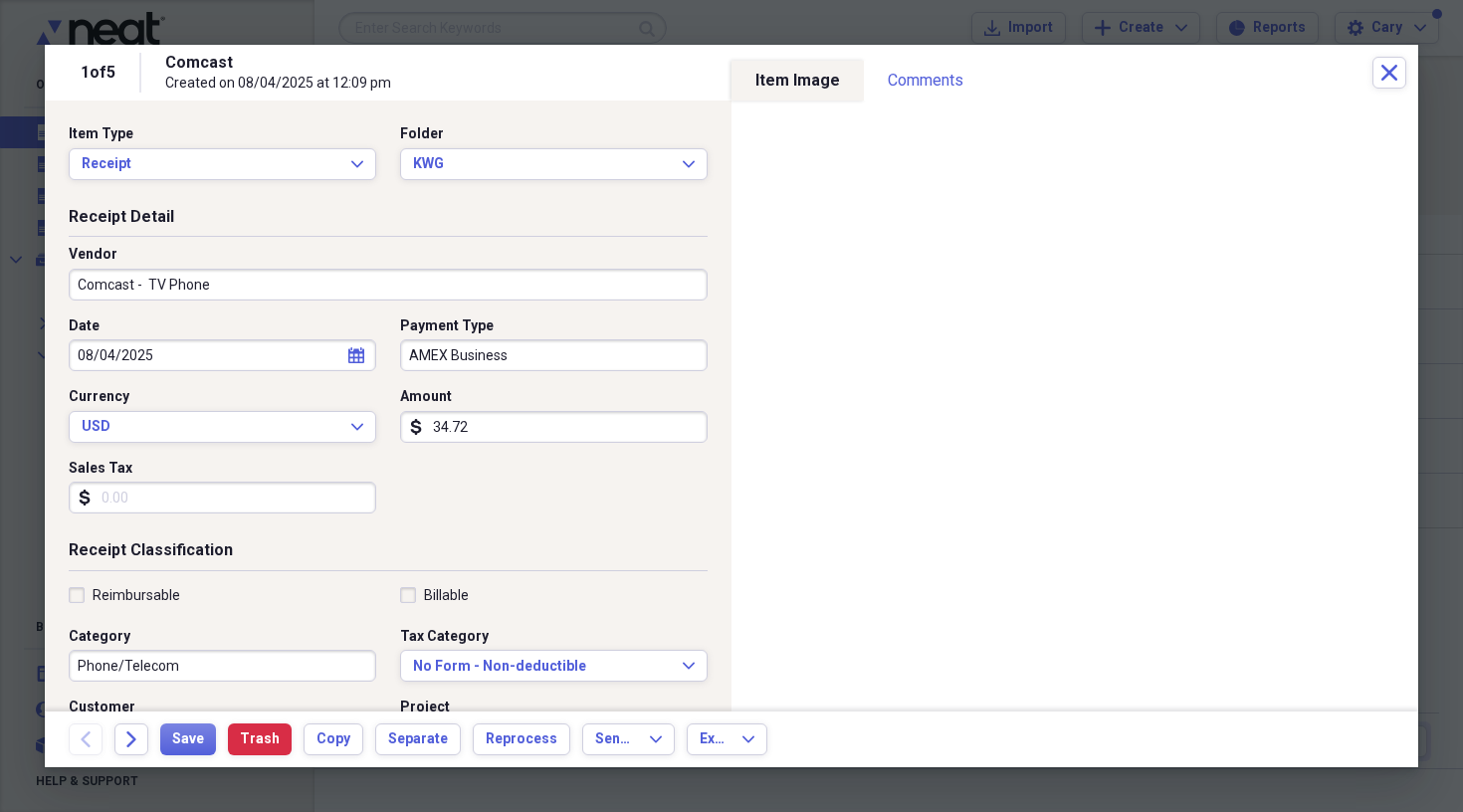 type on "347.20" 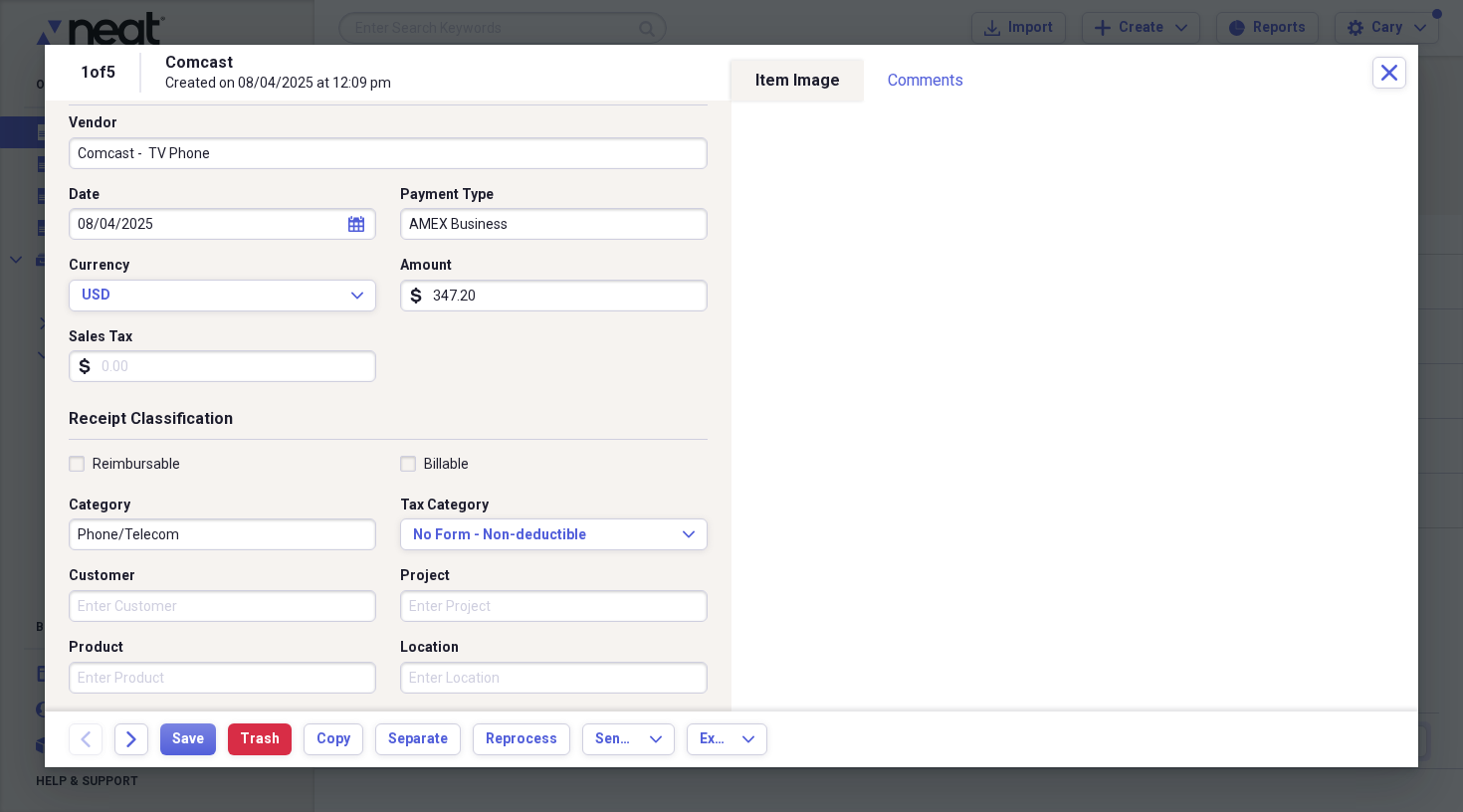 scroll, scrollTop: 146, scrollLeft: 0, axis: vertical 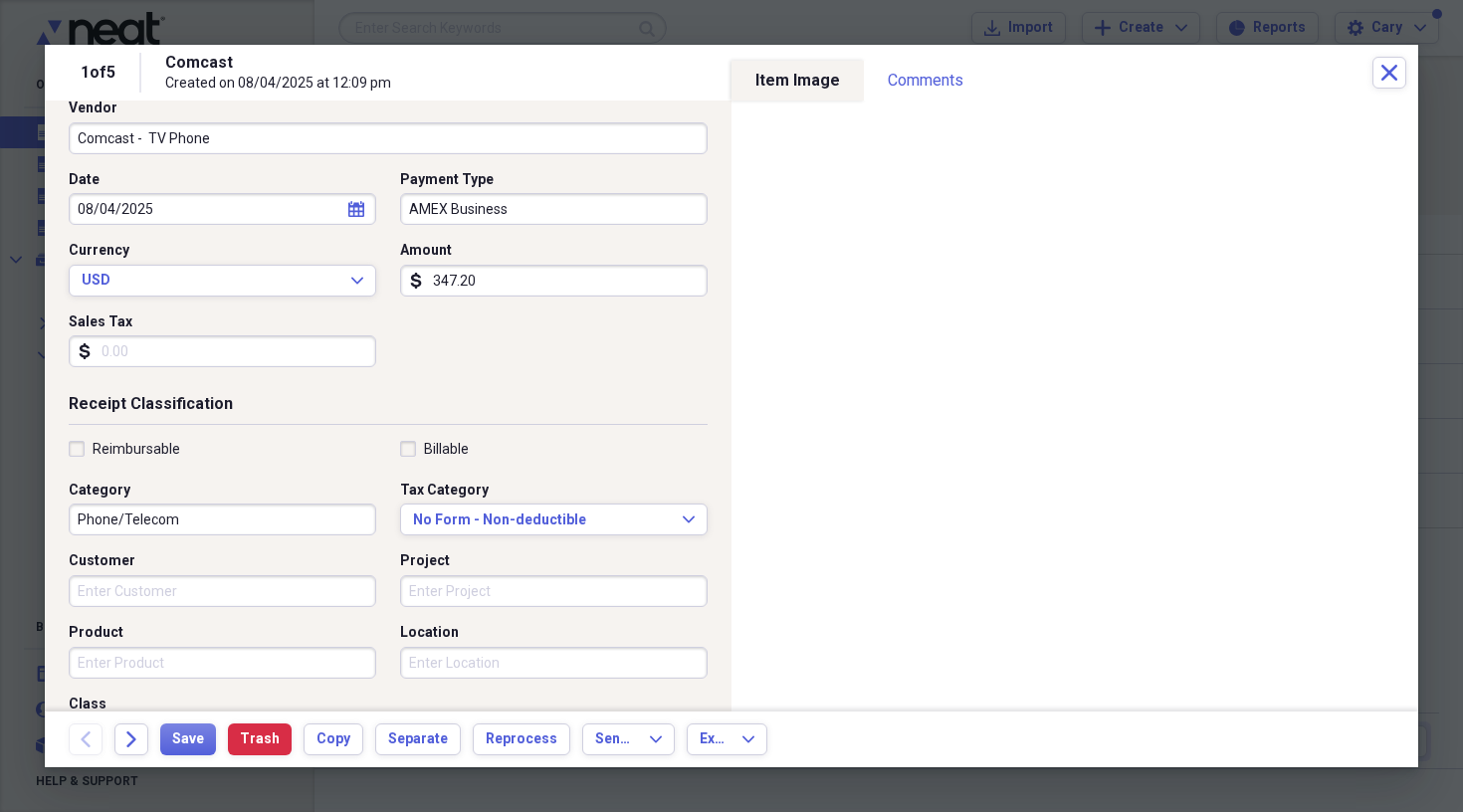 click on "Reimbursable" at bounding box center [124, 449] 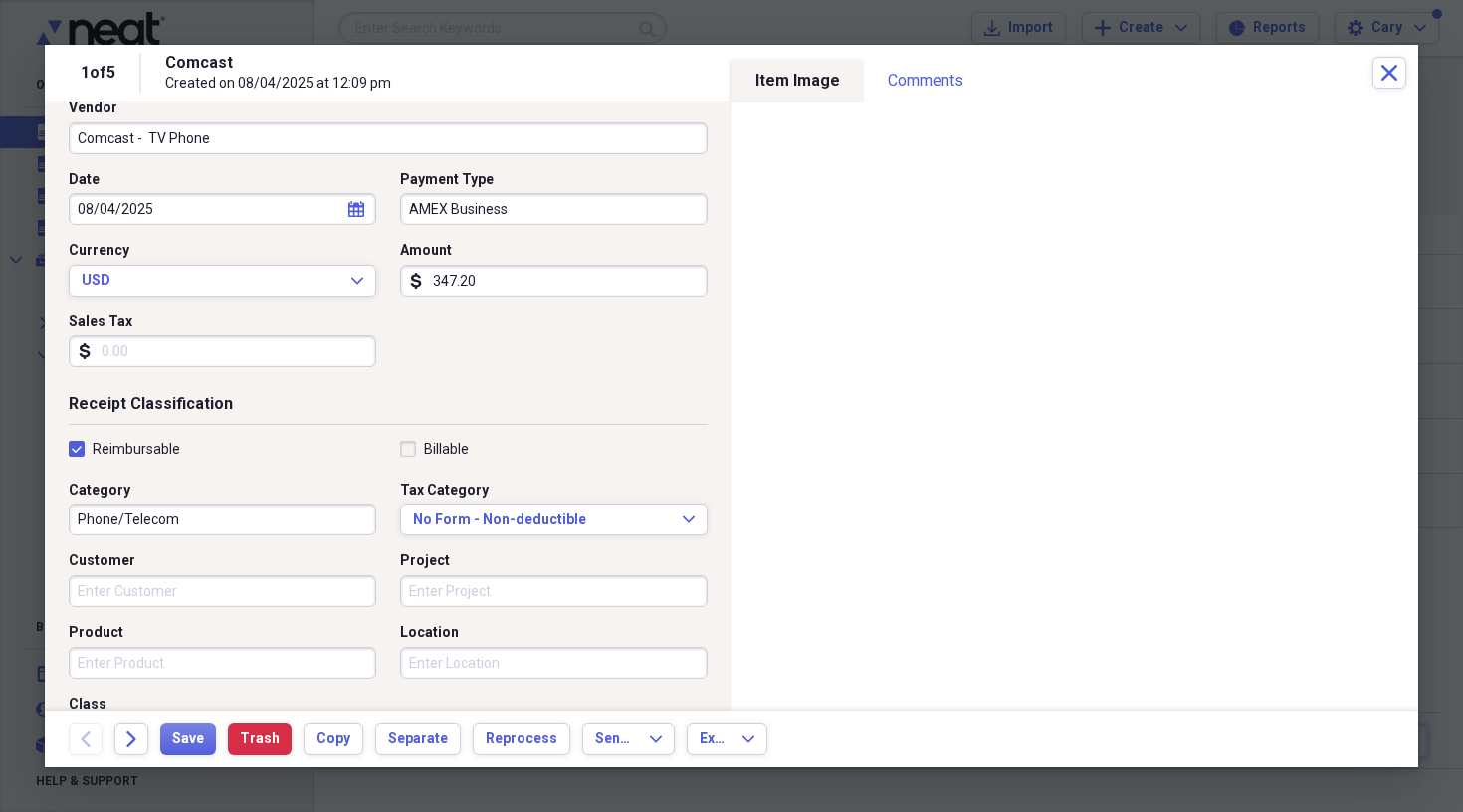 checkbox on "true" 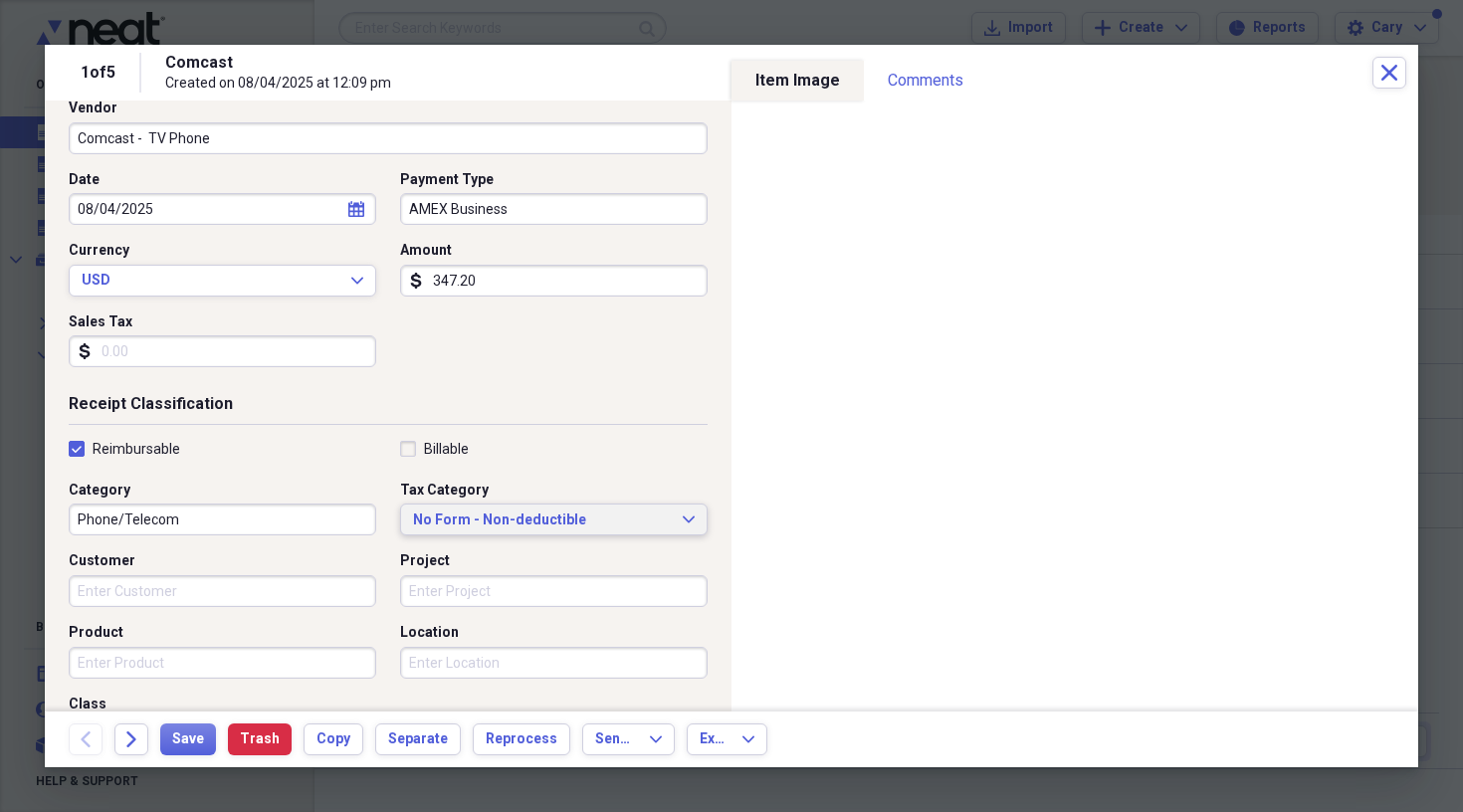 click on "No Form - Non-deductible Expand" at bounding box center [553, 519] 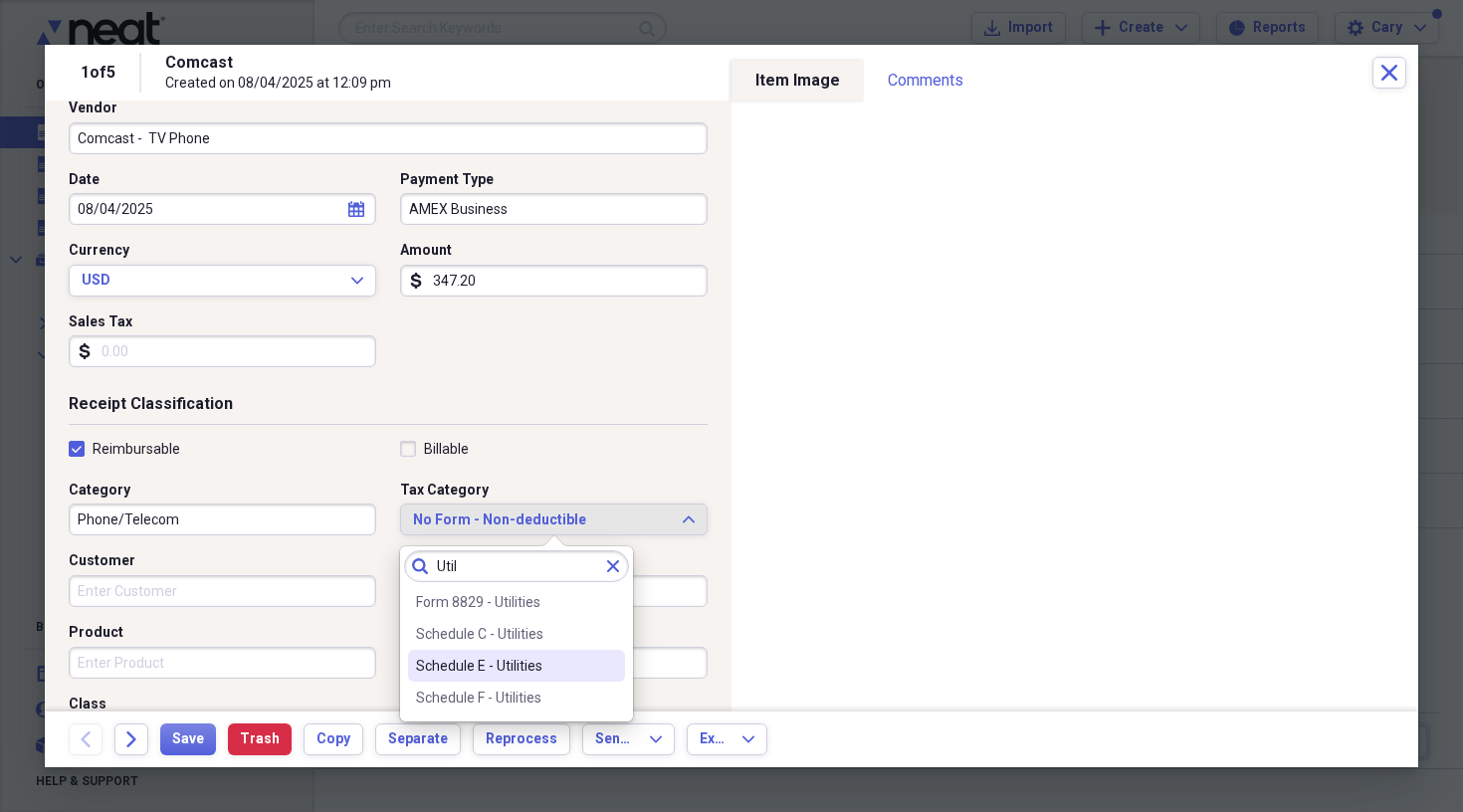 type on "Util" 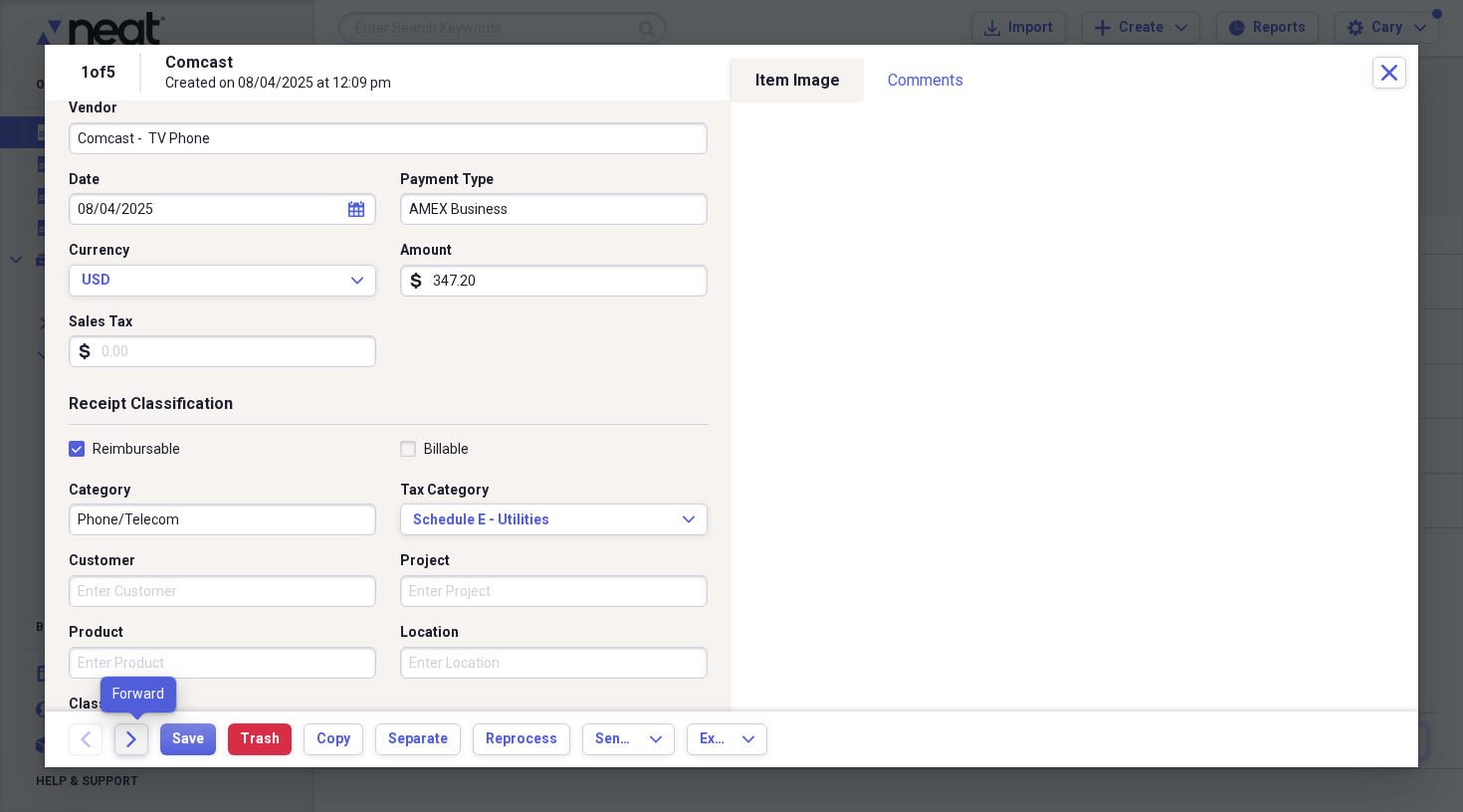 click on "Forward" at bounding box center [131, 739] 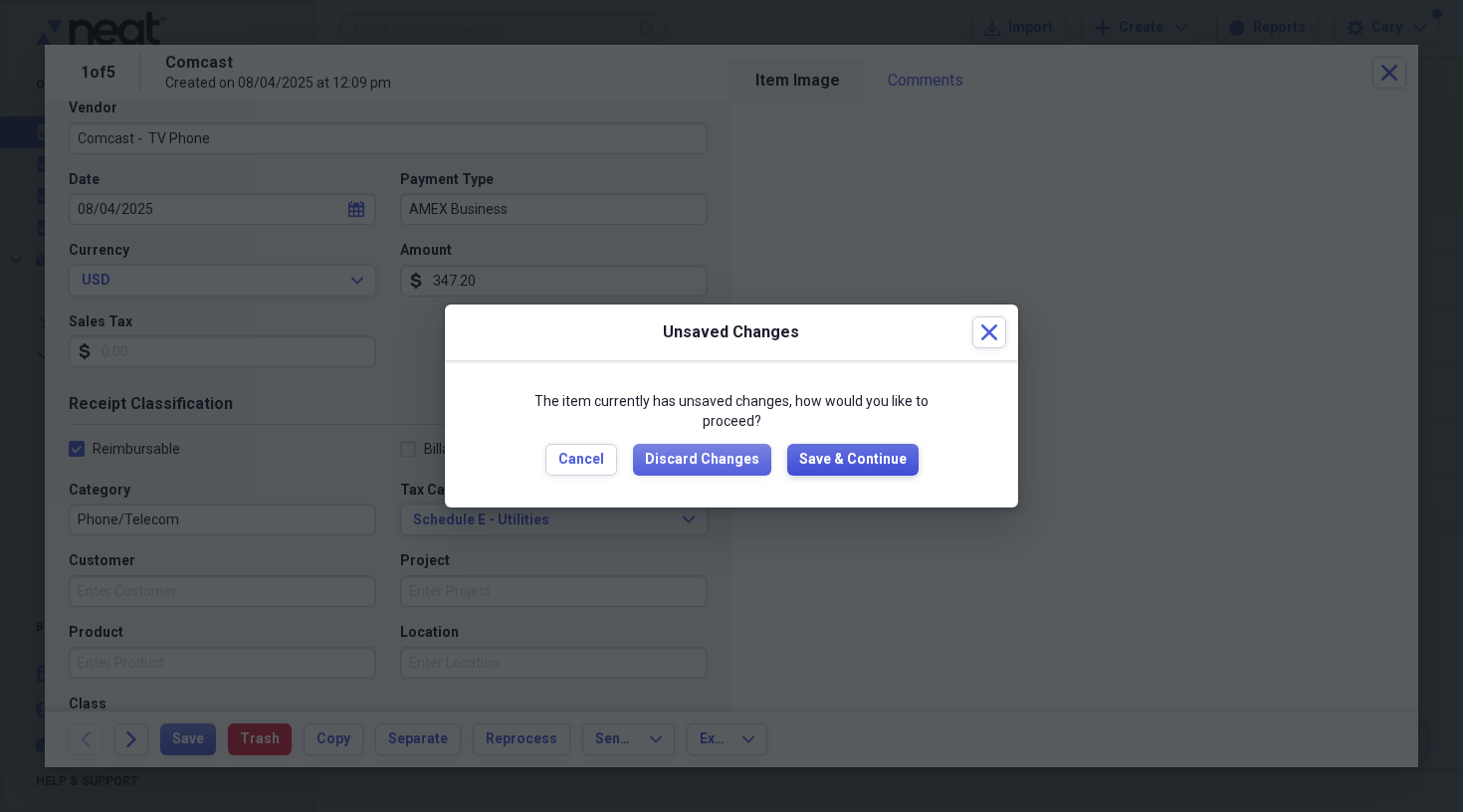 click on "Save & Continue" at bounding box center [853, 460] 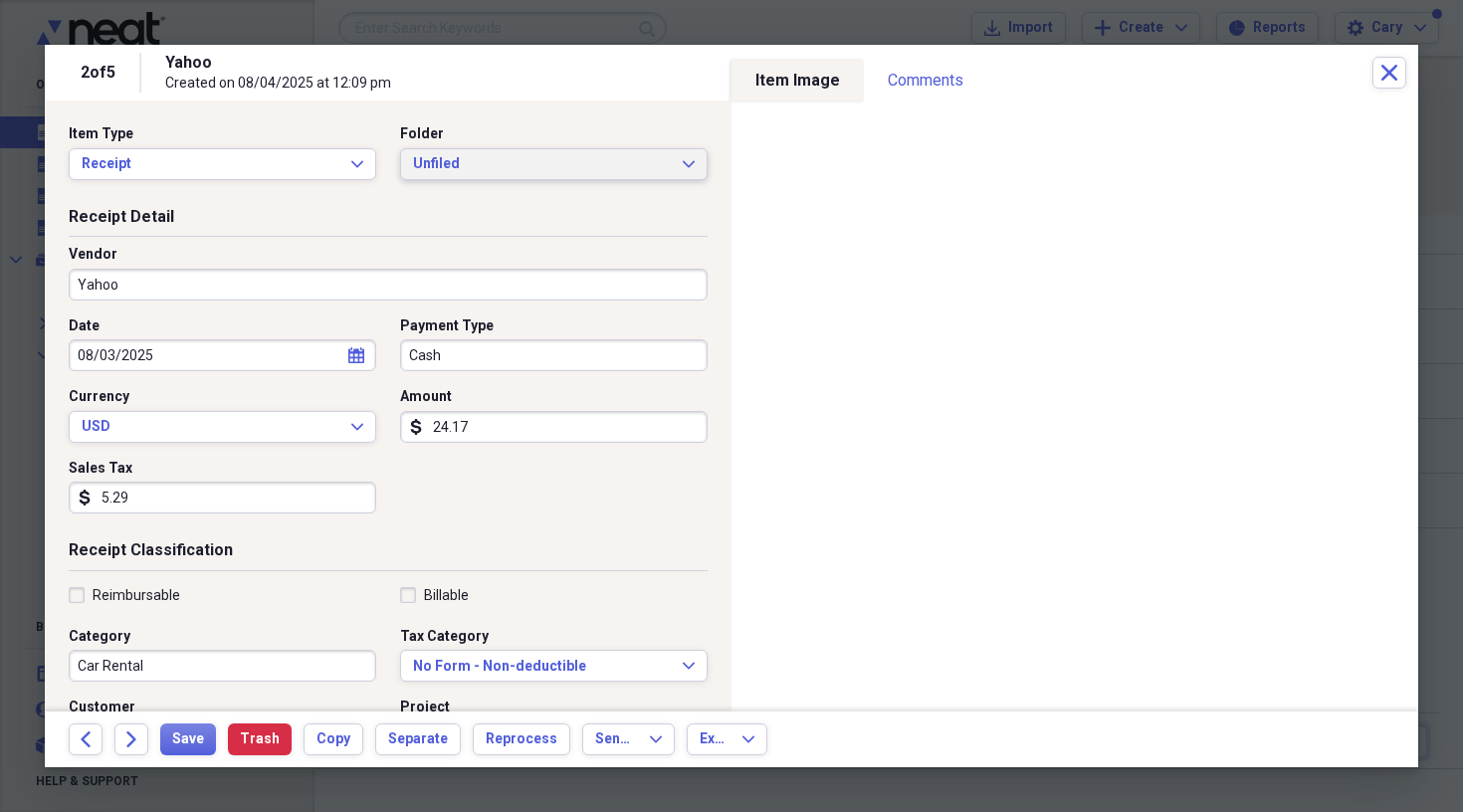 click on "Unfiled" at bounding box center (541, 164) 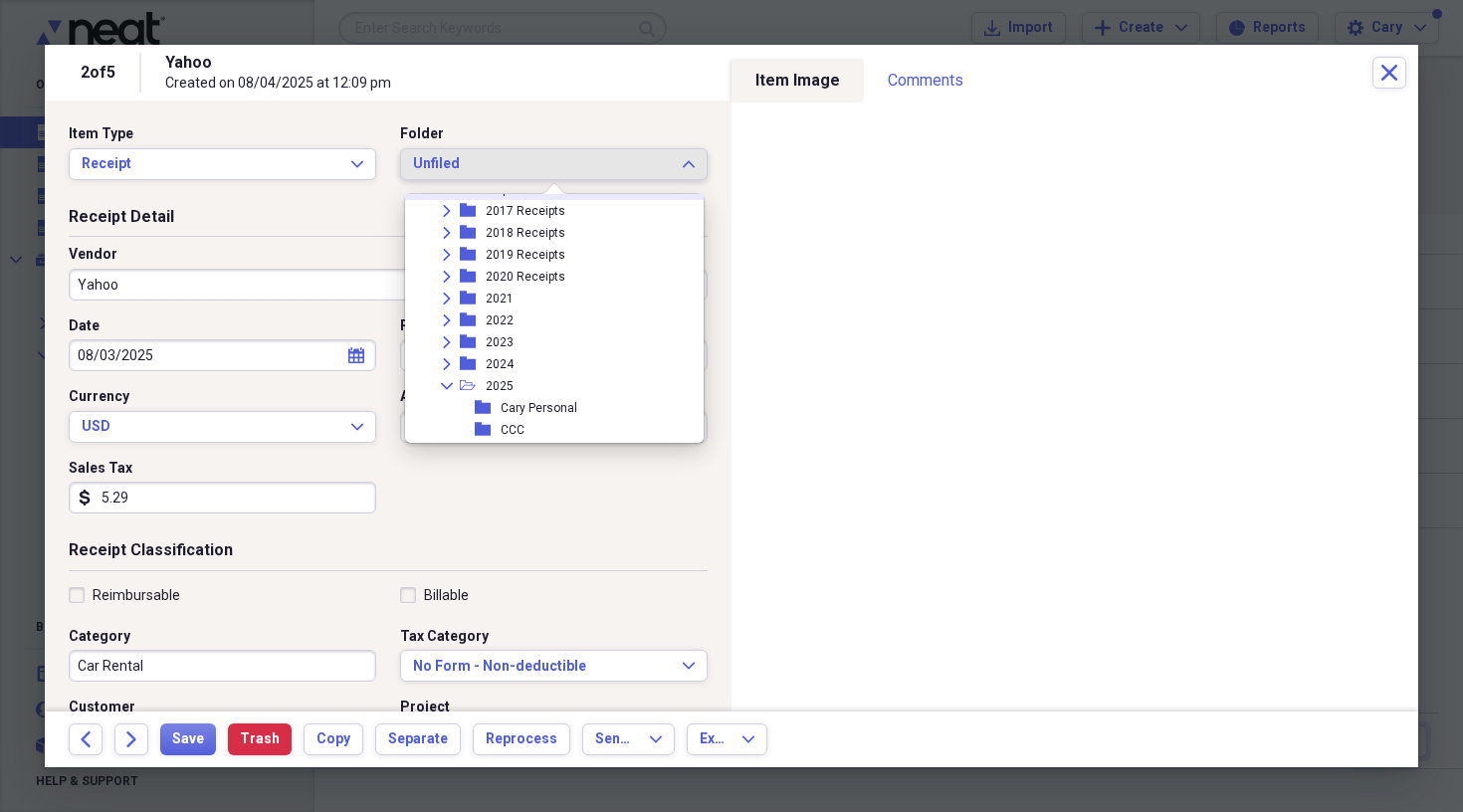 scroll, scrollTop: 139, scrollLeft: 0, axis: vertical 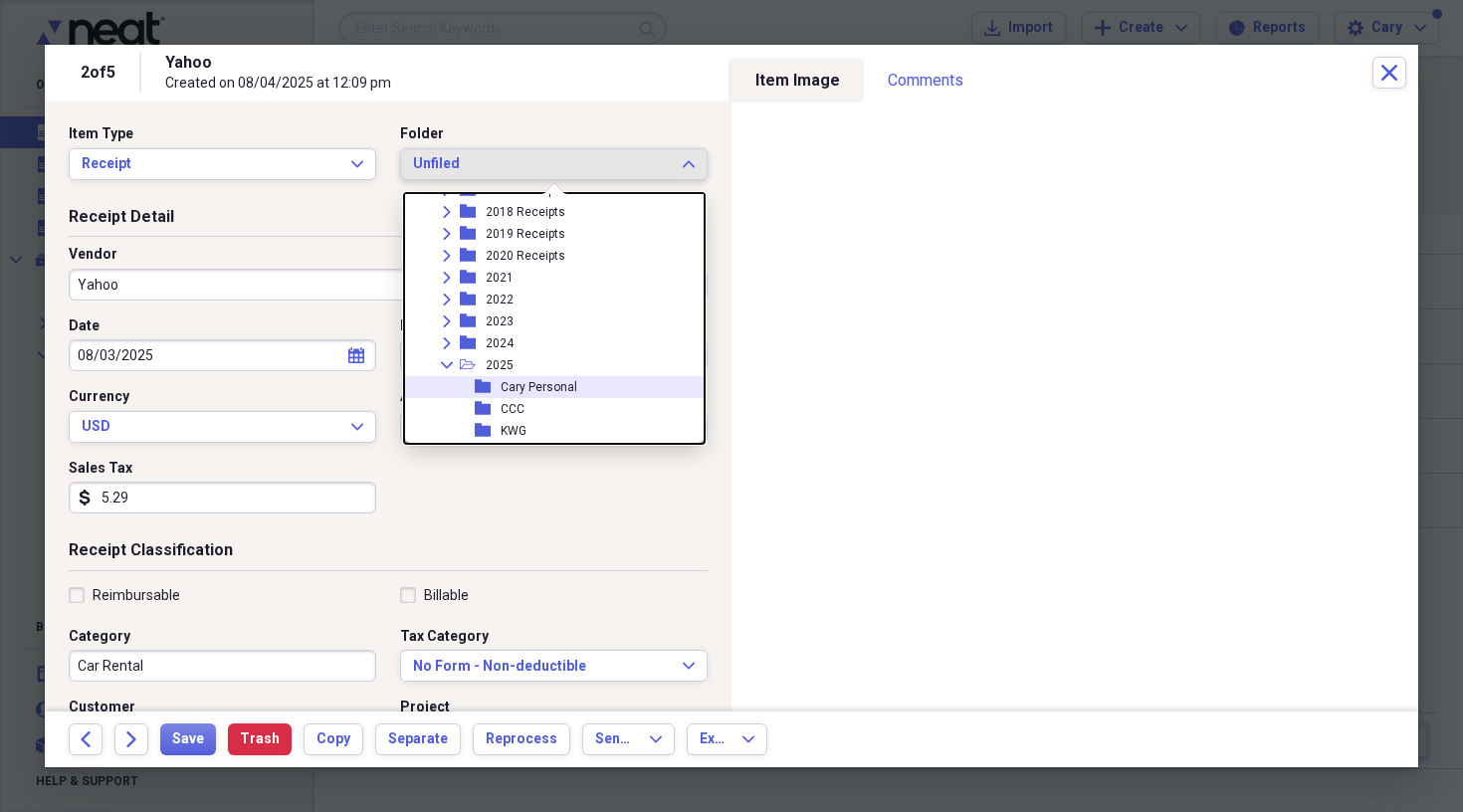 click on "Cary Personal" at bounding box center (538, 387) 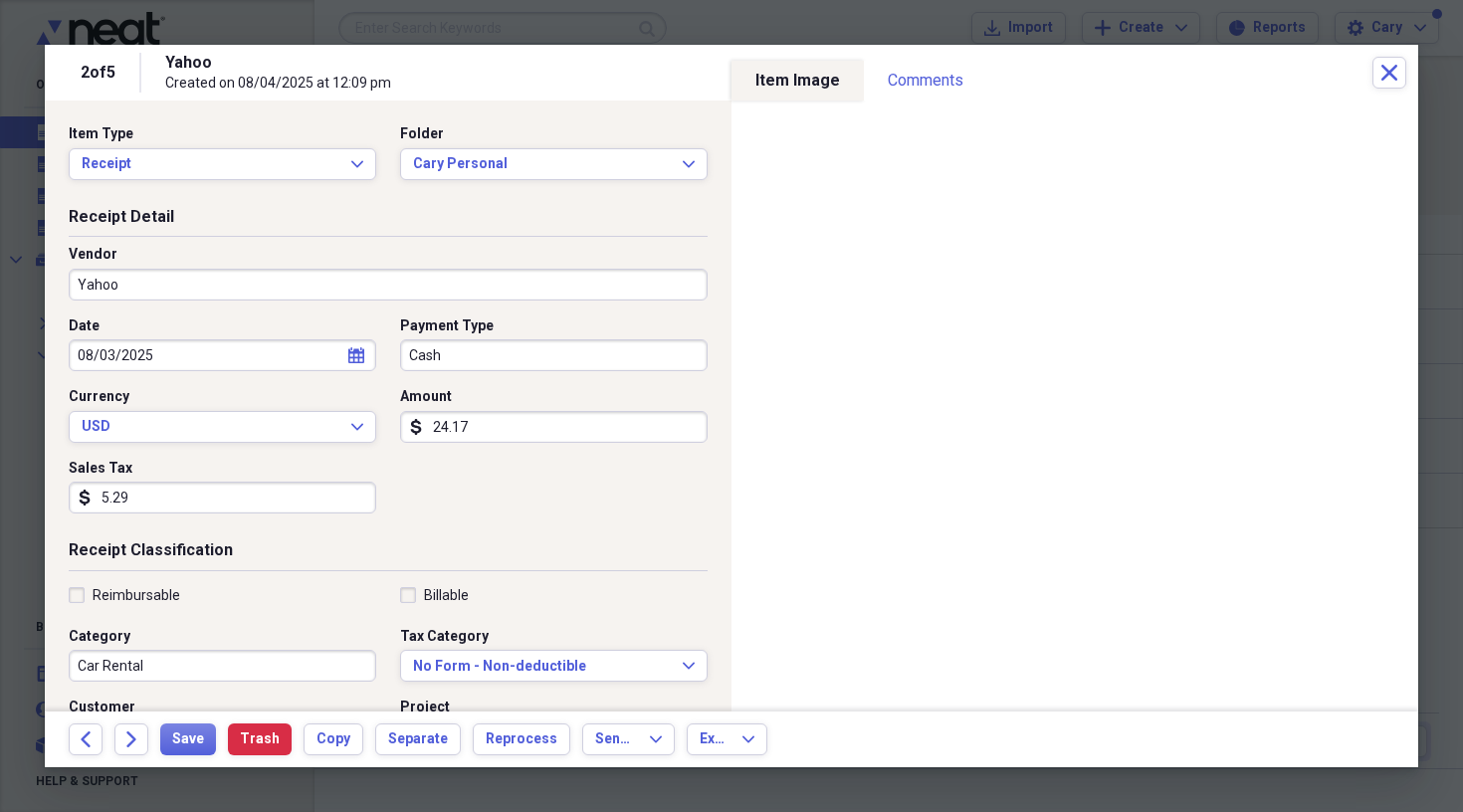 click on "Yahoo" at bounding box center [388, 285] 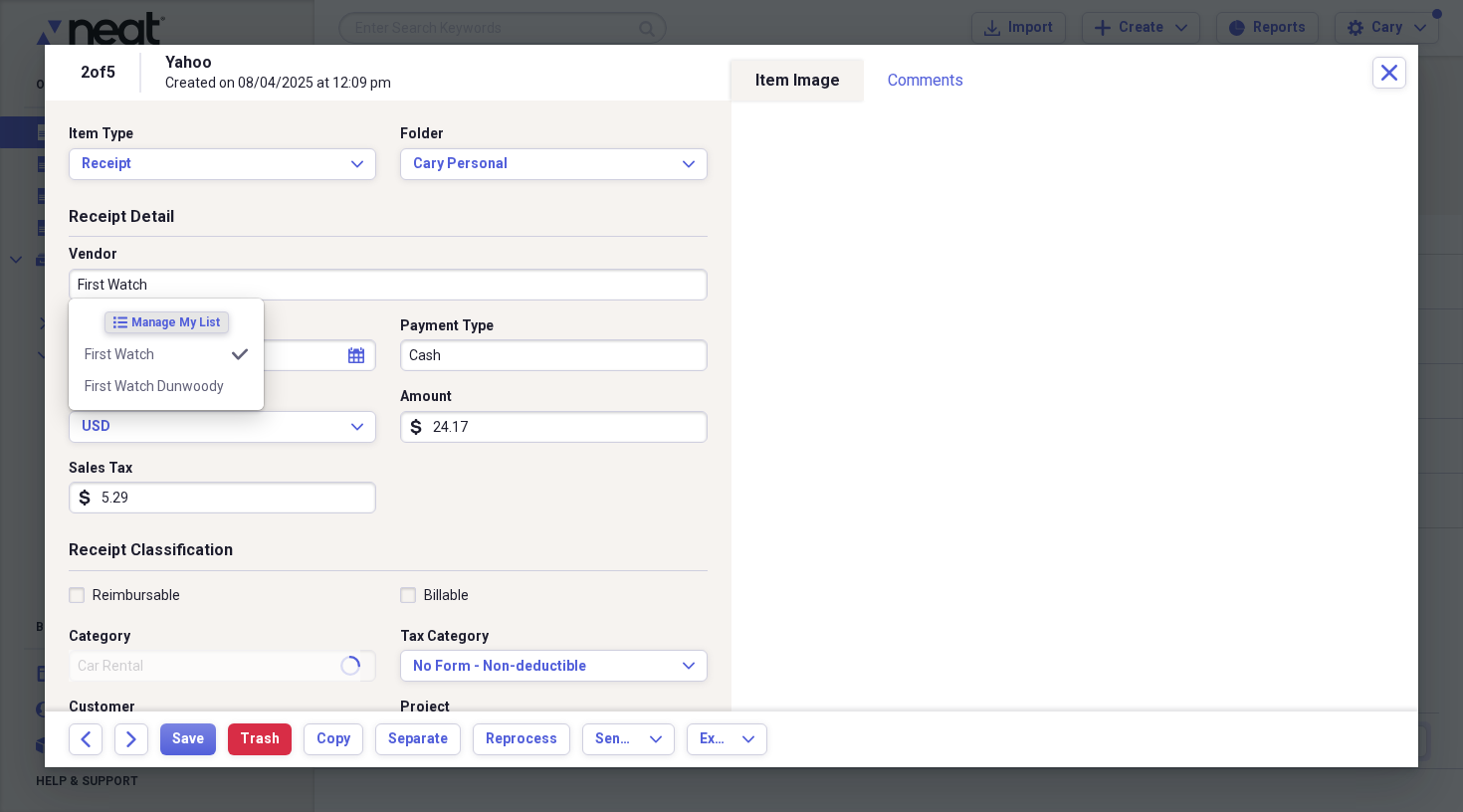 type on "First Watch" 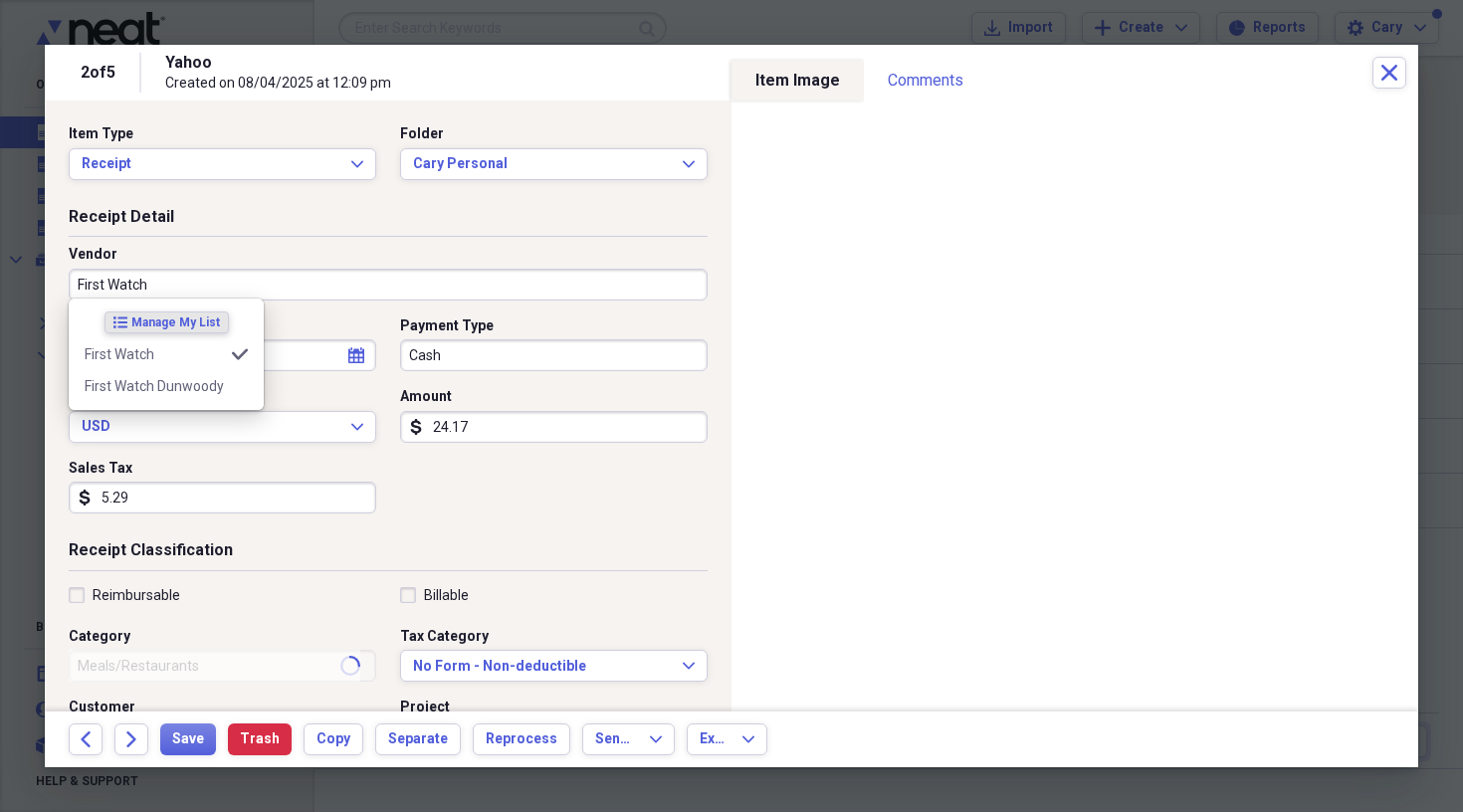 select on "7" 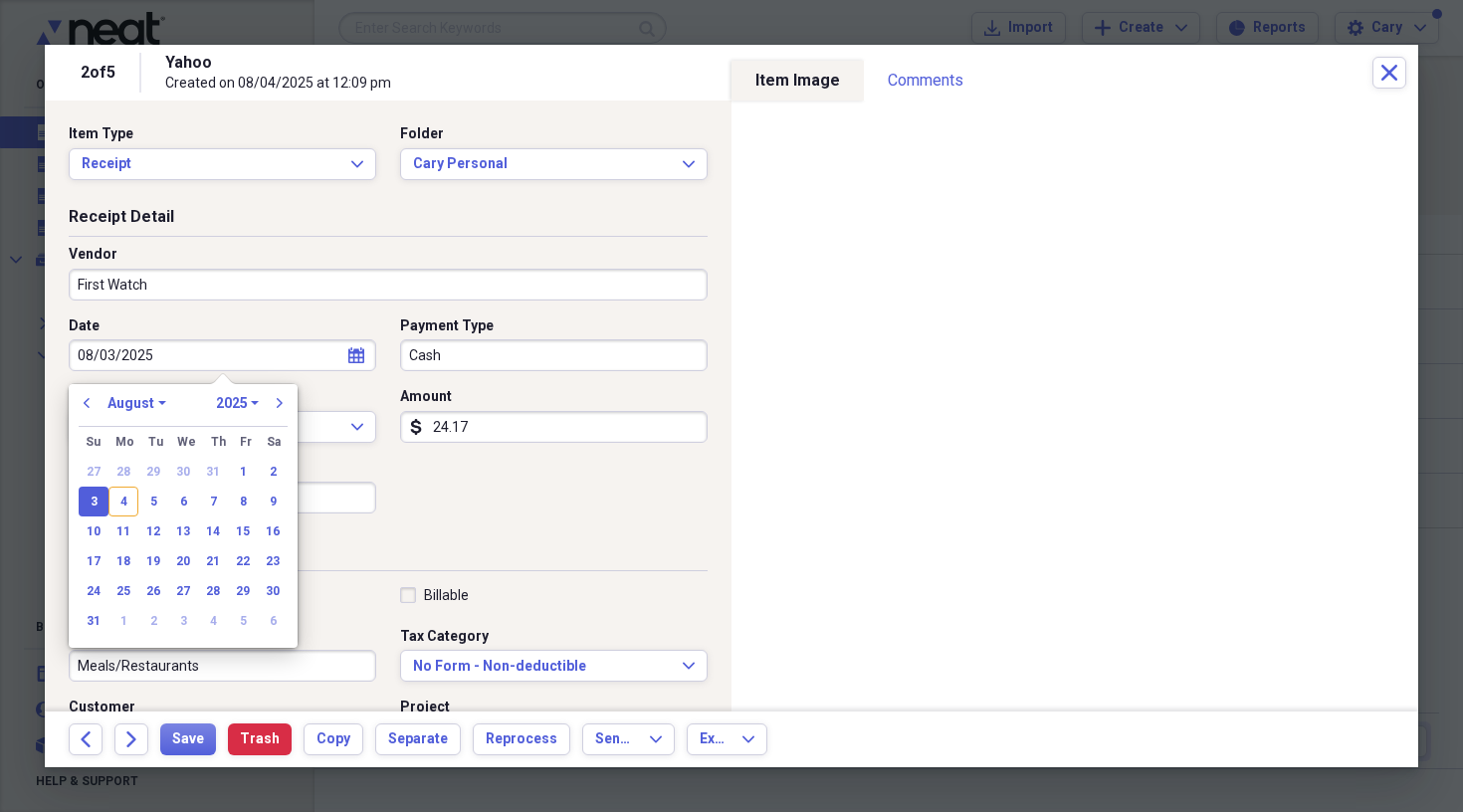click on "3" at bounding box center (94, 502) 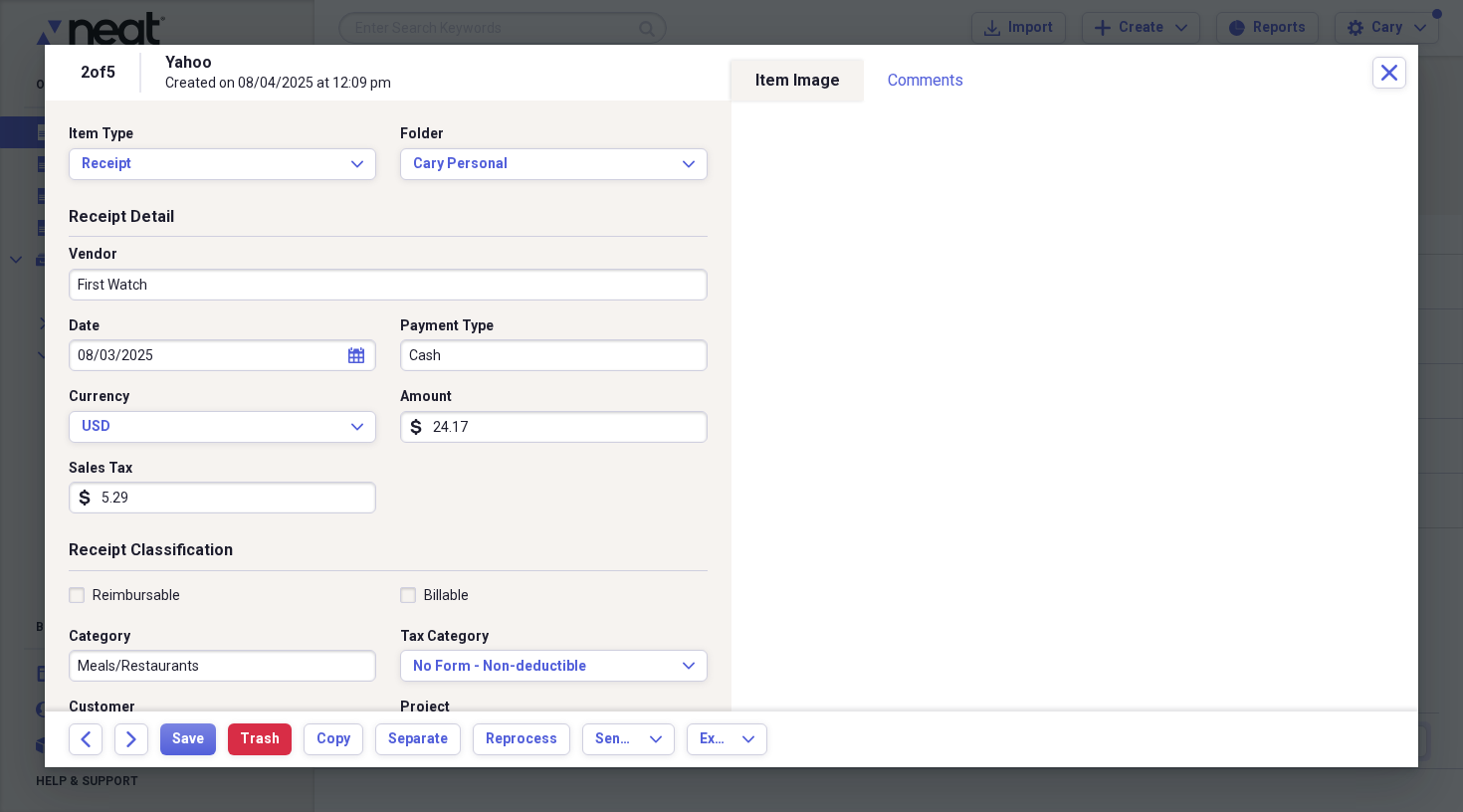 click on "Cash" at bounding box center (553, 355) 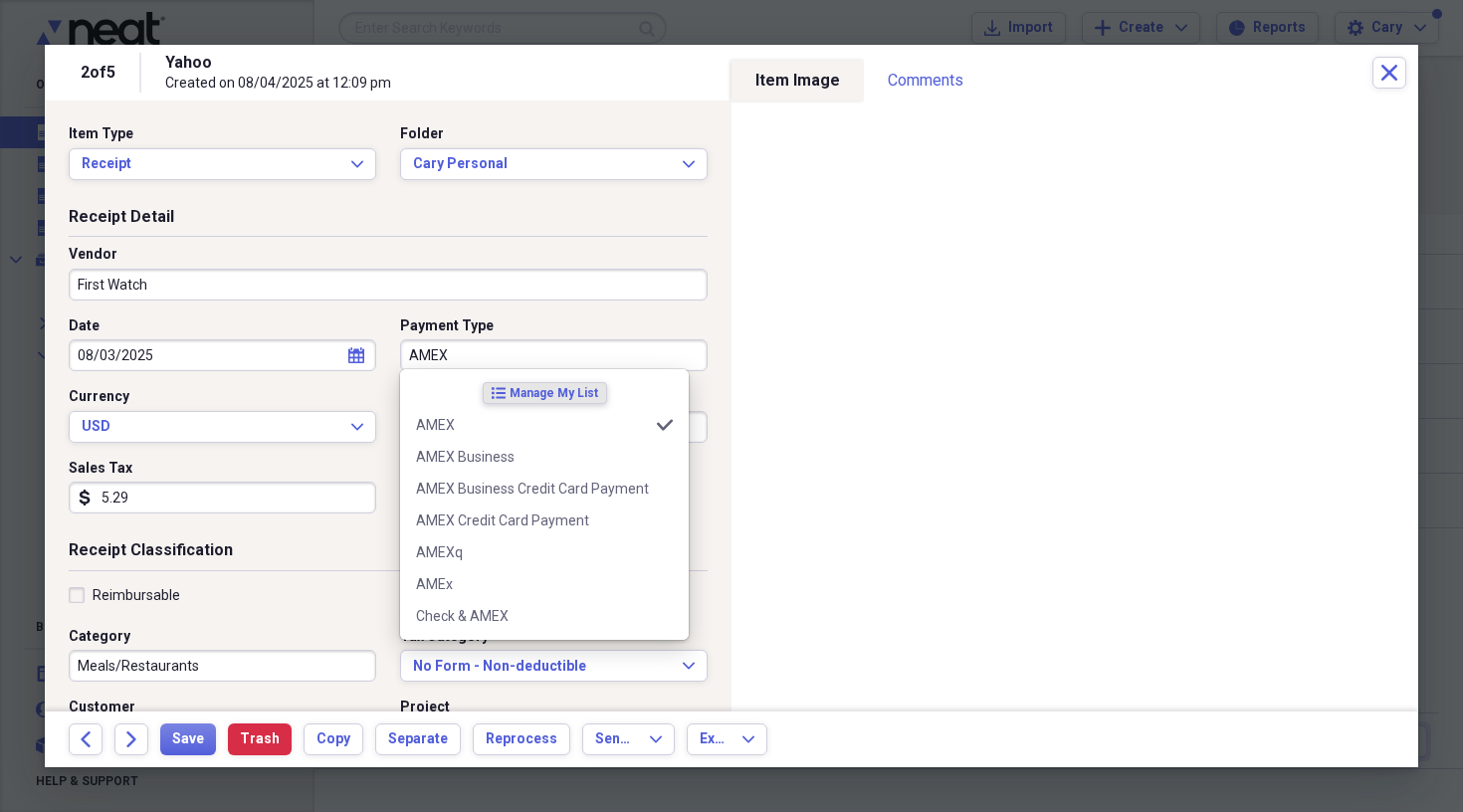 type on "AMEX" 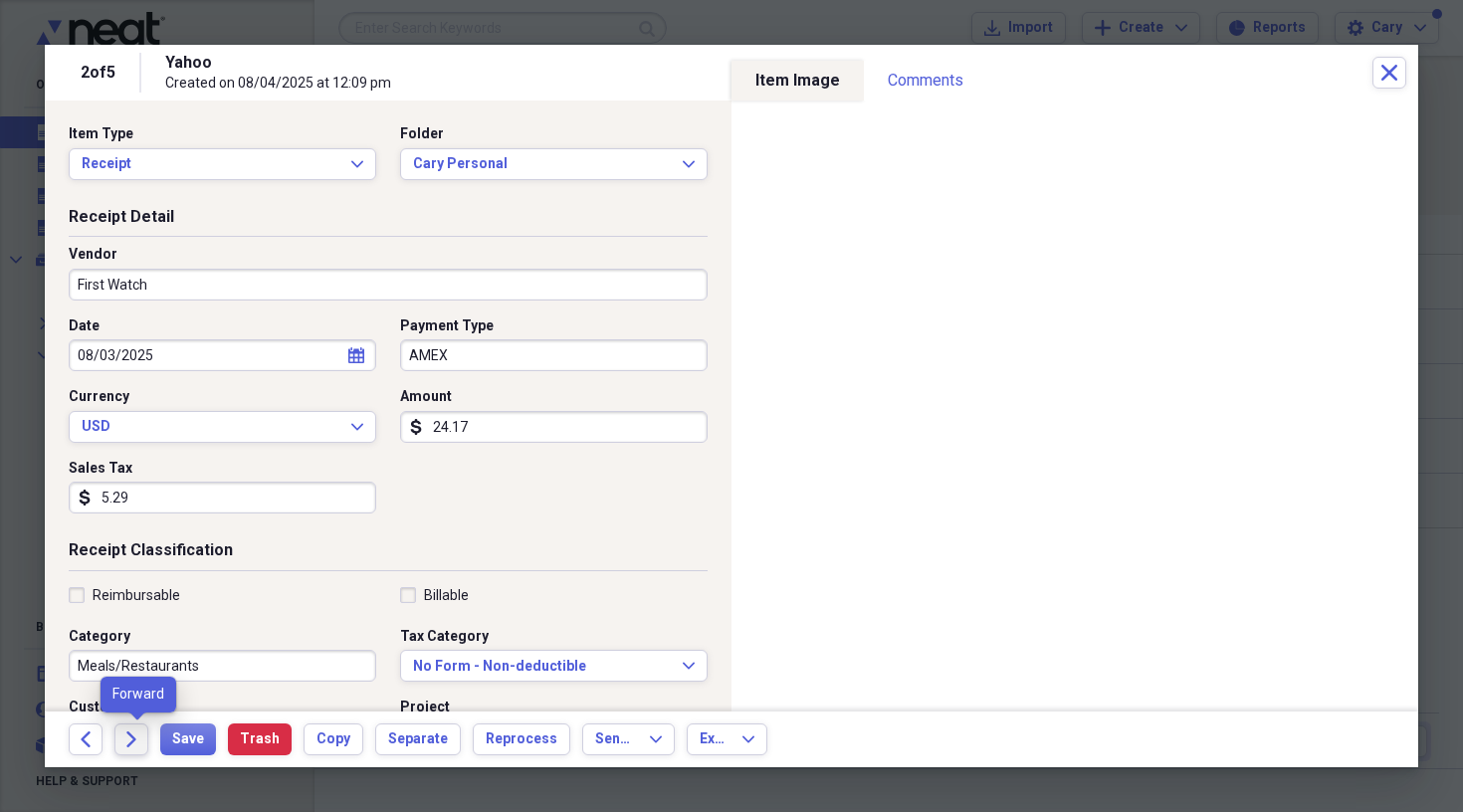 click 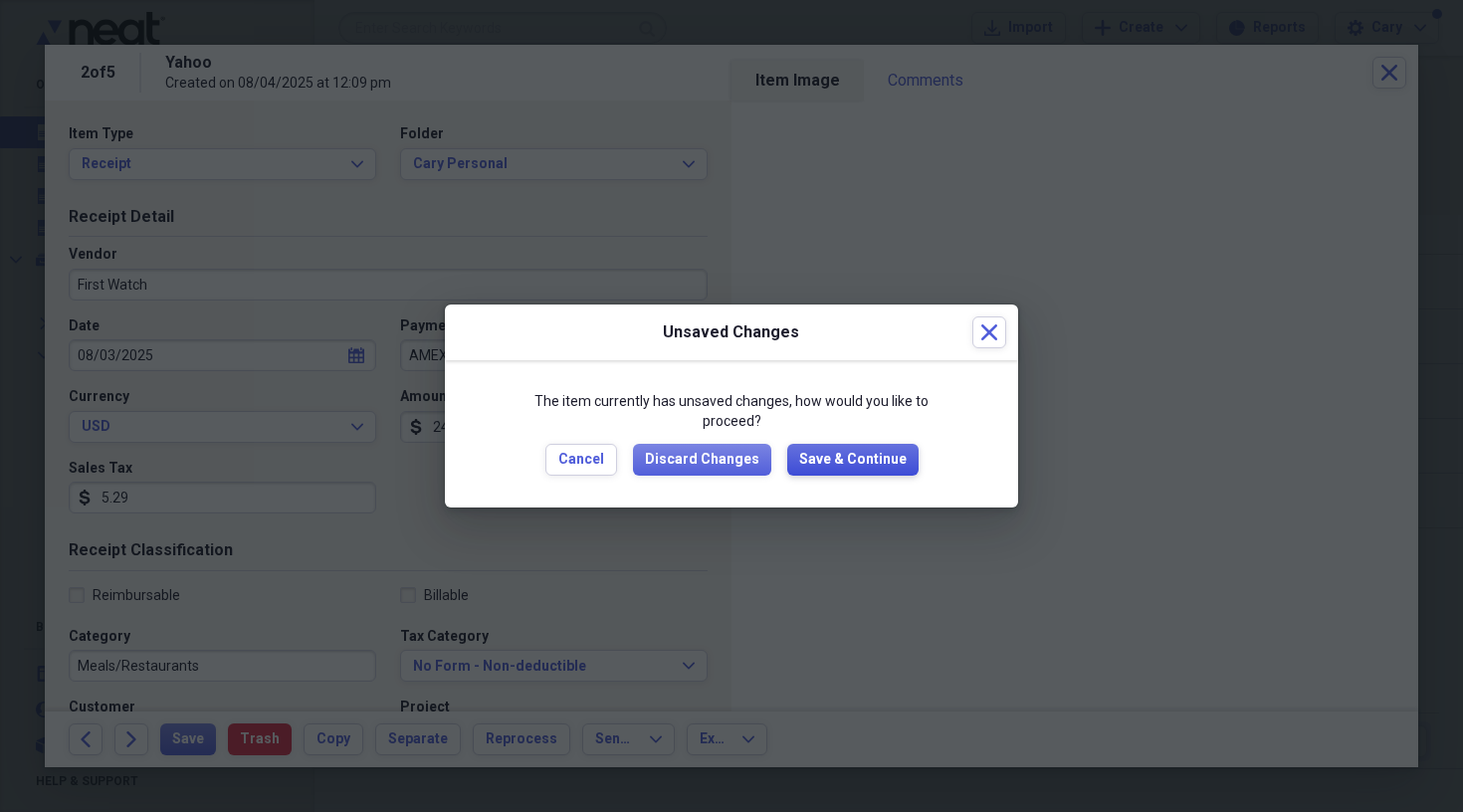 click on "Save & Continue" at bounding box center (853, 460) 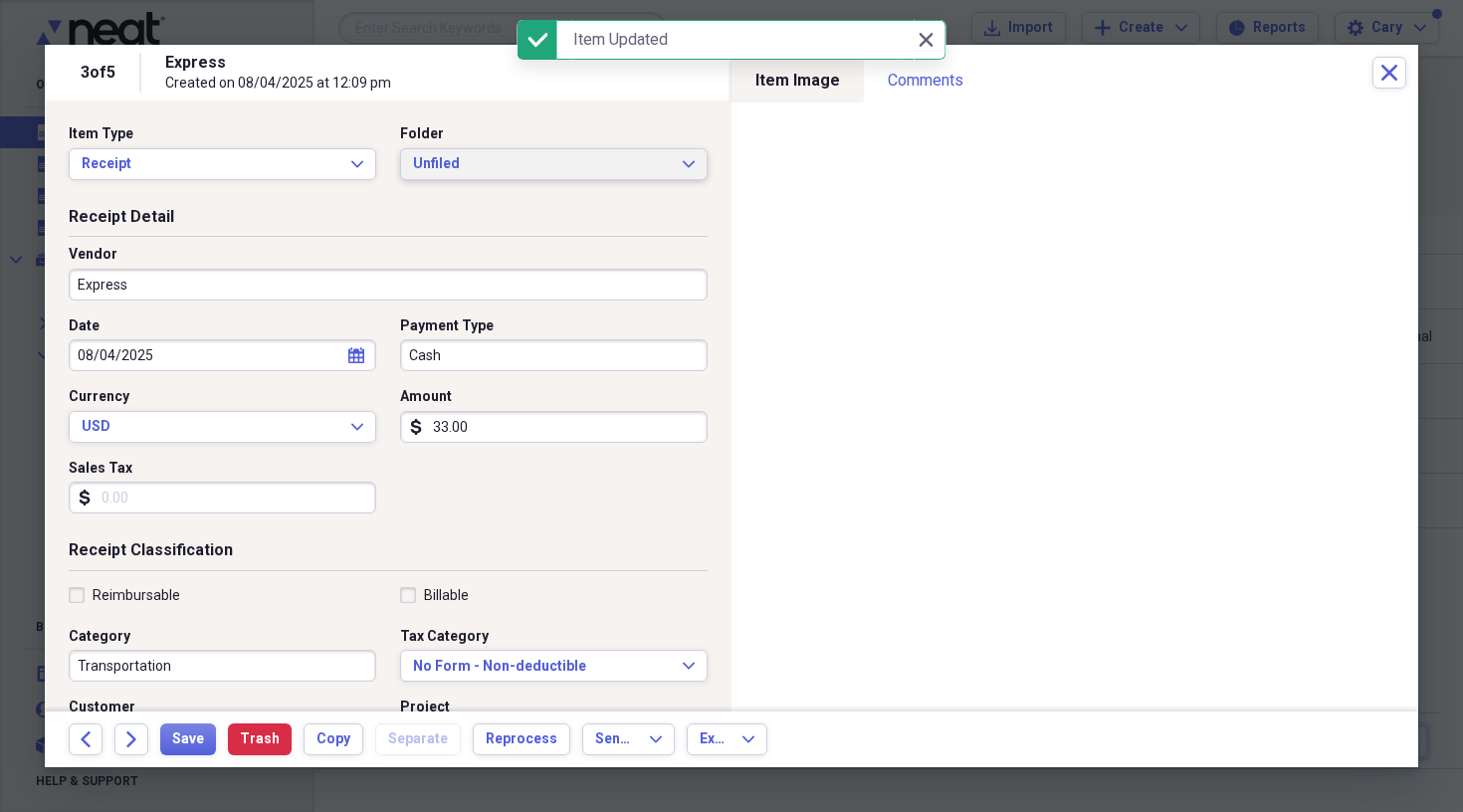 click on "Unfiled Expand" at bounding box center (553, 164) 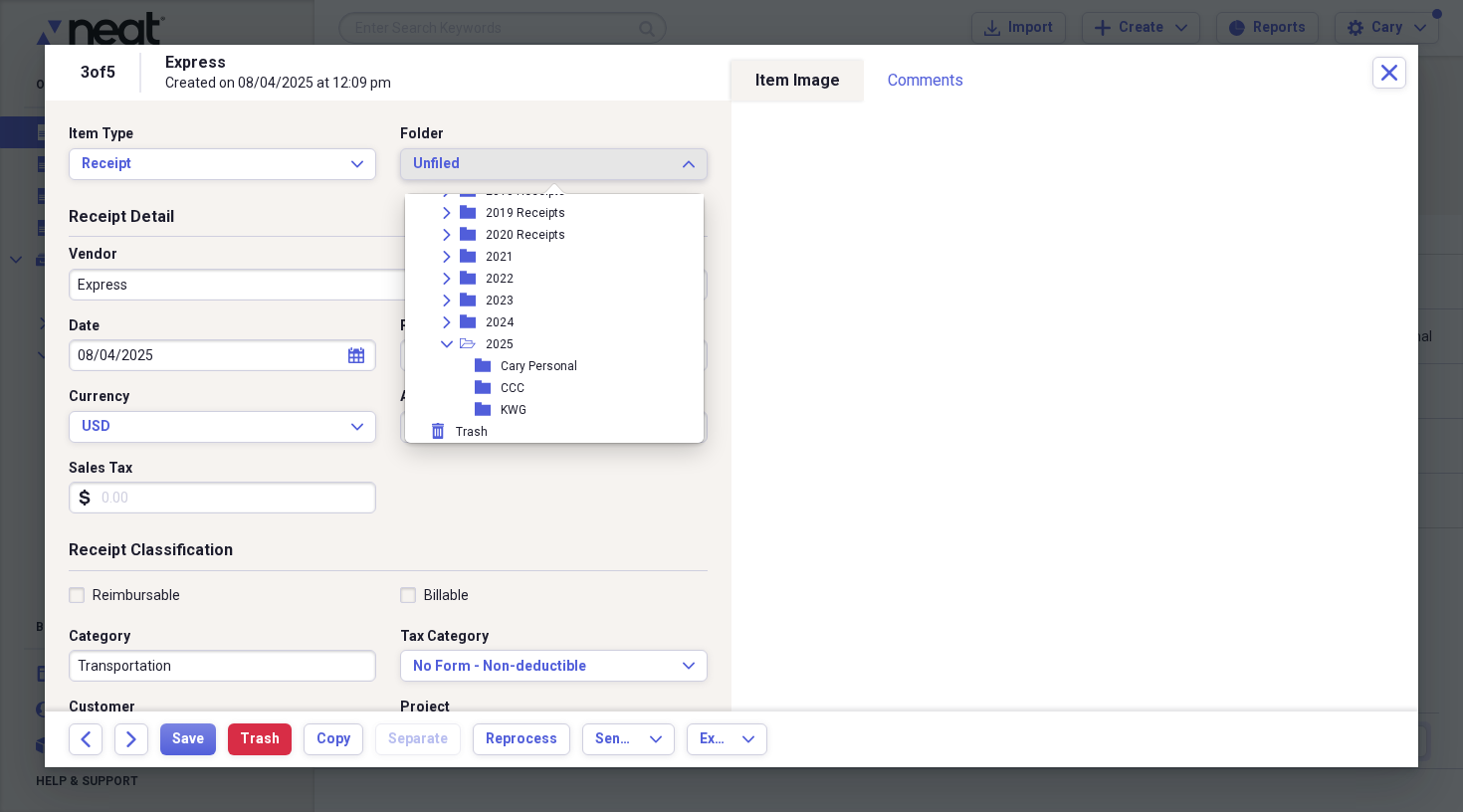 scroll, scrollTop: 160, scrollLeft: 0, axis: vertical 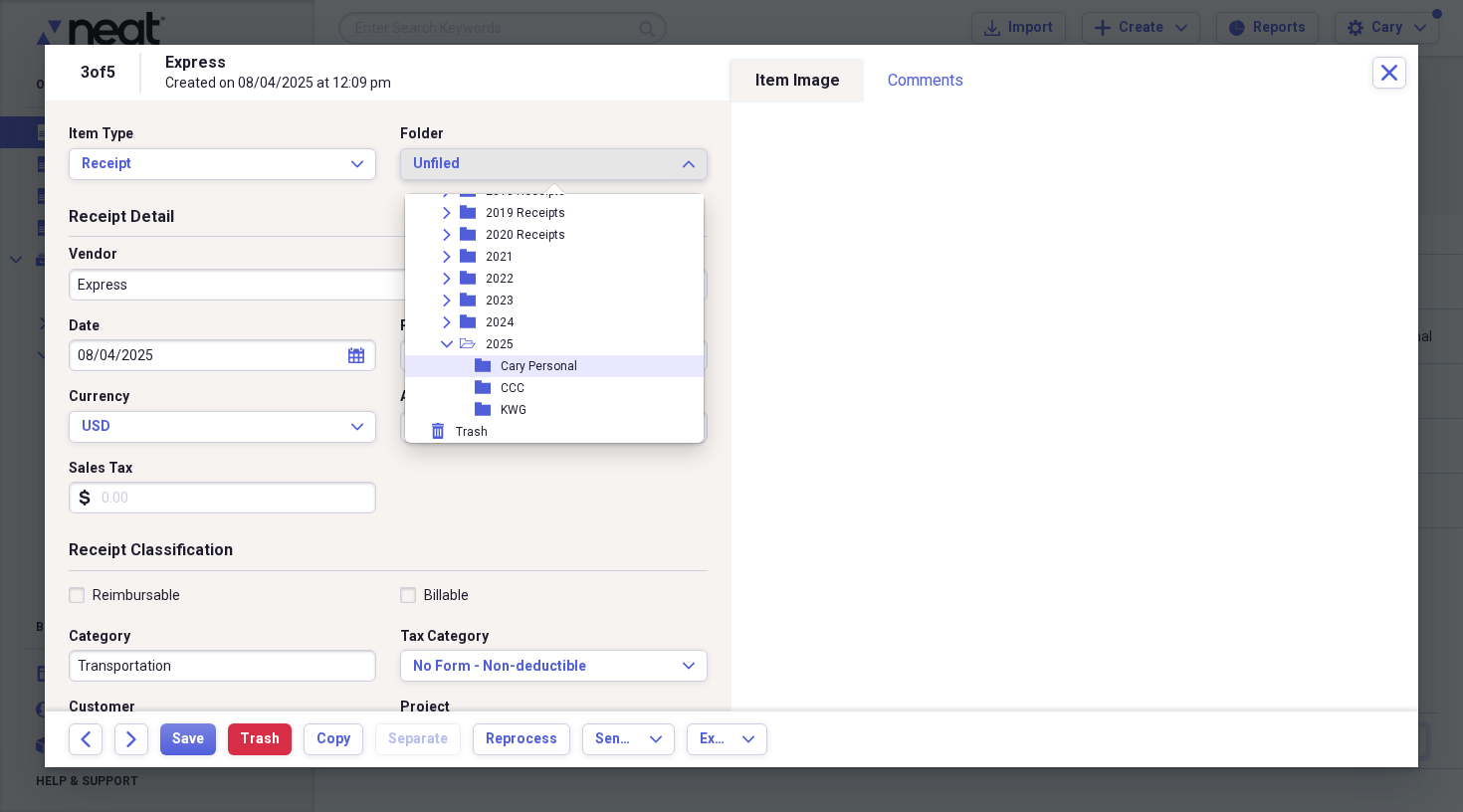 click on "Cary Personal" at bounding box center (538, 366) 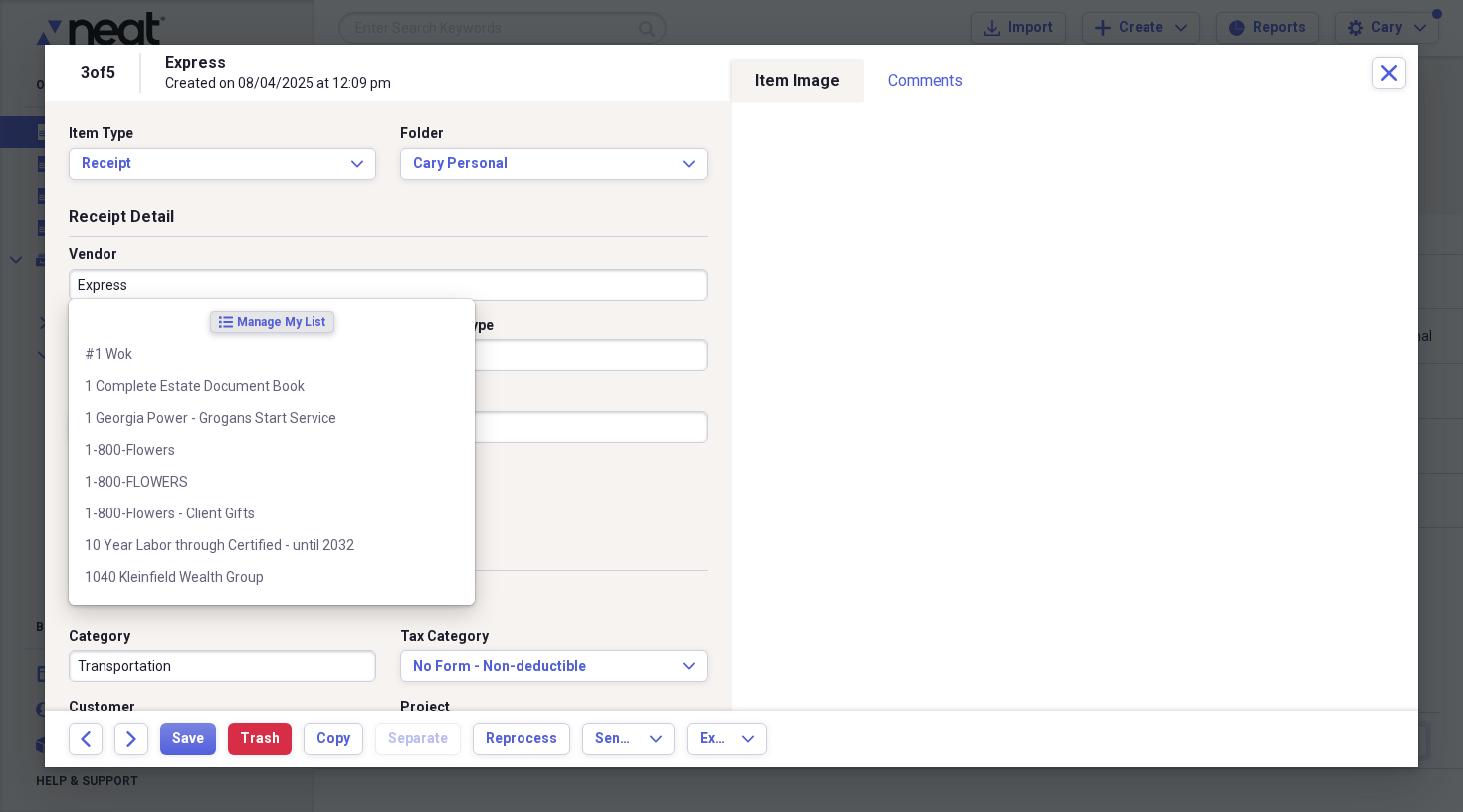 click on "Express" at bounding box center (388, 285) 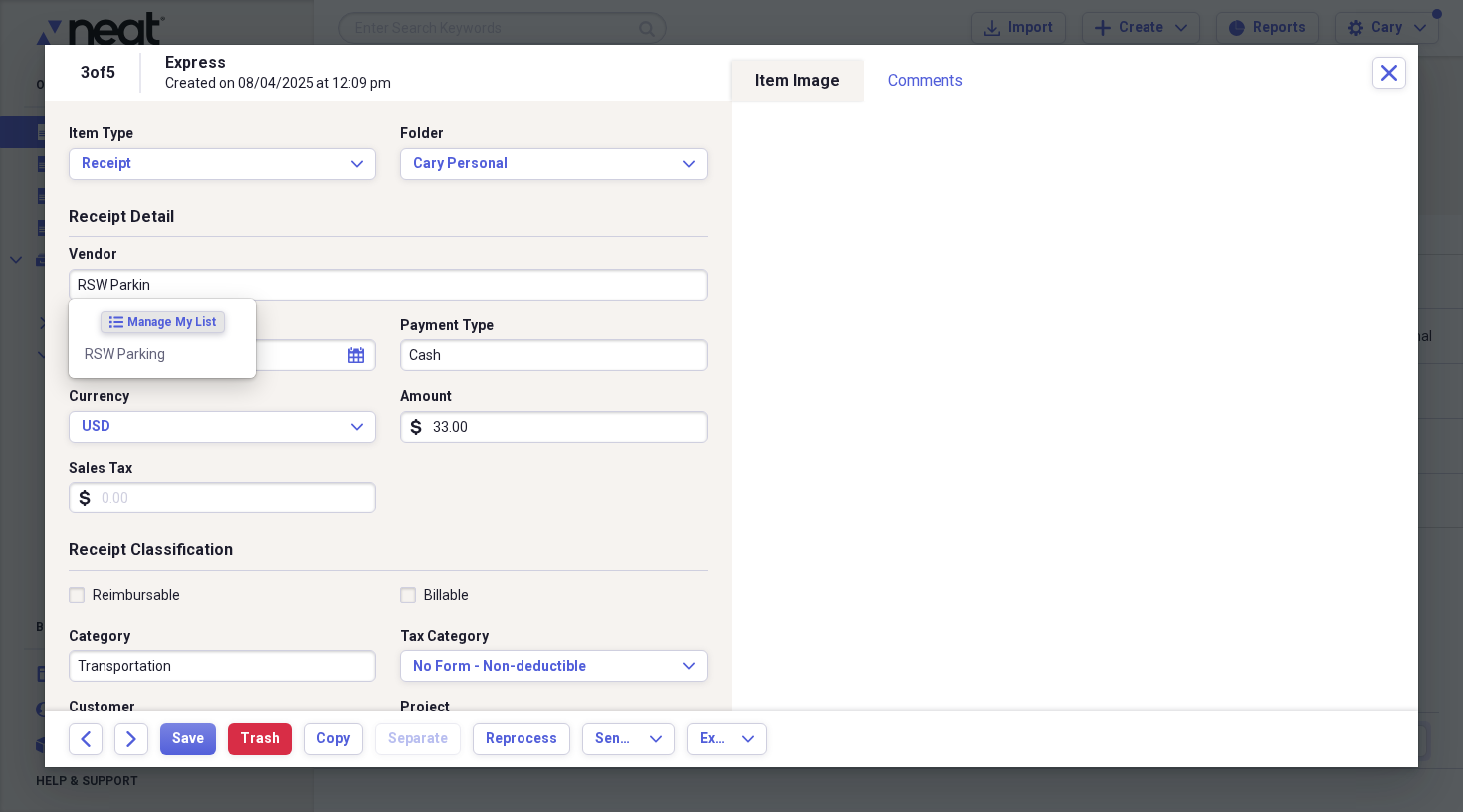 type on "RSW Parking" 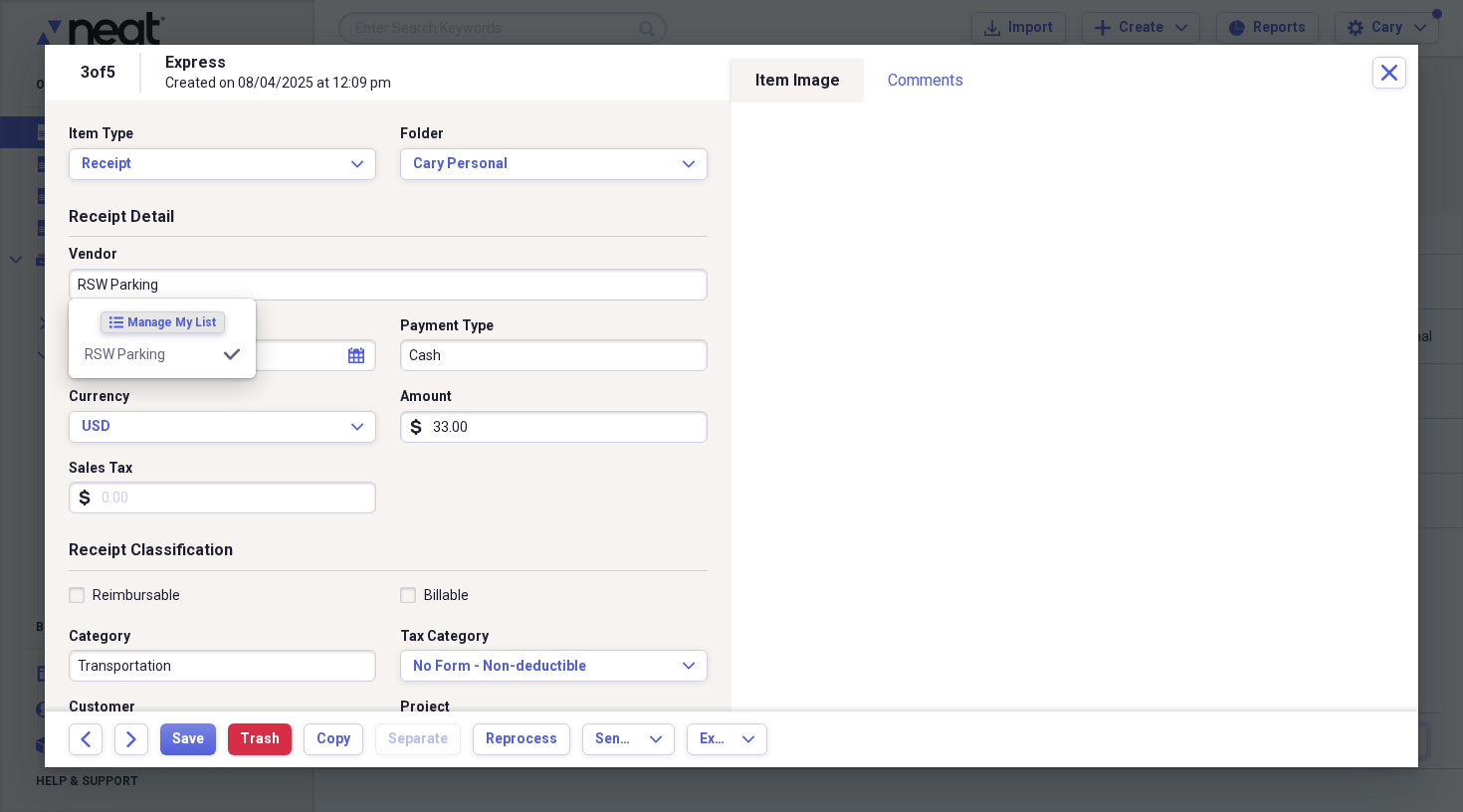 type on "Airport Parking" 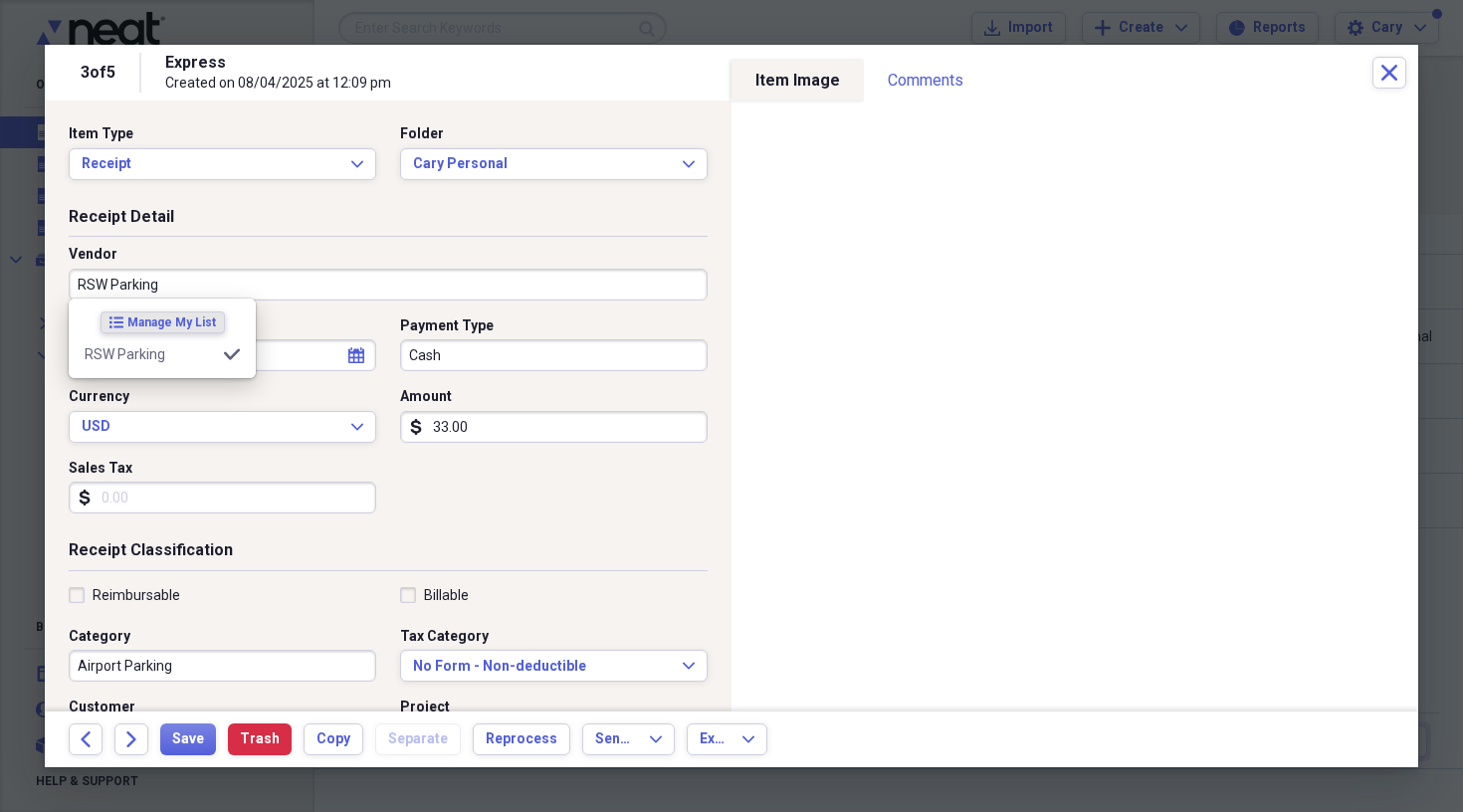type on "RSW Parking" 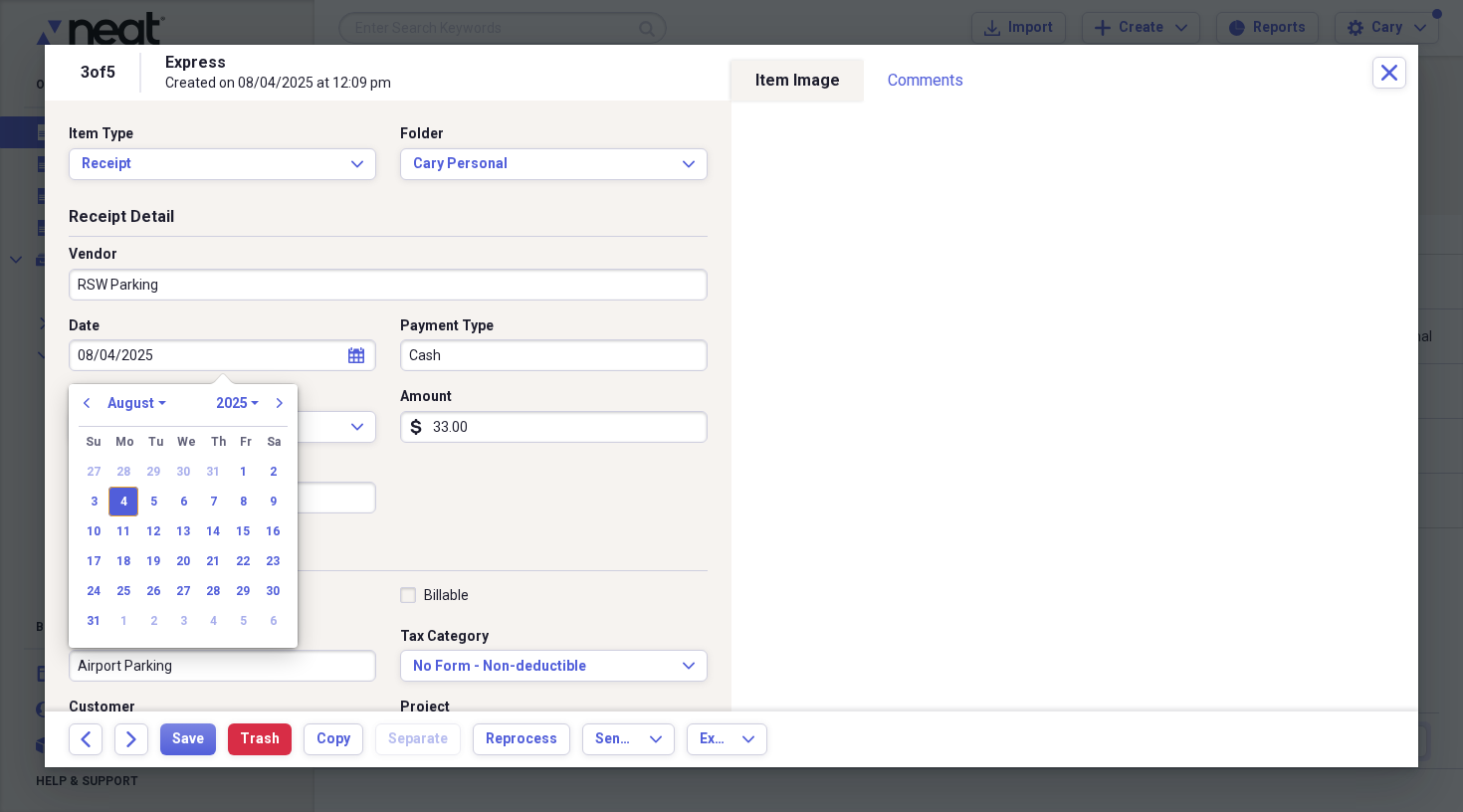 click on "Cash" at bounding box center (553, 355) 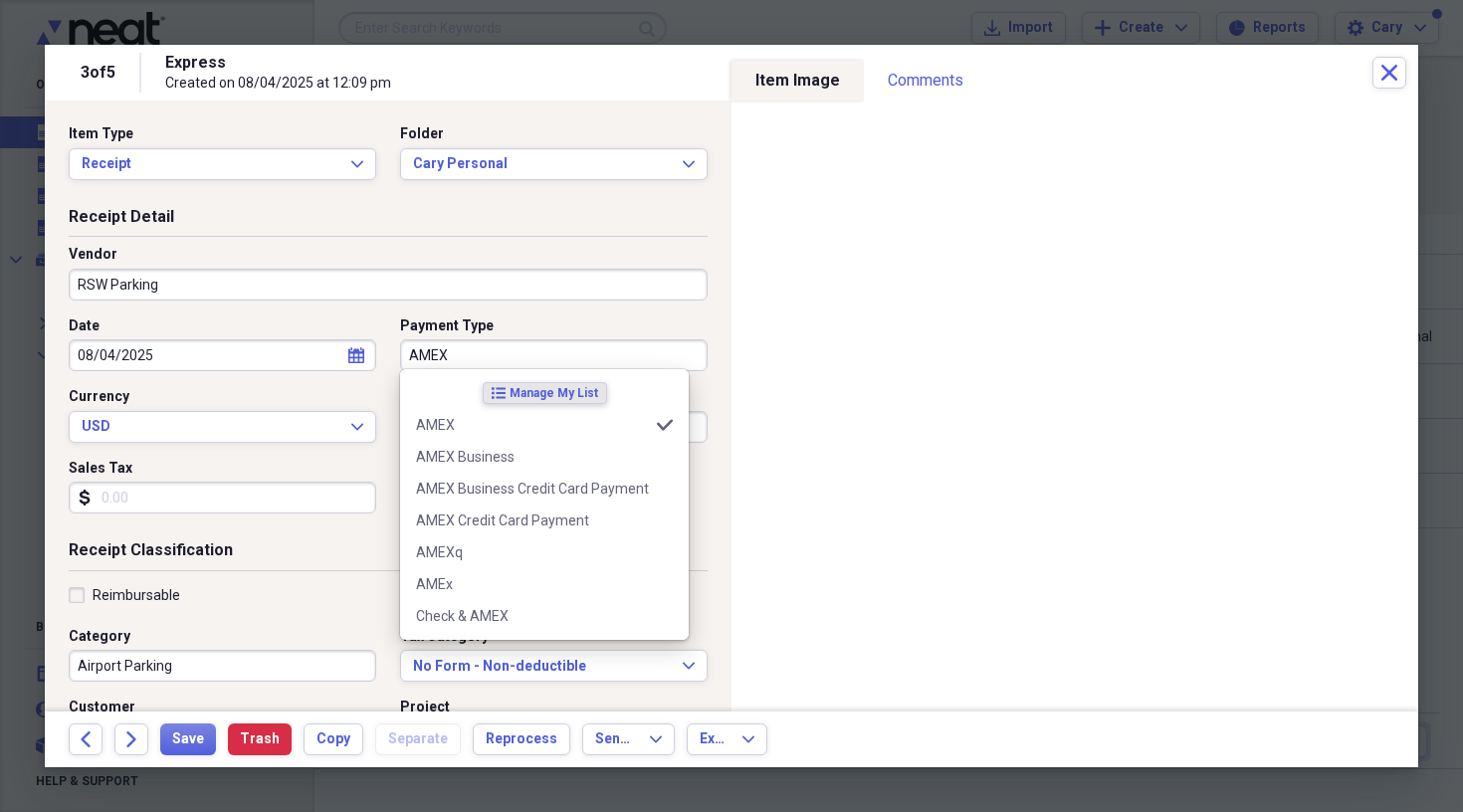 type on "AMEX" 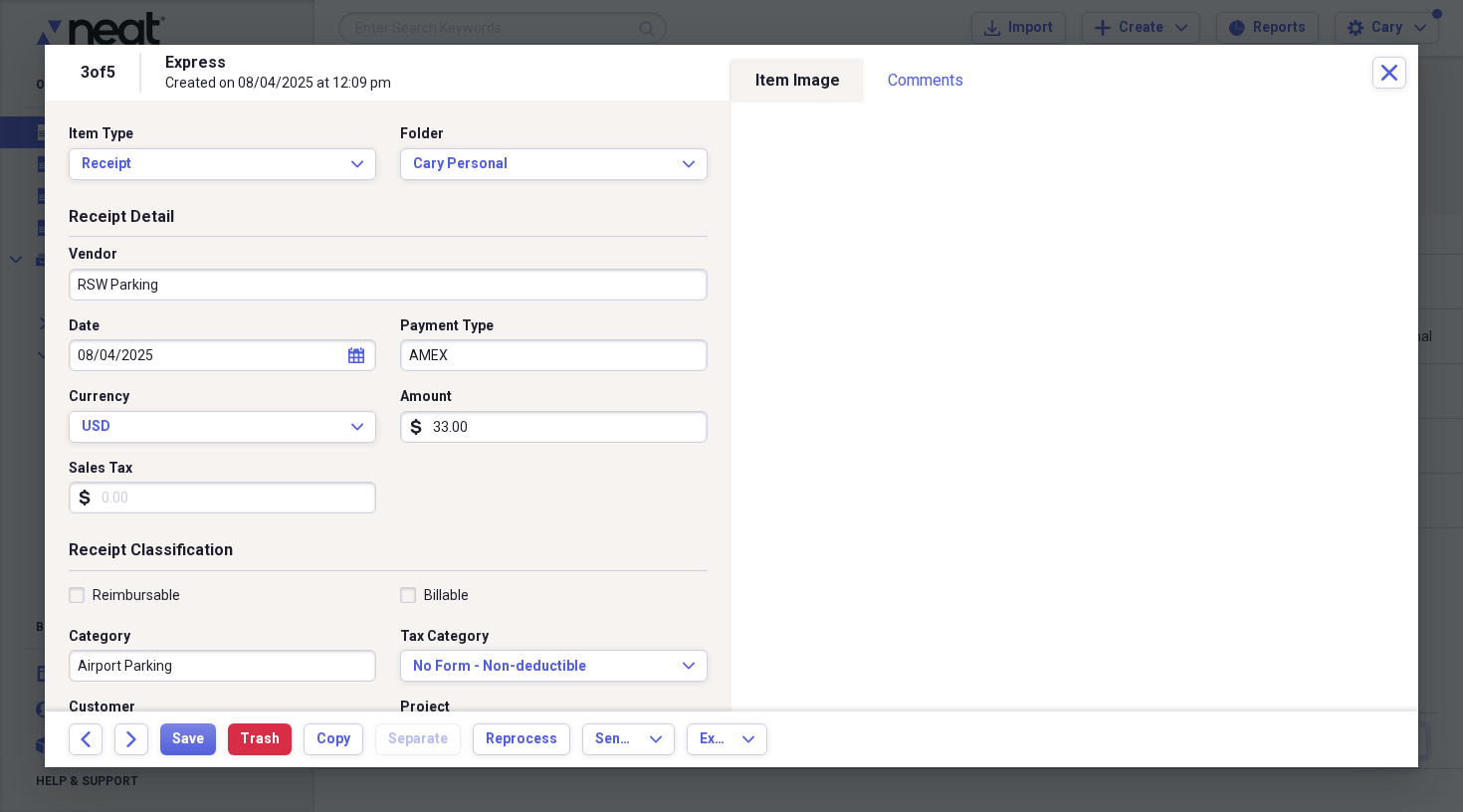 click on "Reimbursable" at bounding box center [124, 595] 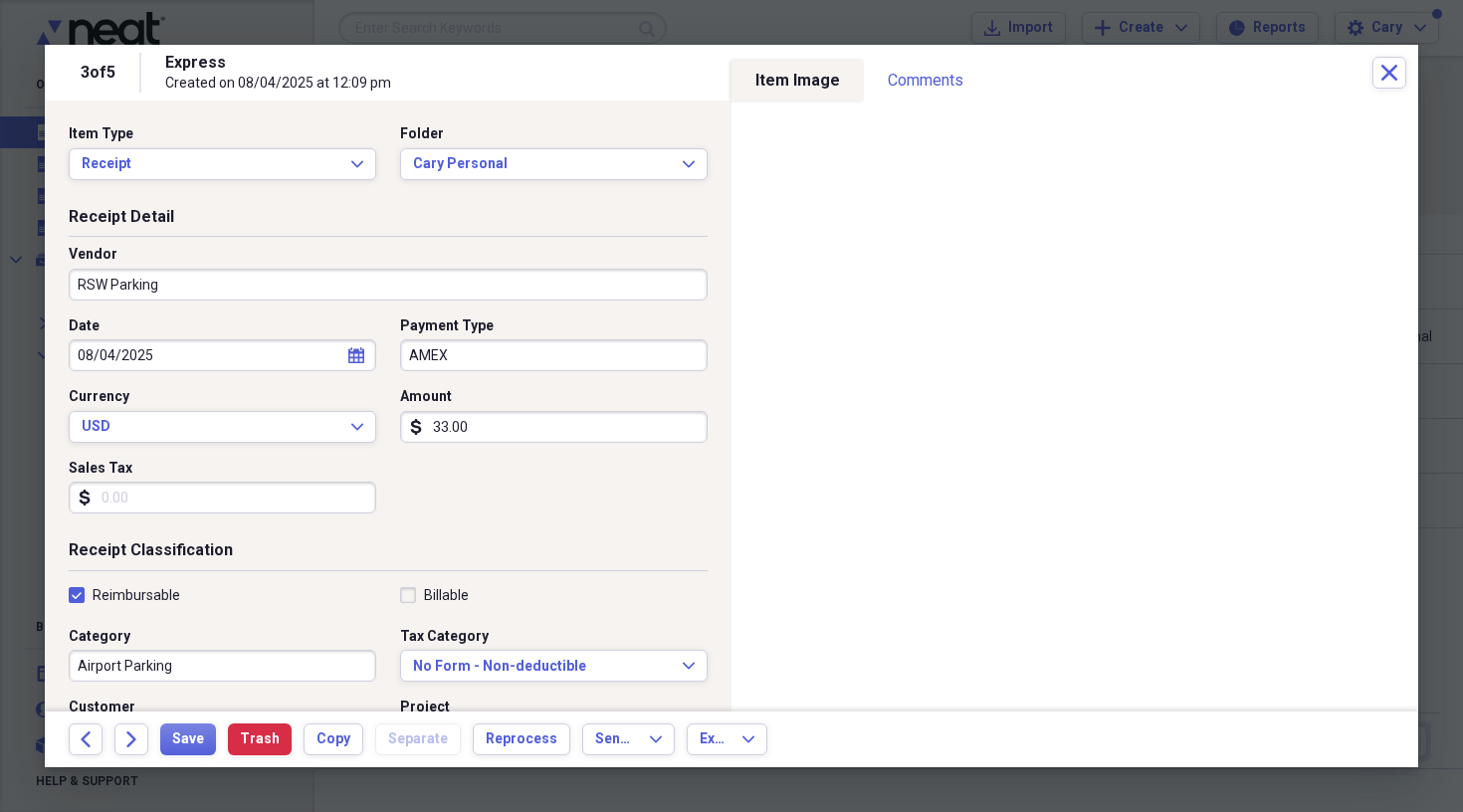 checkbox on "true" 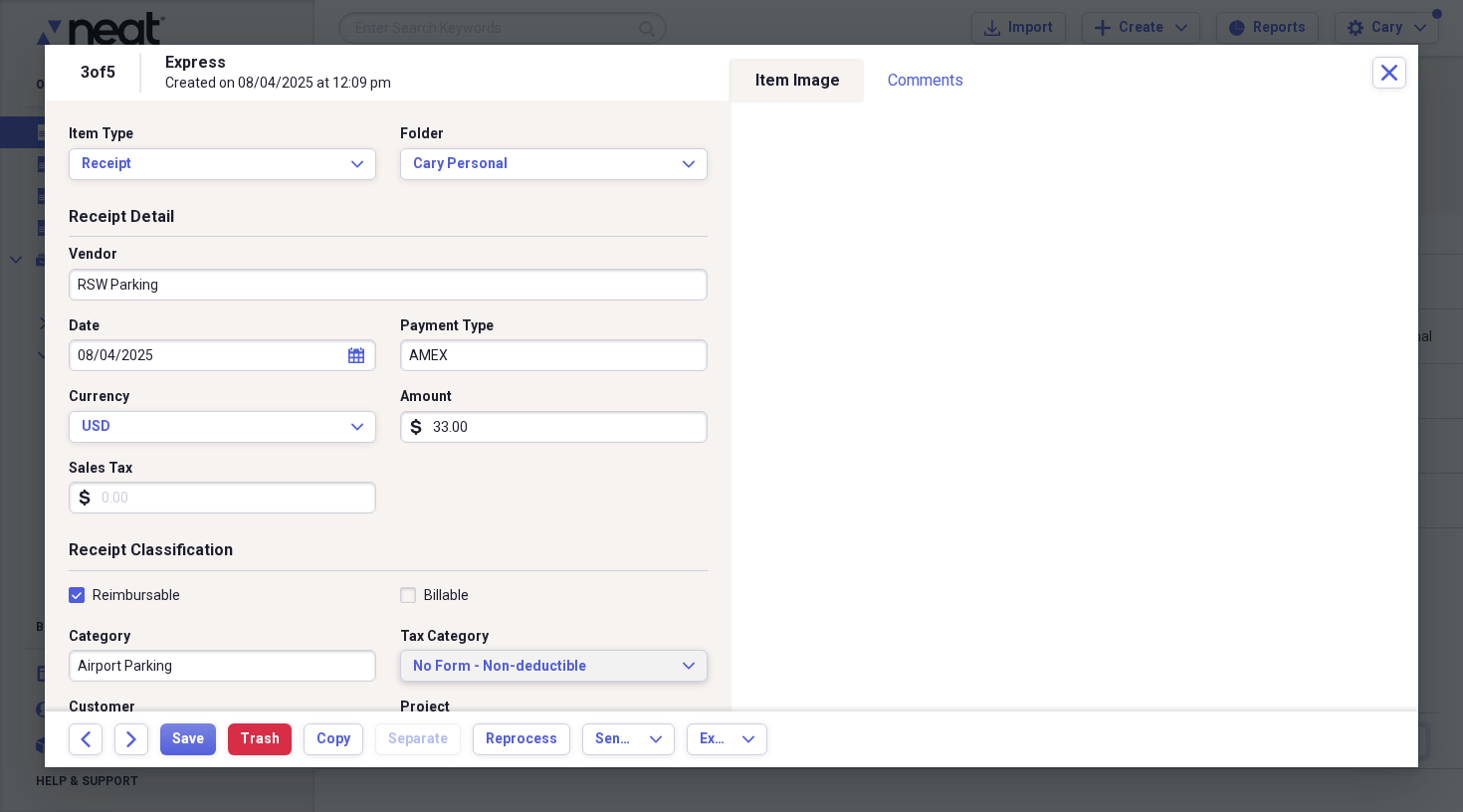 click on "No Form - Non-deductible Expand" at bounding box center (553, 666) 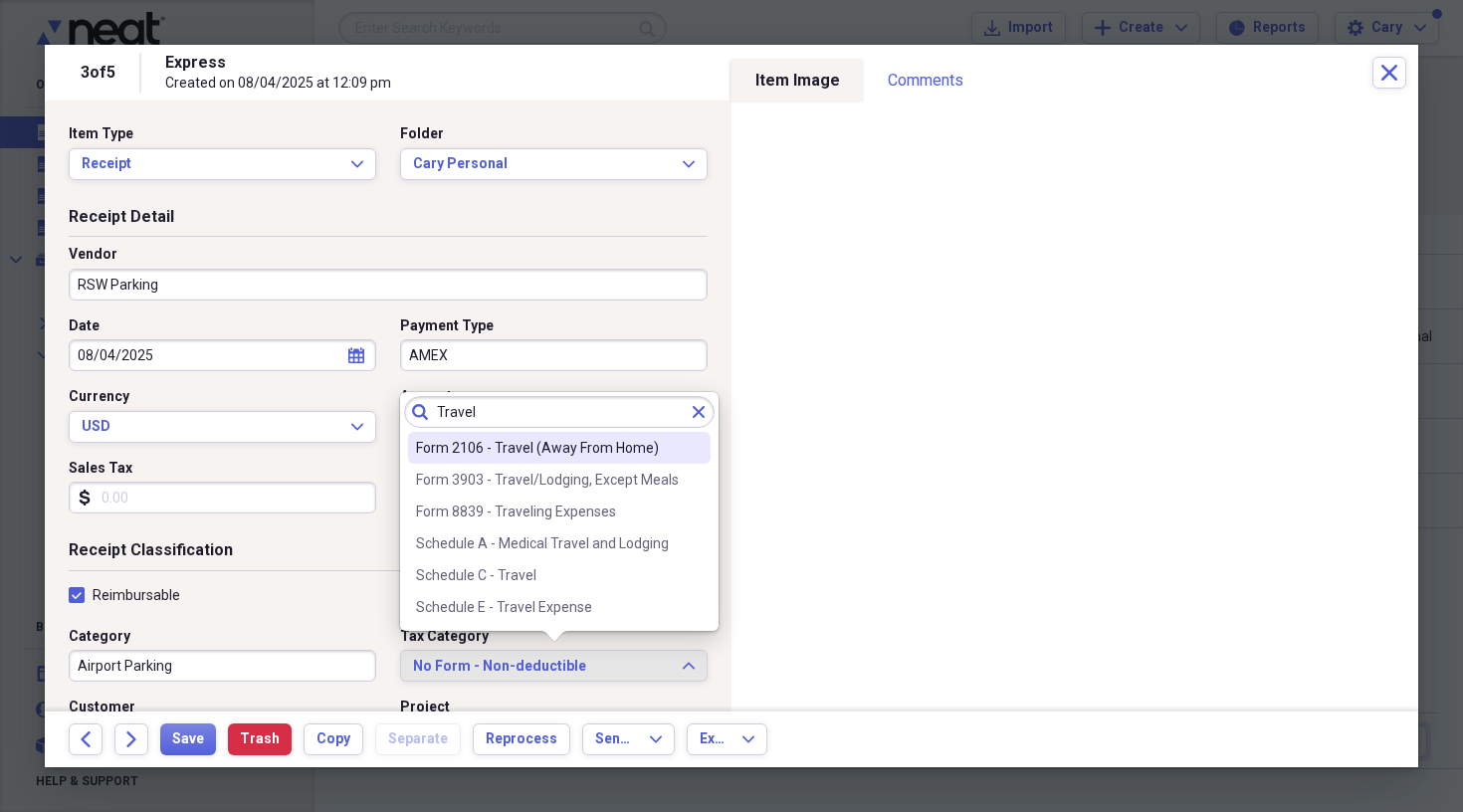 type on "Travel" 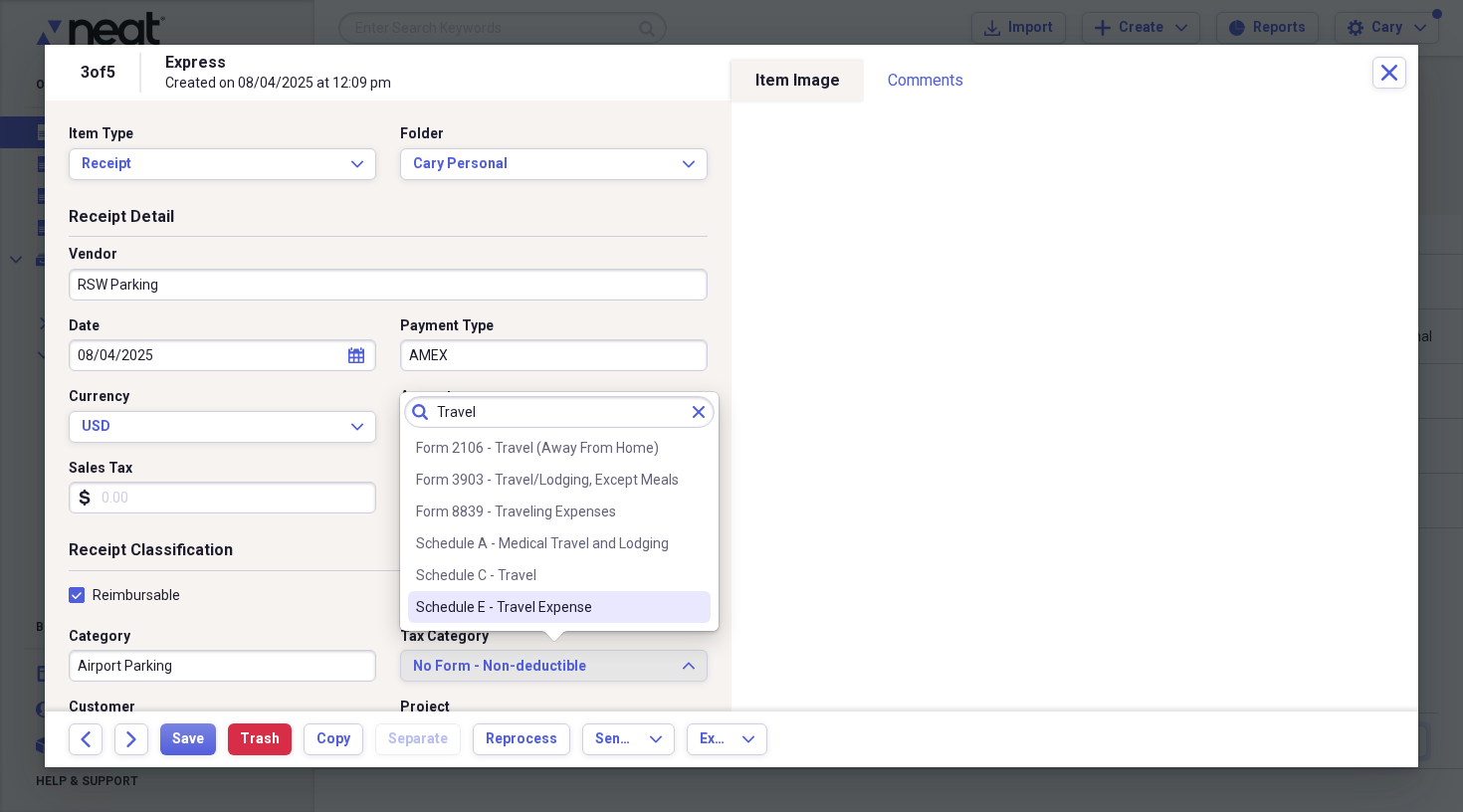 click on "Schedule E - Travel Expense" at bounding box center (547, 607) 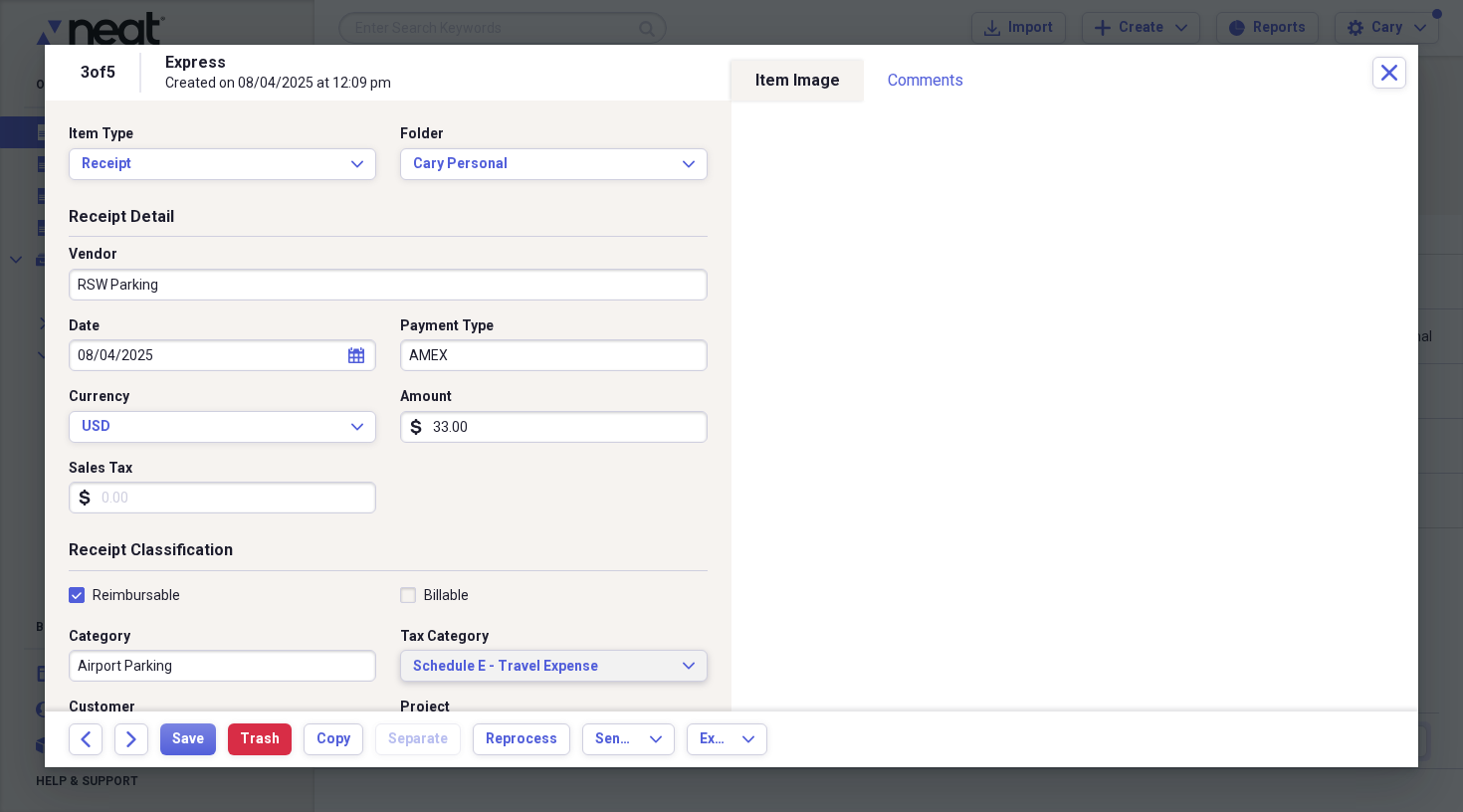 scroll, scrollTop: 0, scrollLeft: 0, axis: both 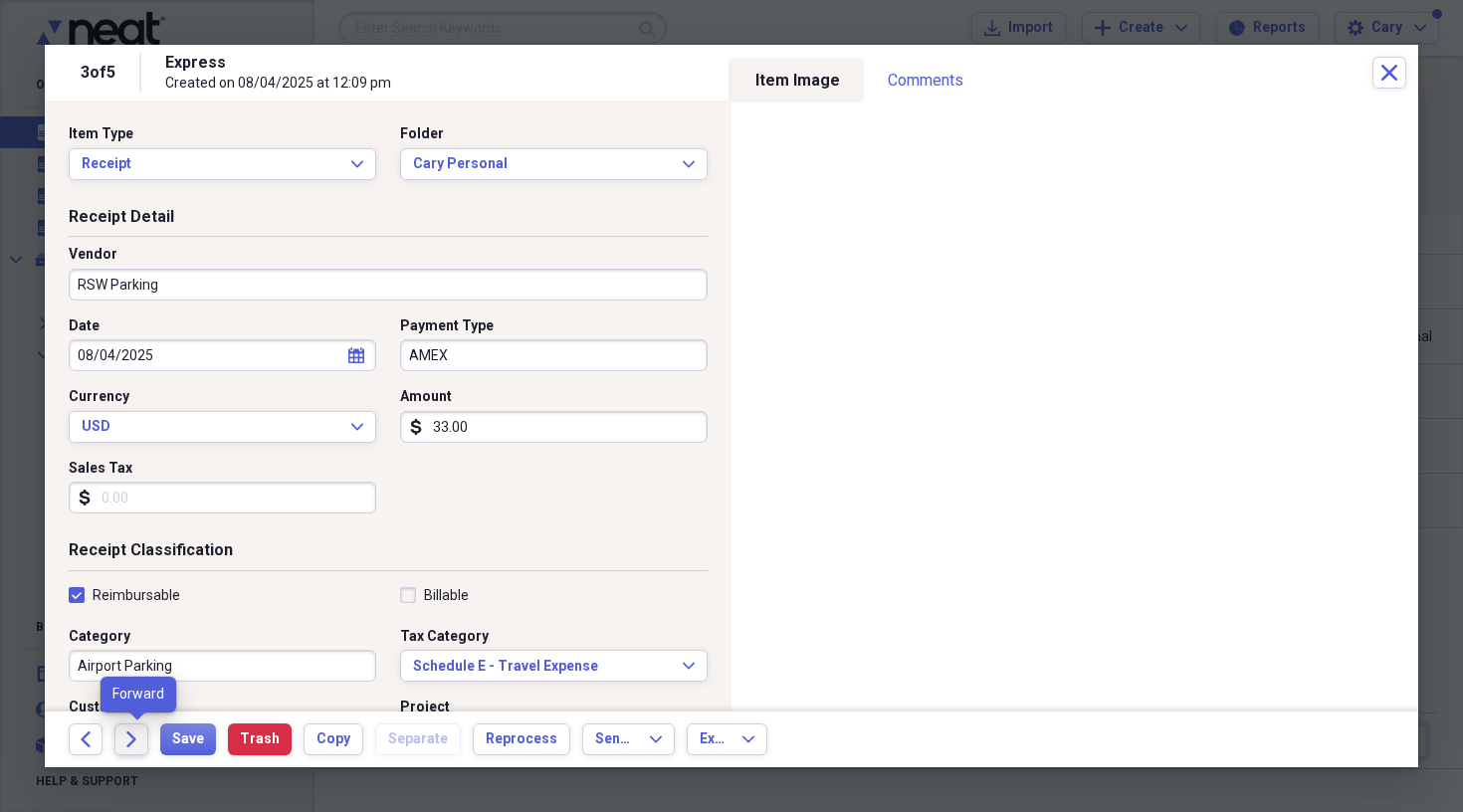 click on "Forward" 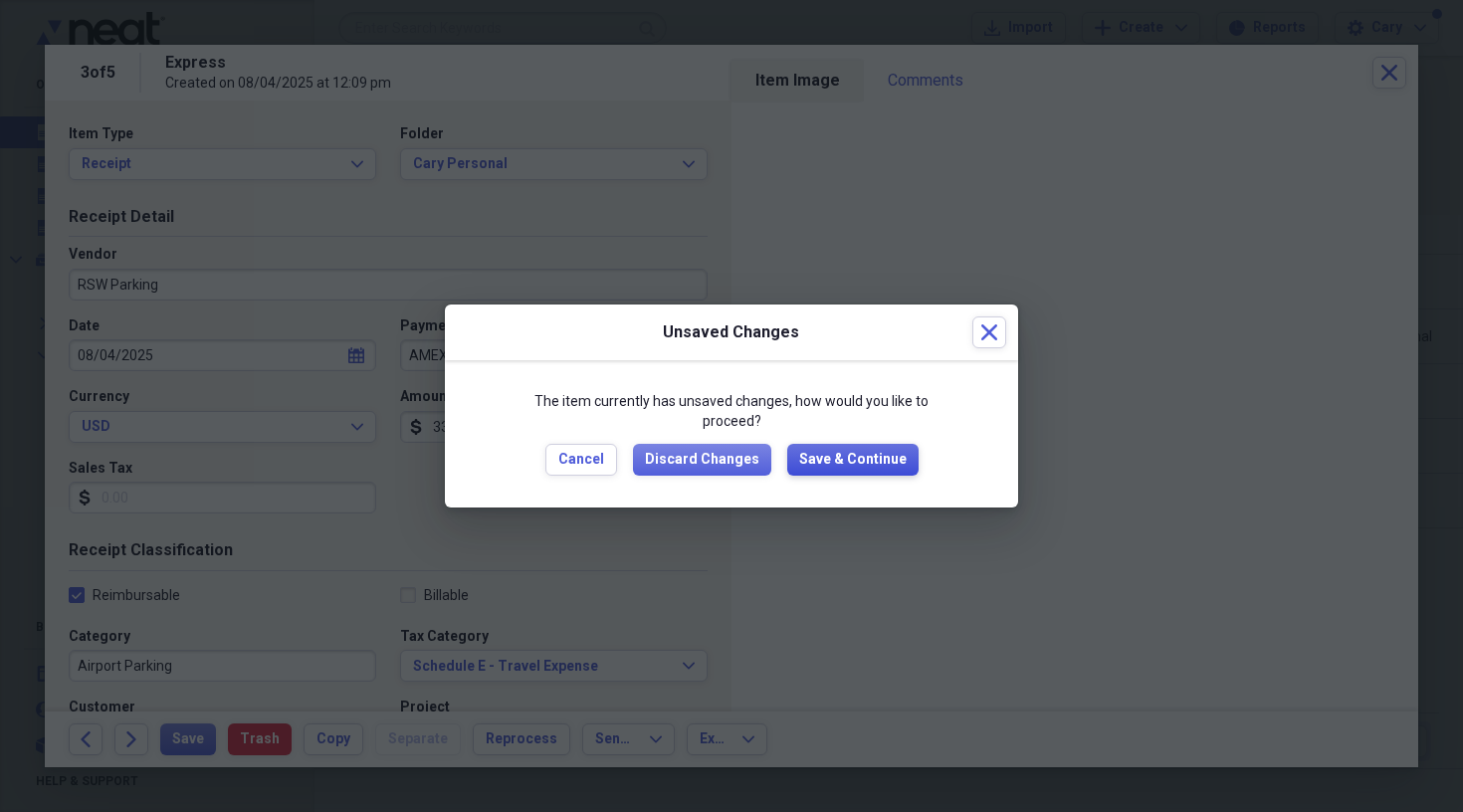 click on "Save & Continue" at bounding box center (853, 460) 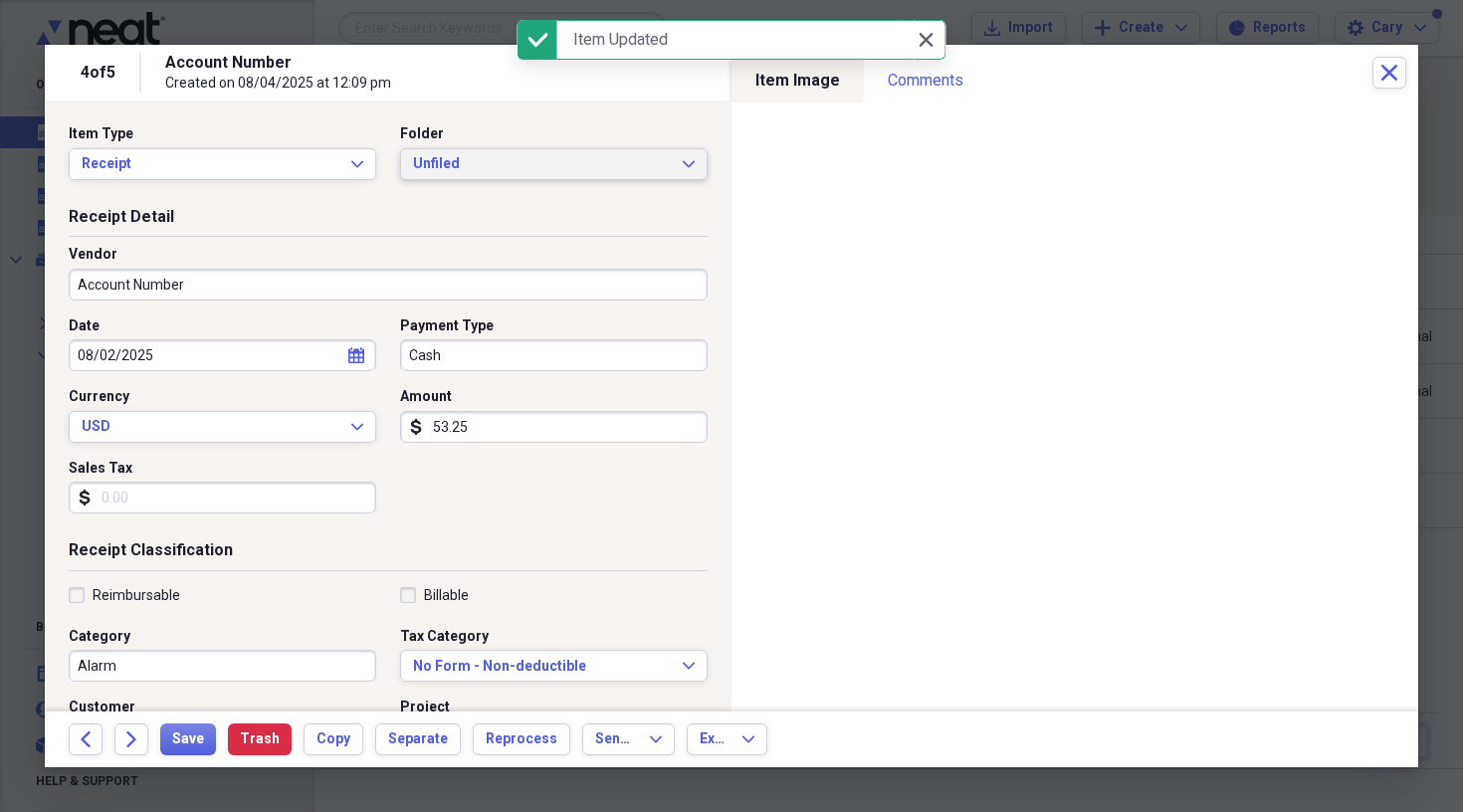 click on "Unfiled" at bounding box center [541, 164] 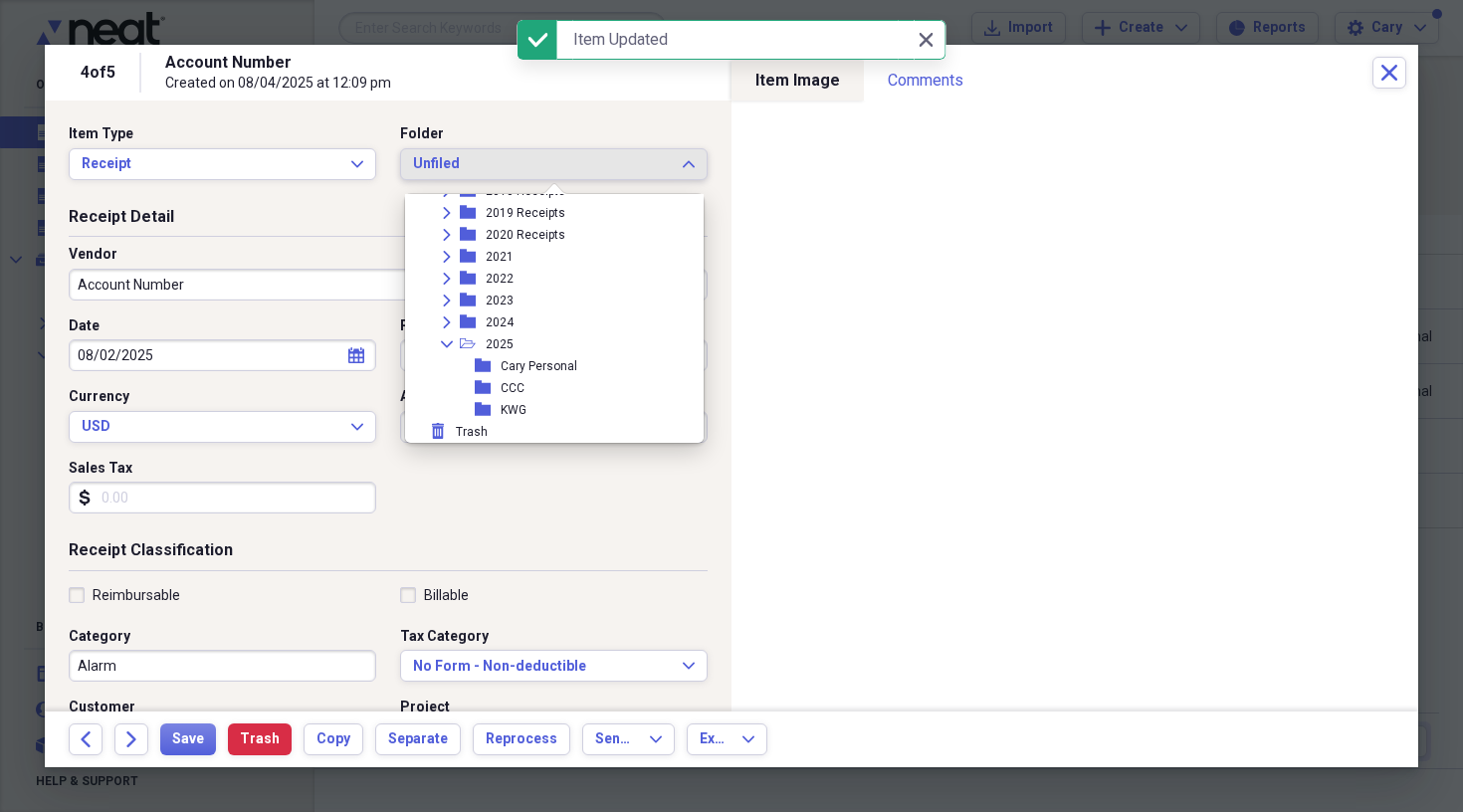scroll, scrollTop: 160, scrollLeft: 0, axis: vertical 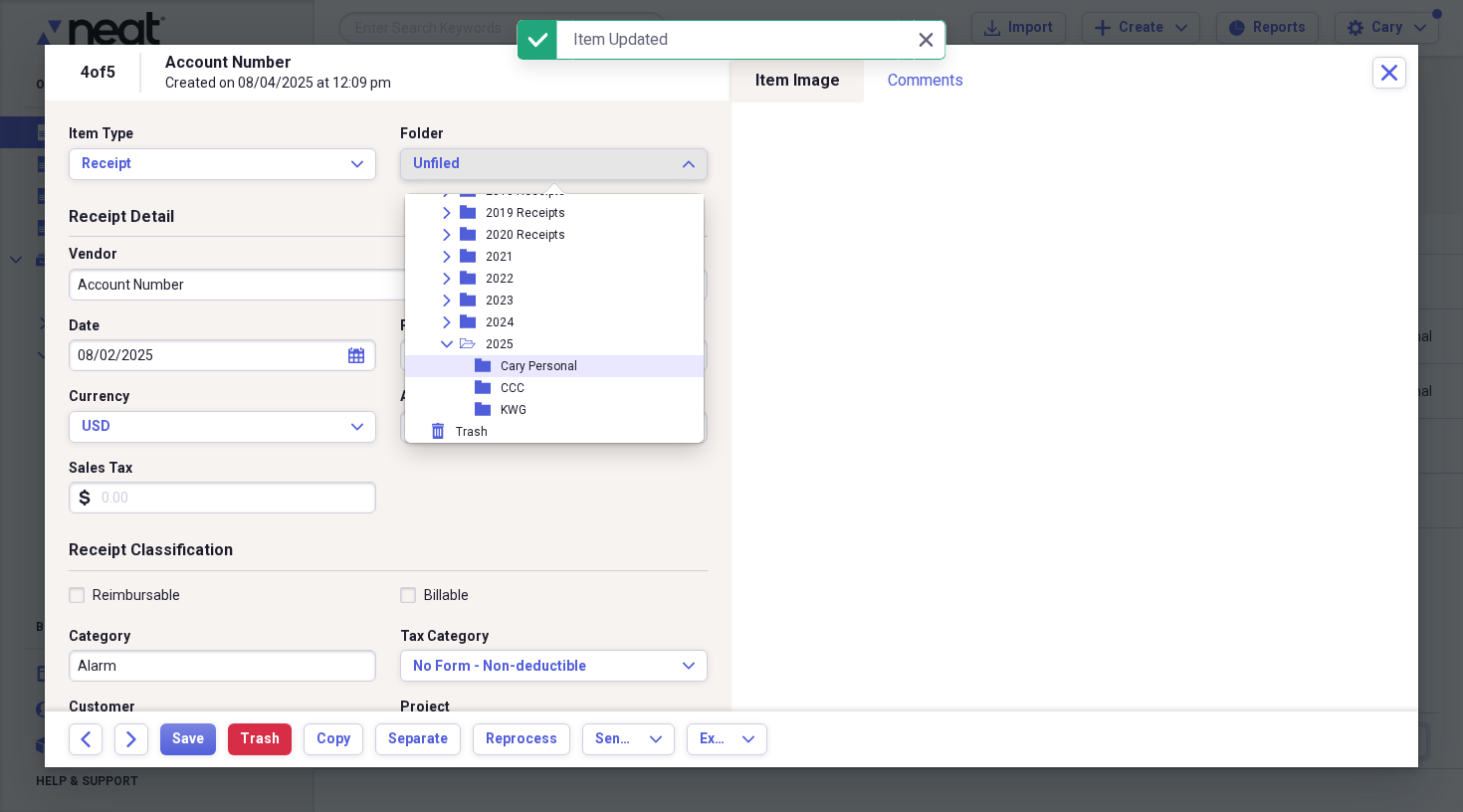 click on "Cary Personal" at bounding box center (538, 366) 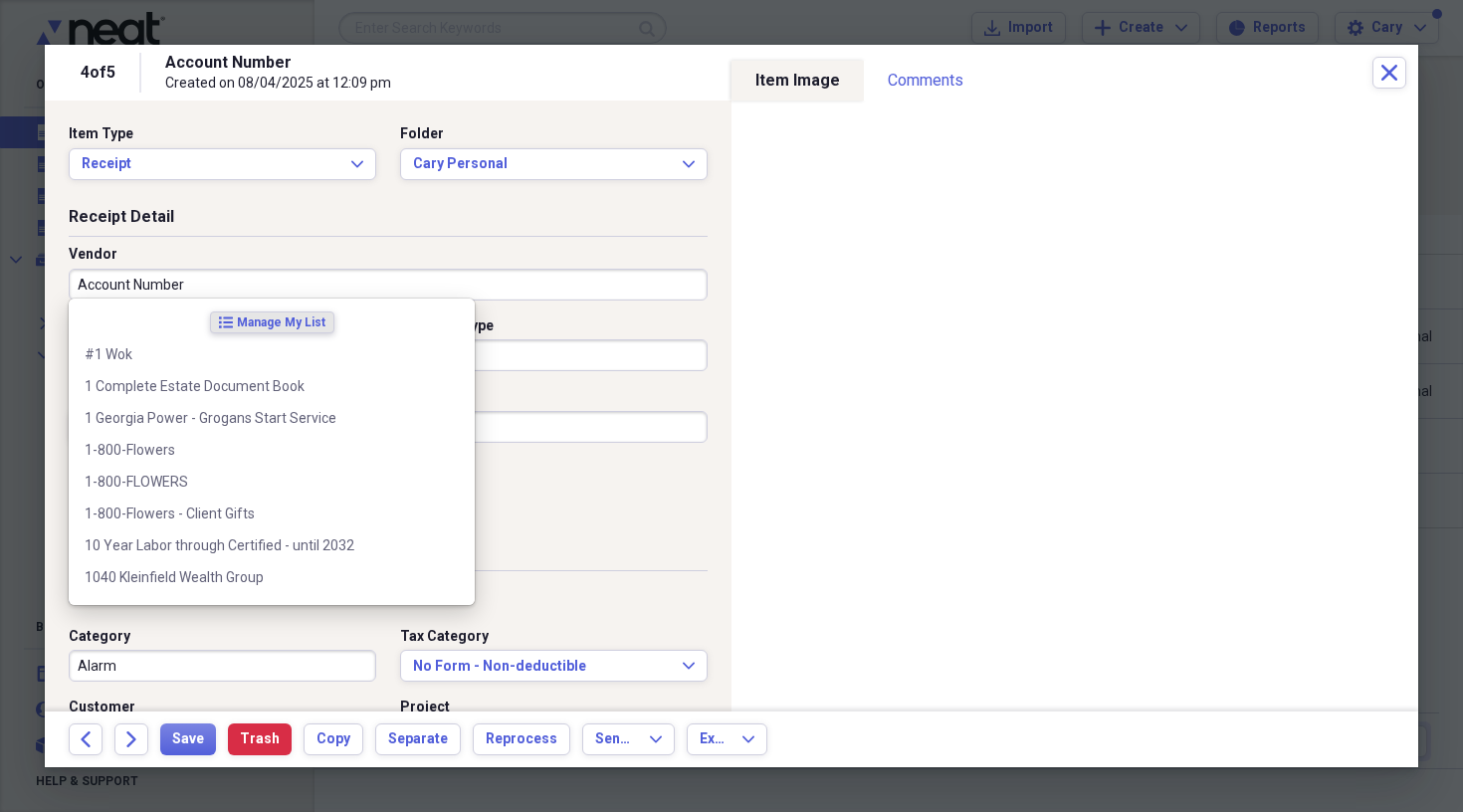 click on "Account Number" at bounding box center (388, 285) 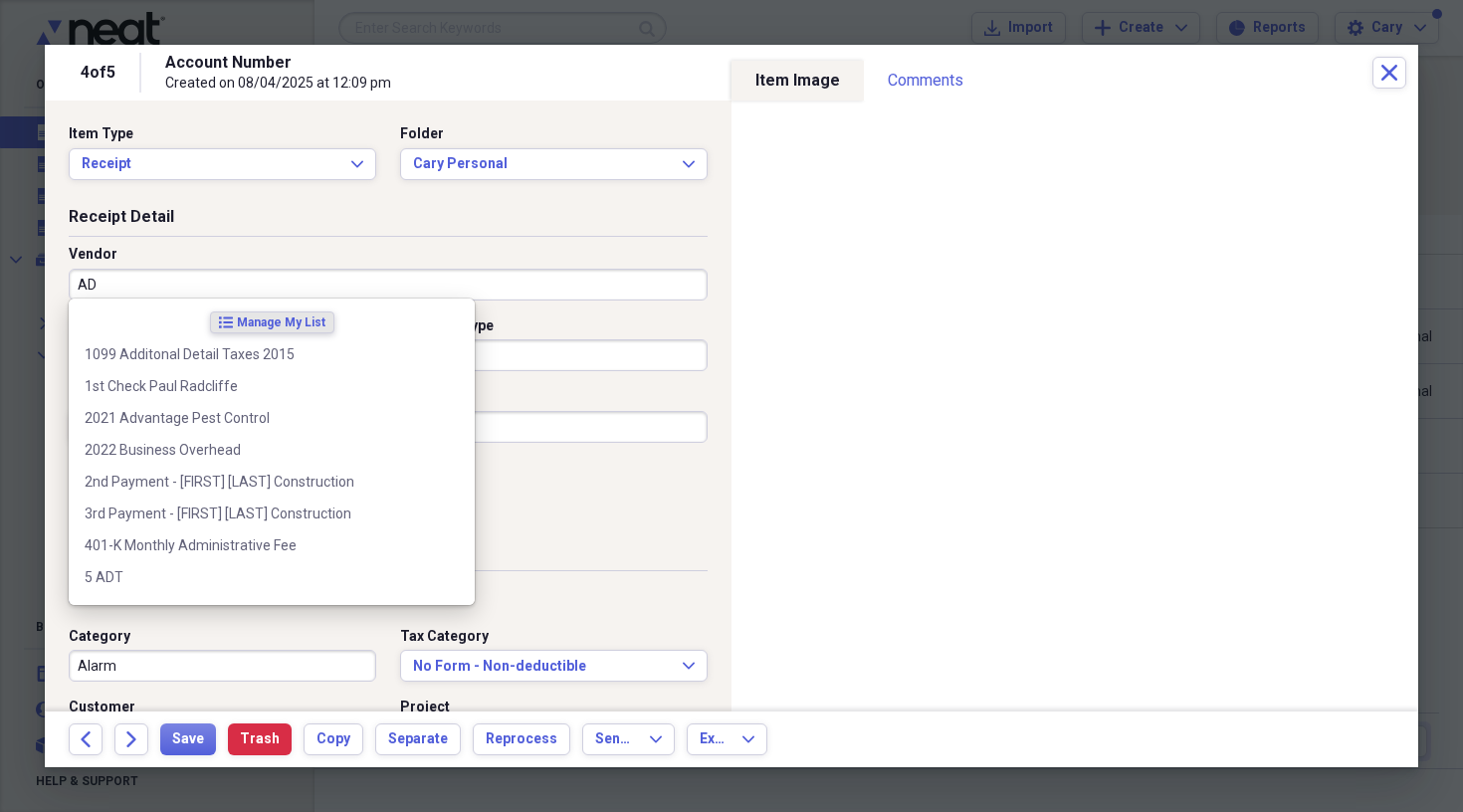 type on "ADT" 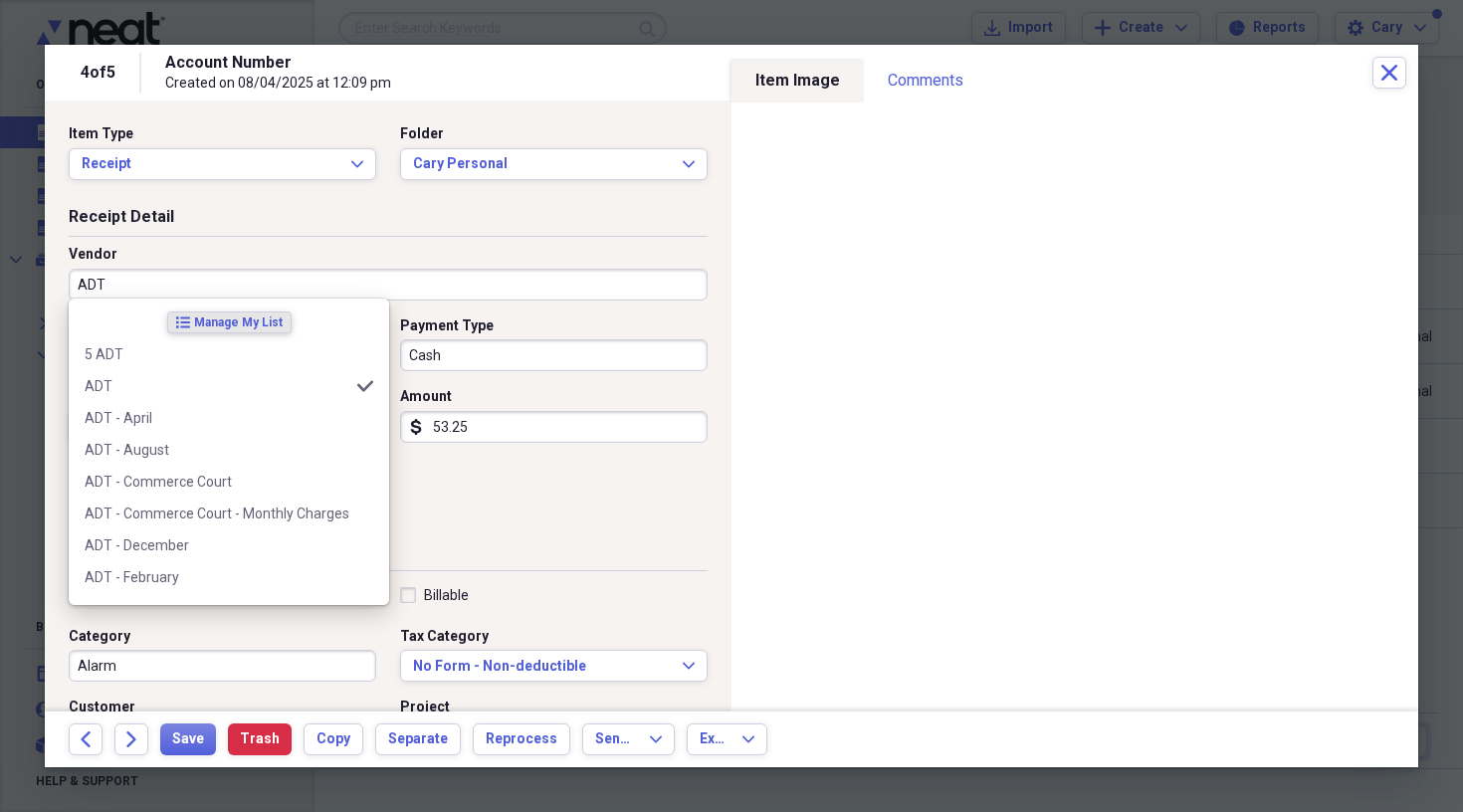 type on "Alarm System" 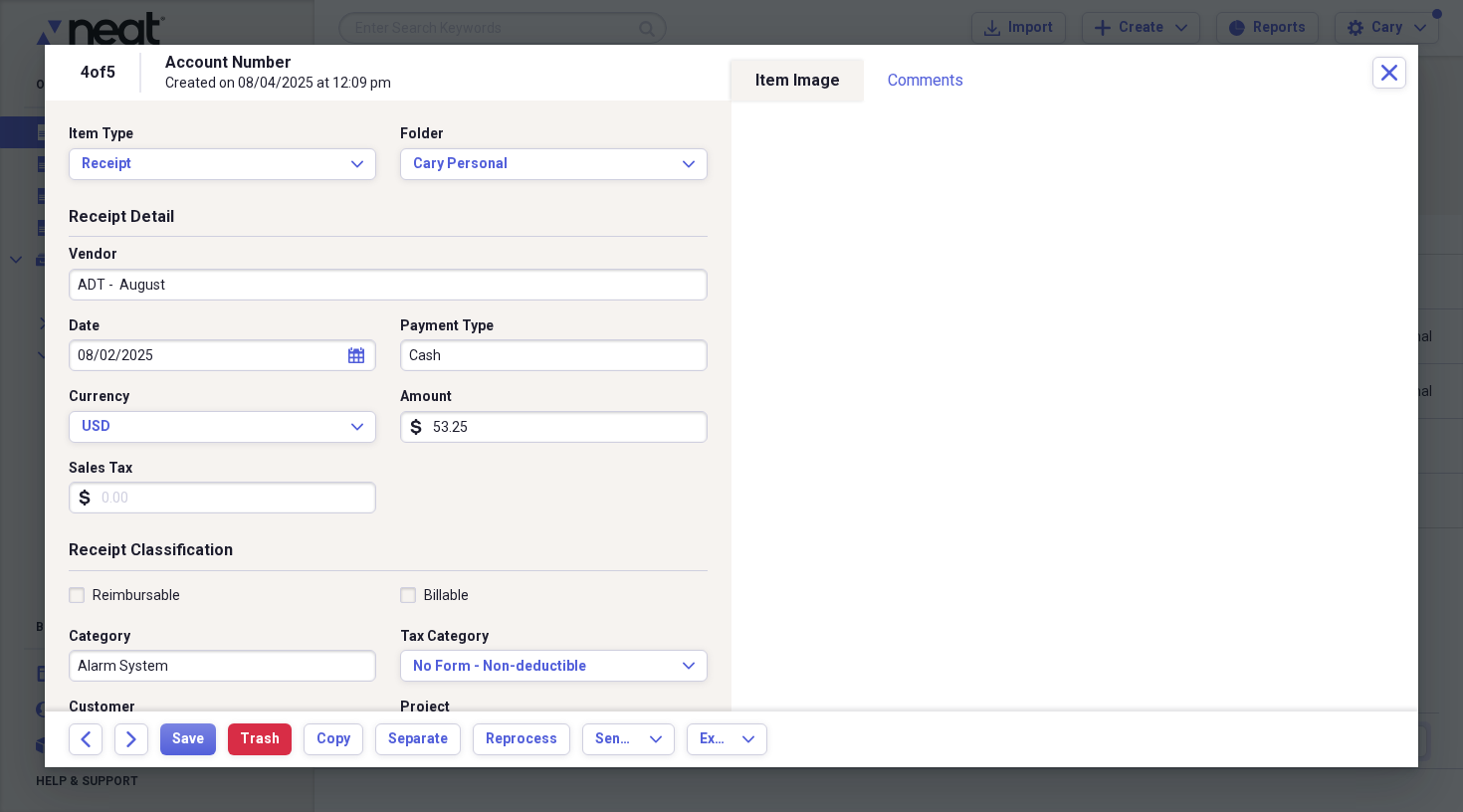 type on "ADT -  August" 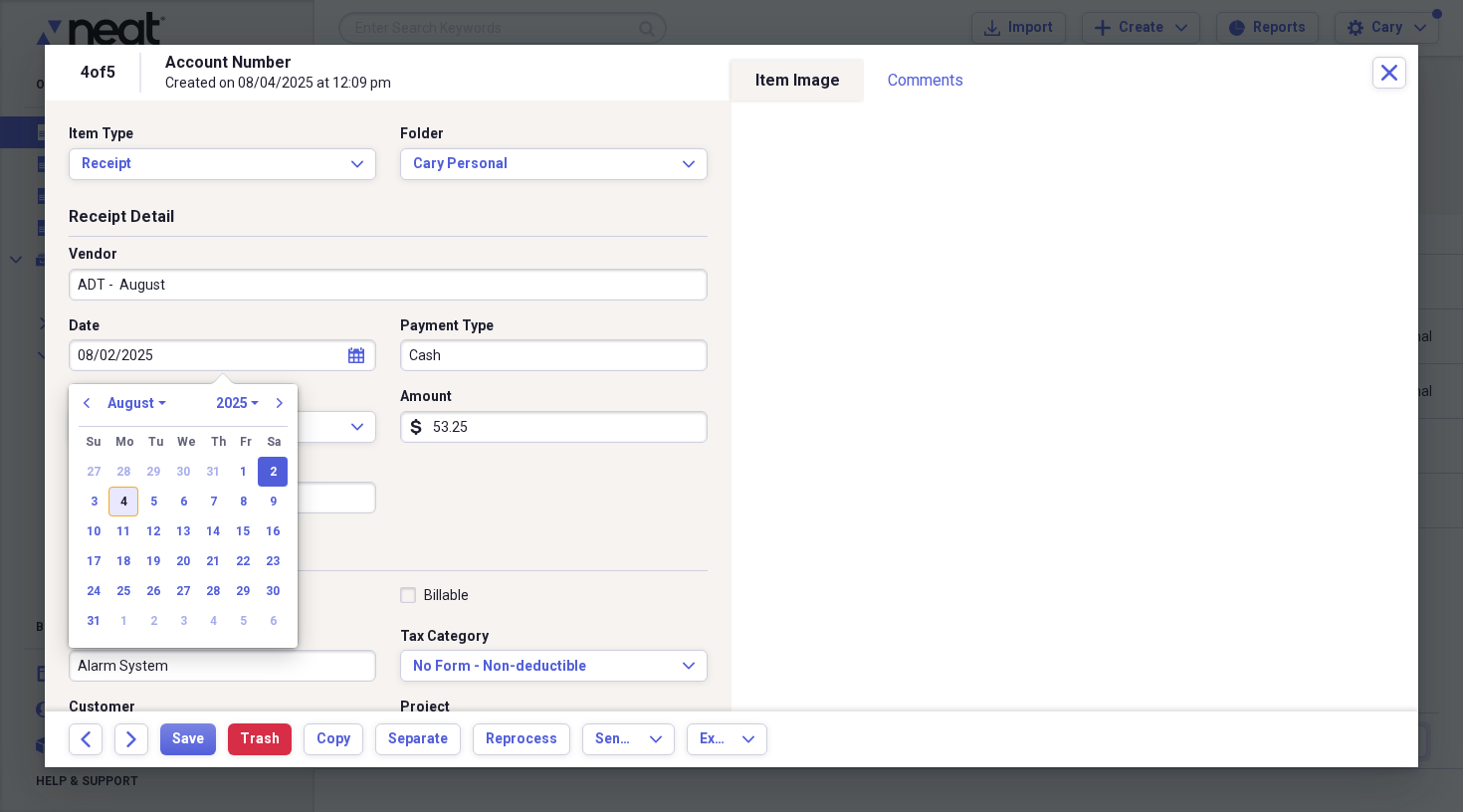click on "4" at bounding box center [123, 502] 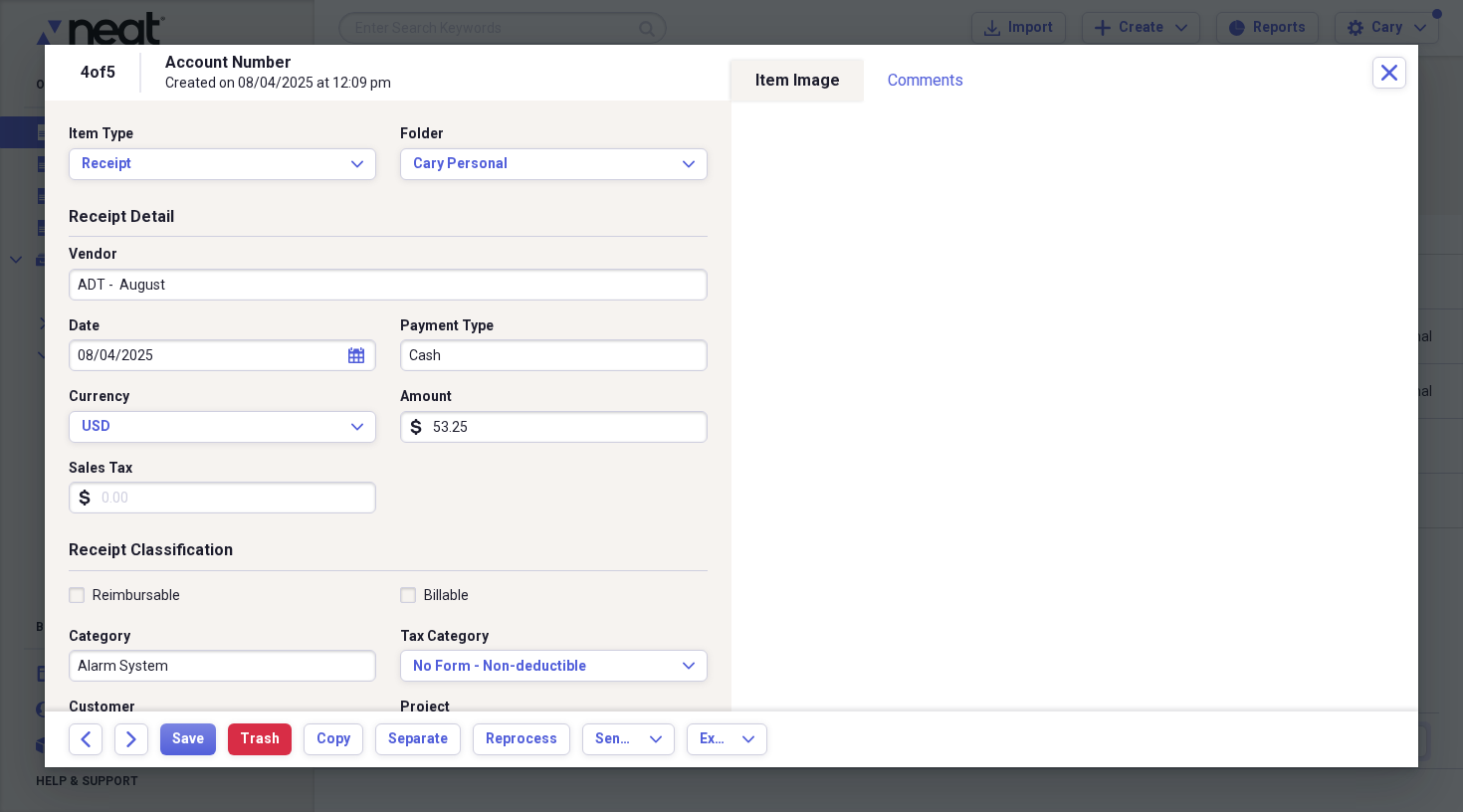 click on "Cash" at bounding box center [553, 355] 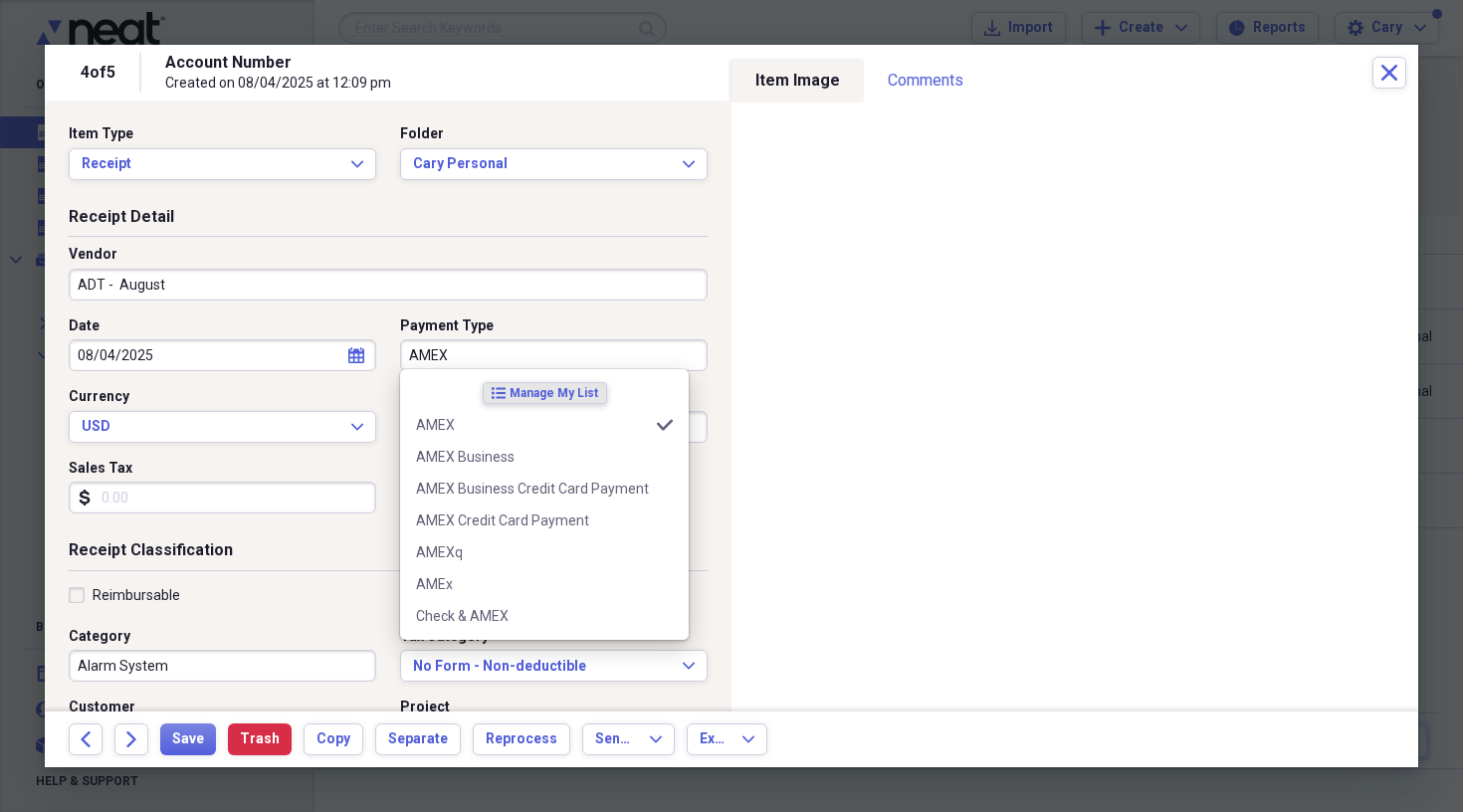 type on "AMEX" 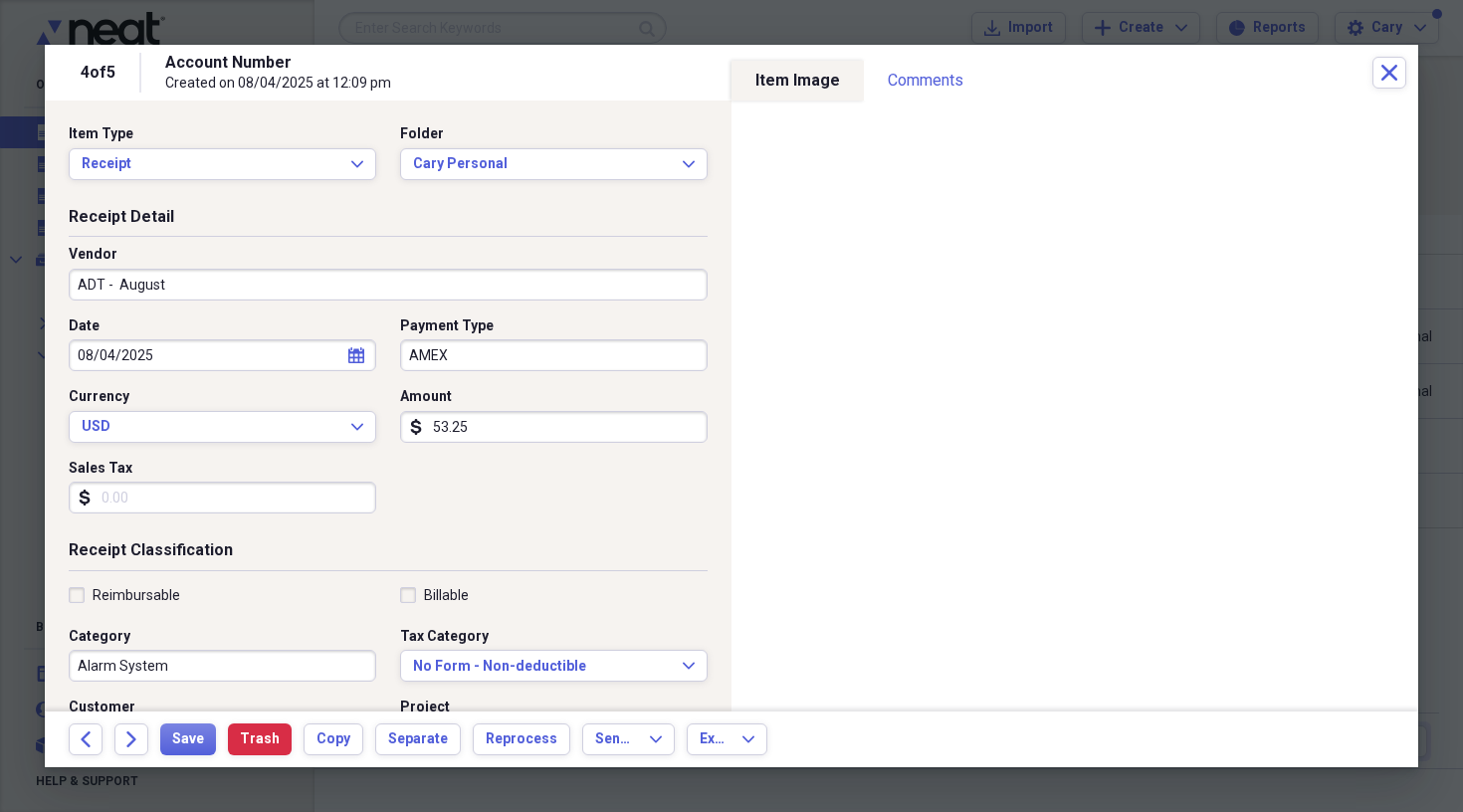 click on "Alarm System" at bounding box center [222, 666] 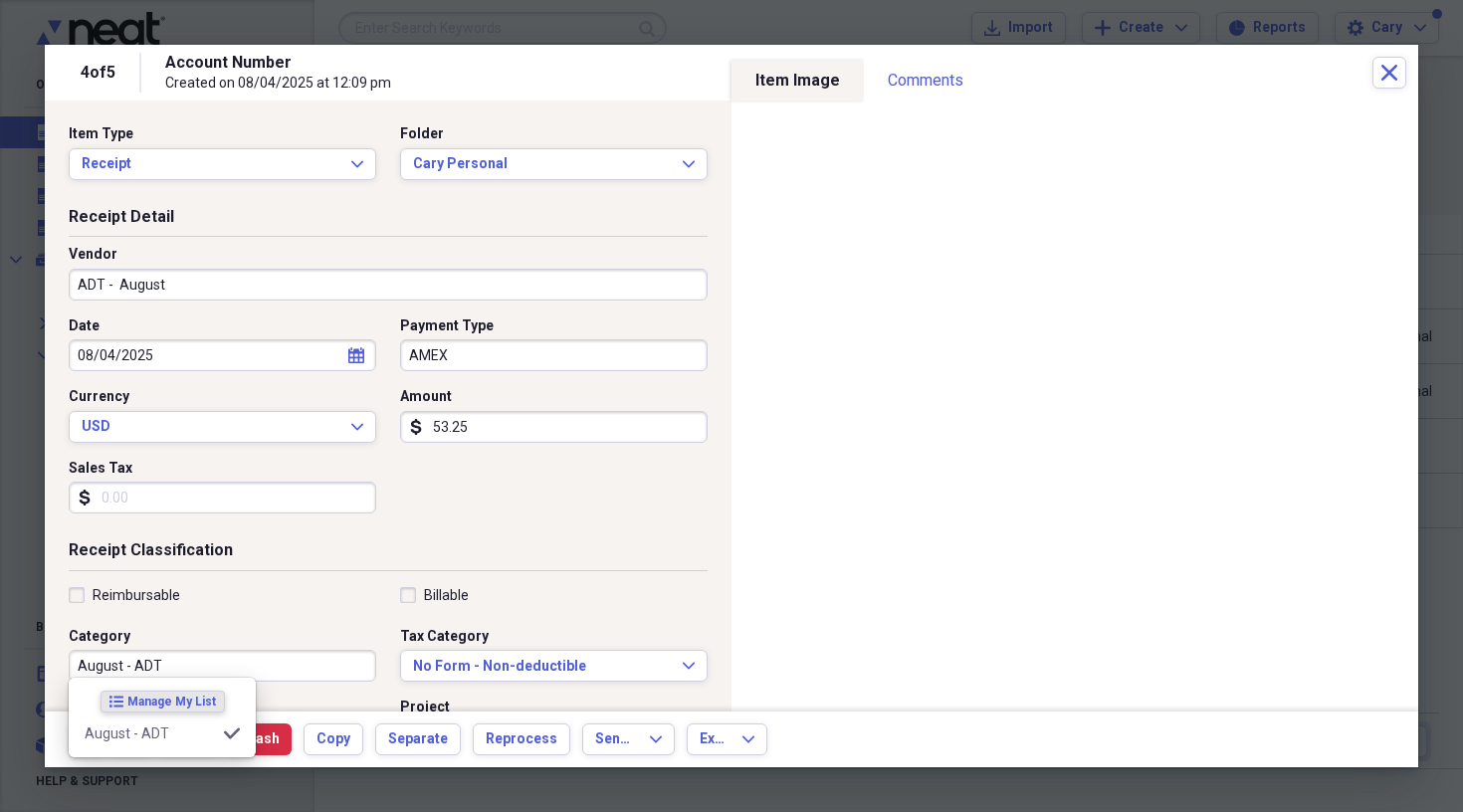 type on "August - ADT" 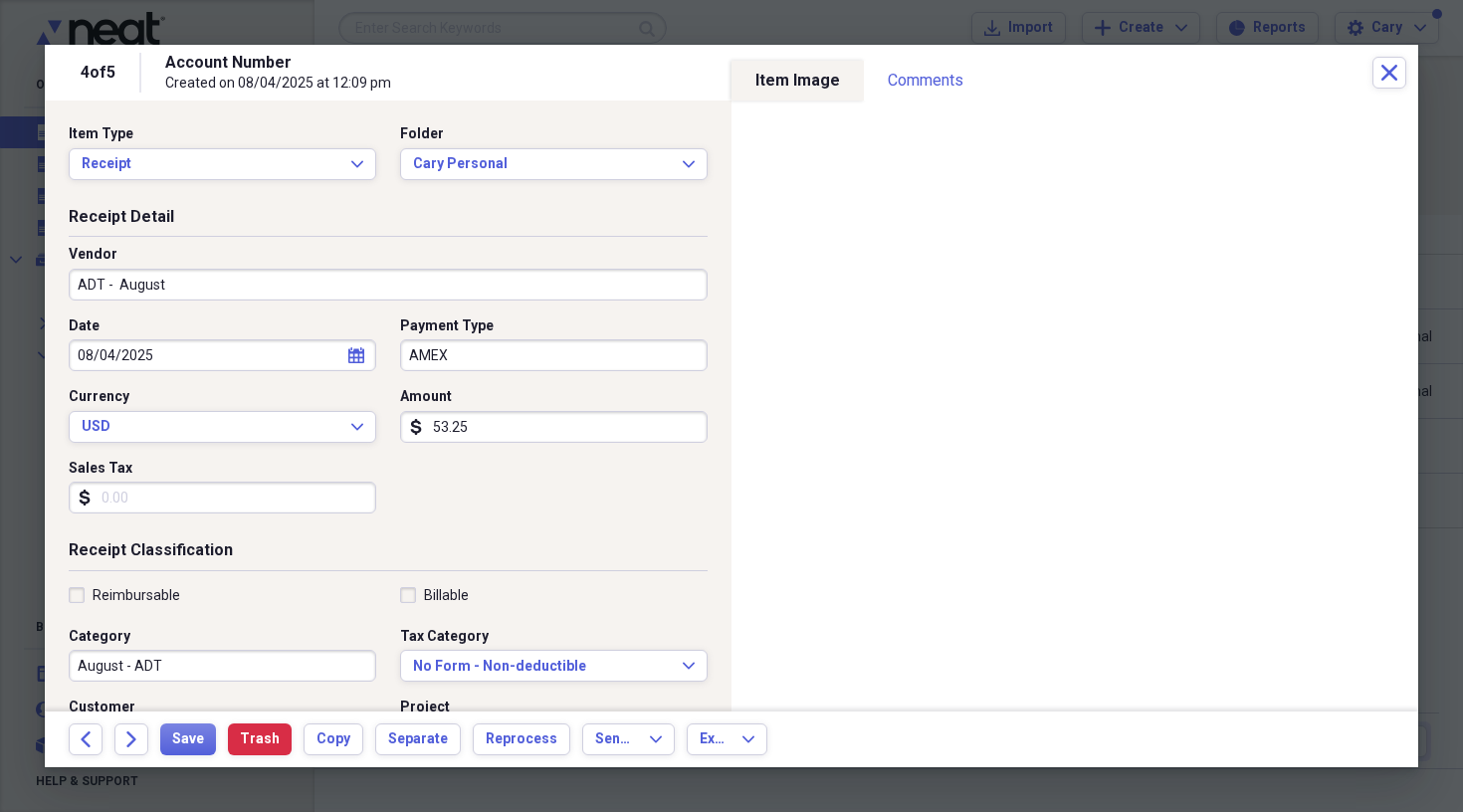 click on "Reimbursable" at bounding box center [124, 595] 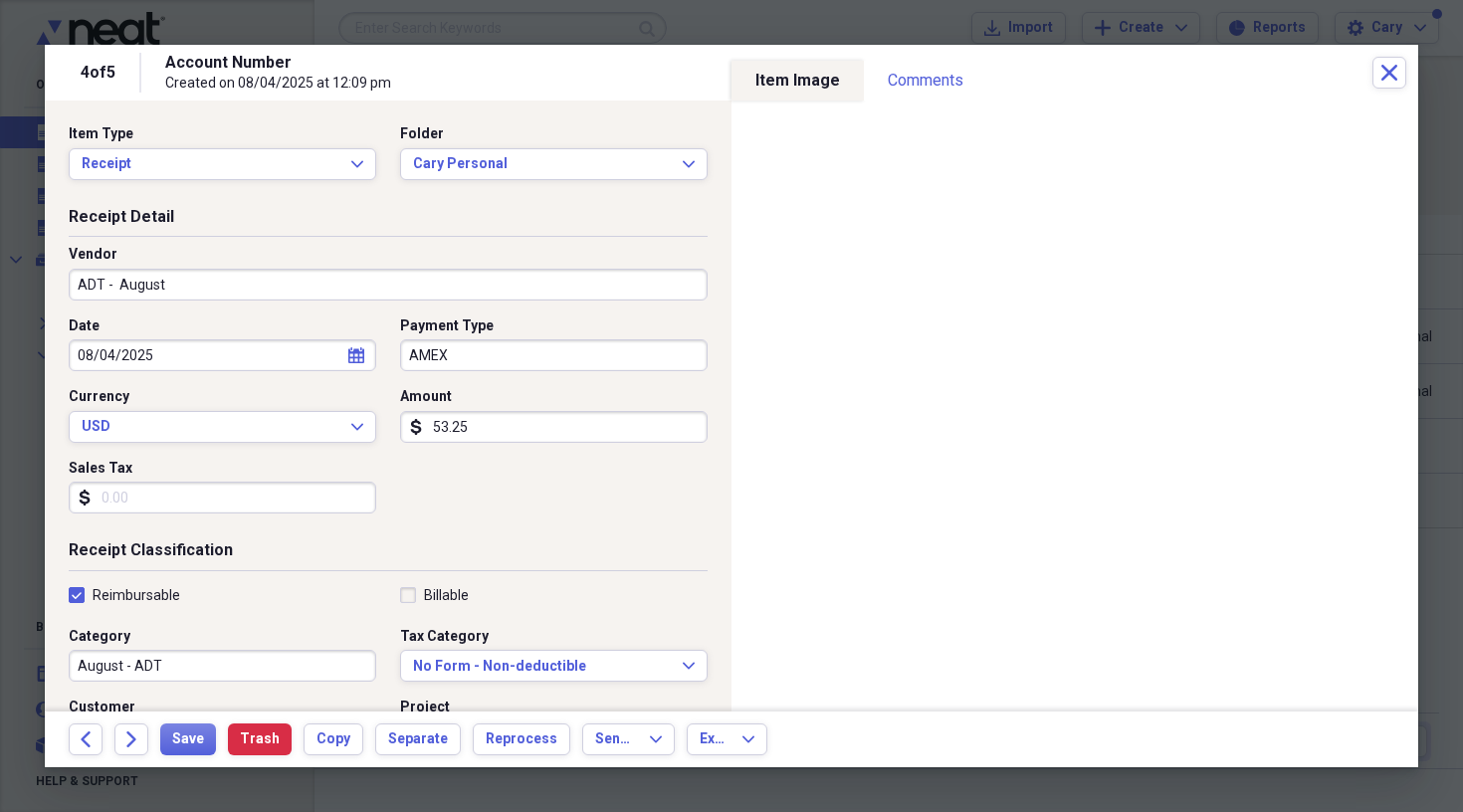 checkbox on "true" 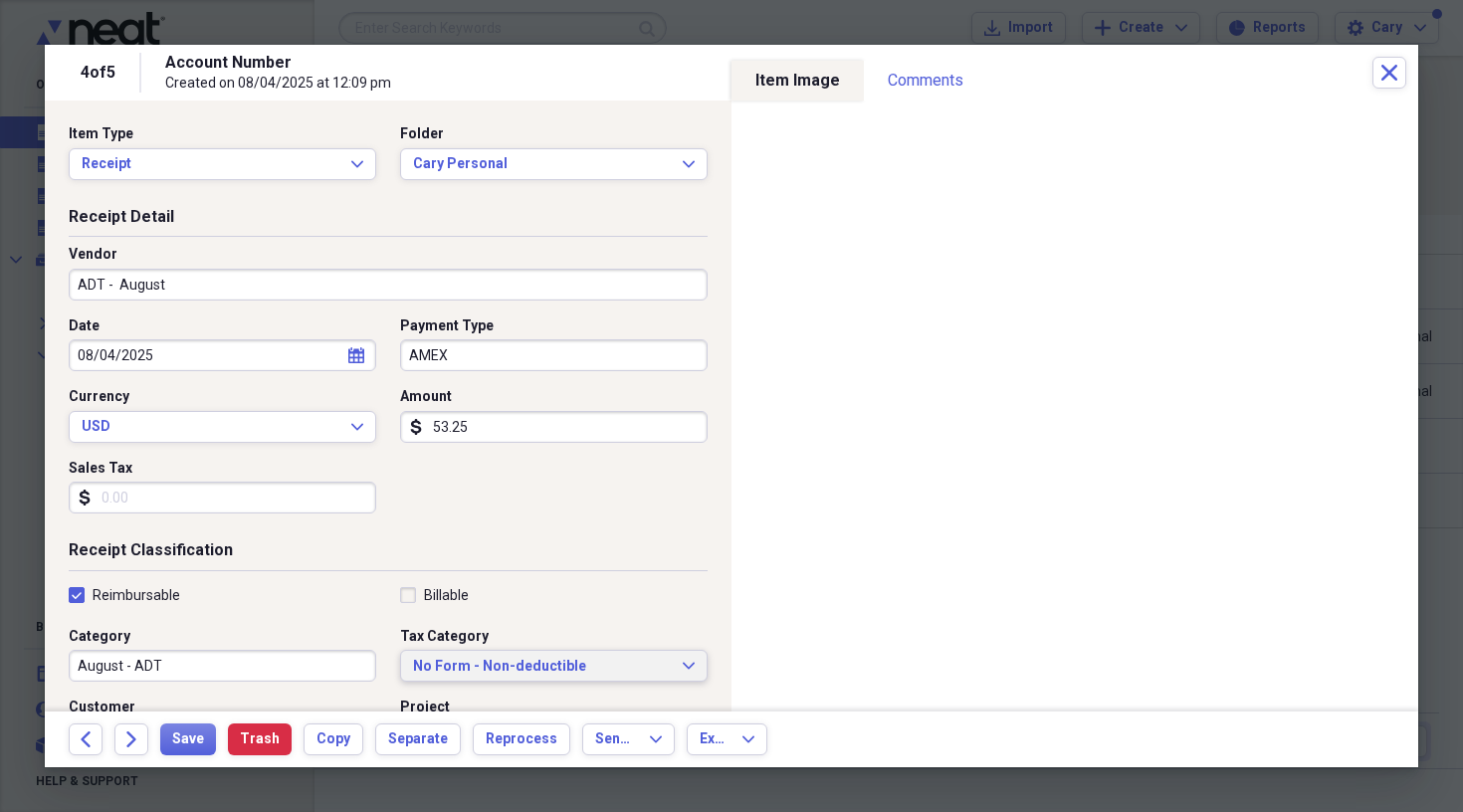 click on "No Form - Non-deductible" at bounding box center (541, 667) 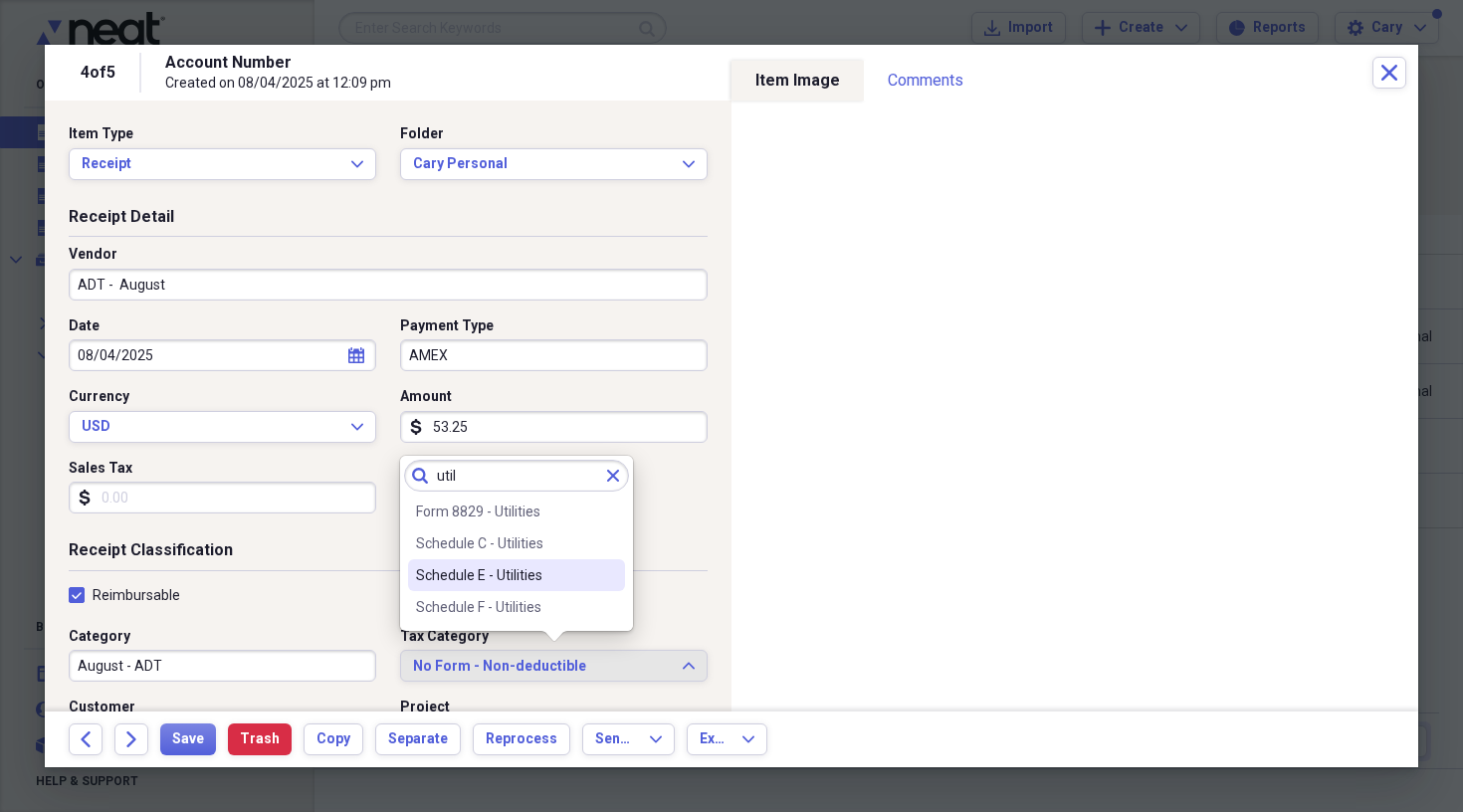 type on "util" 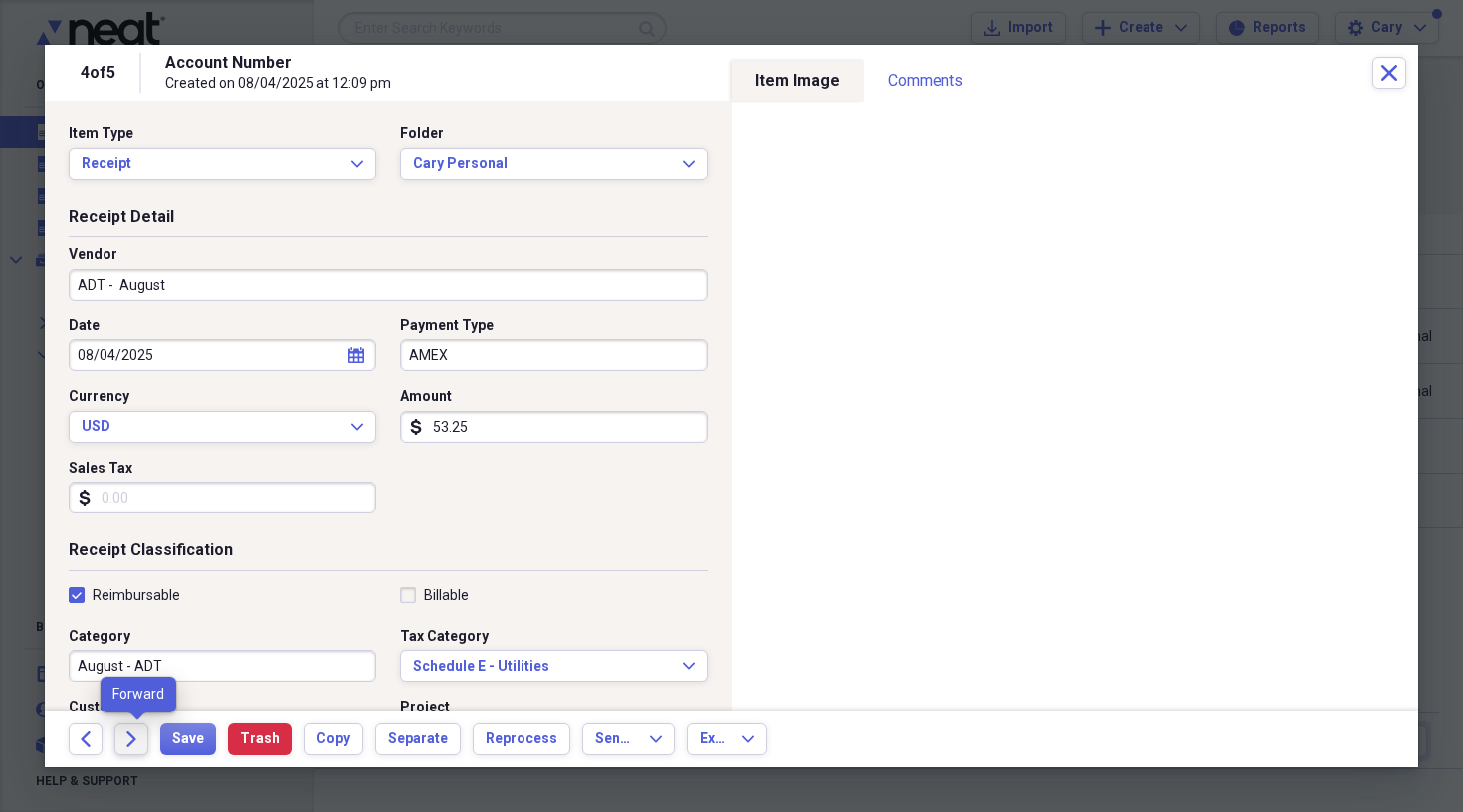 click 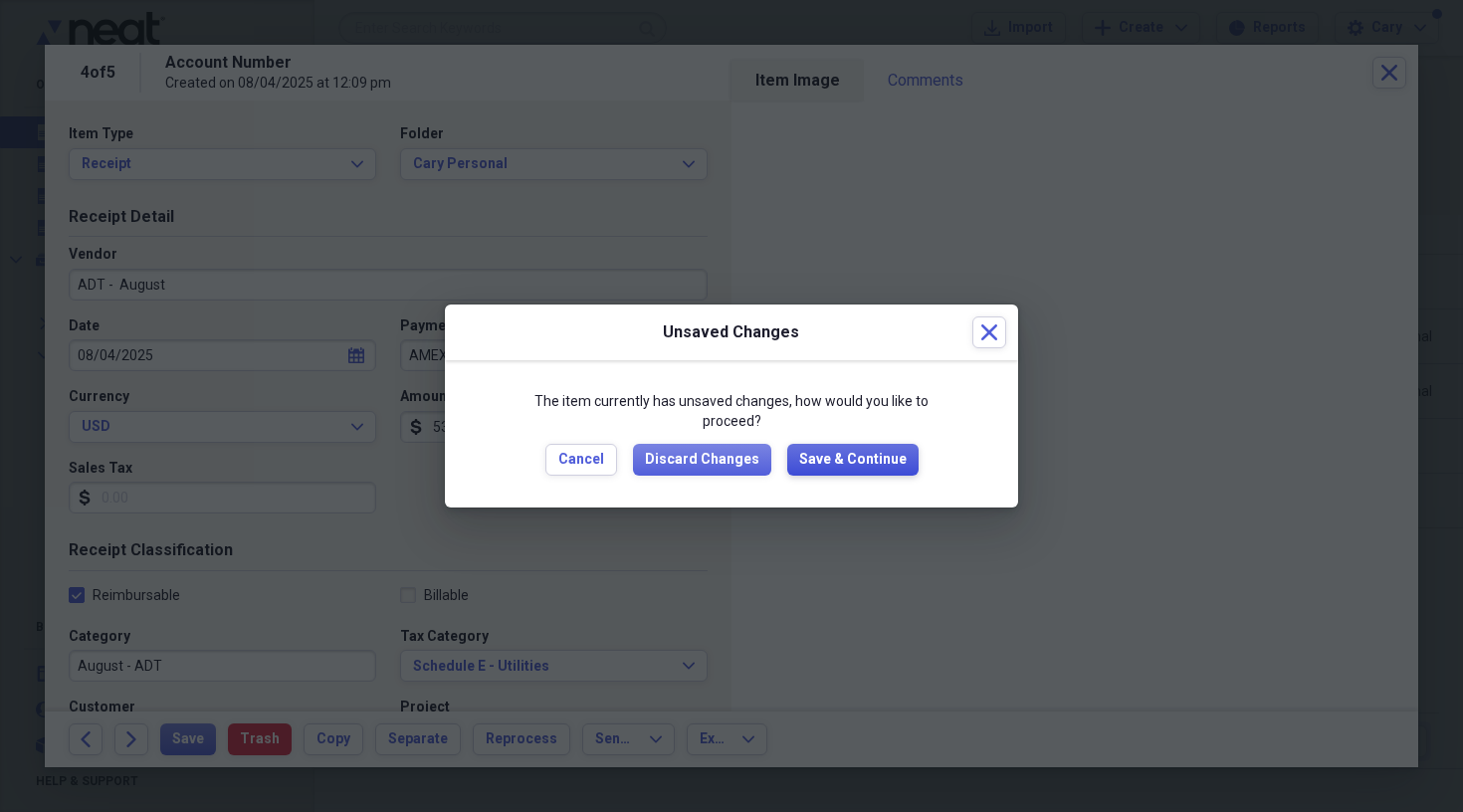 click on "Save & Continue" at bounding box center [853, 460] 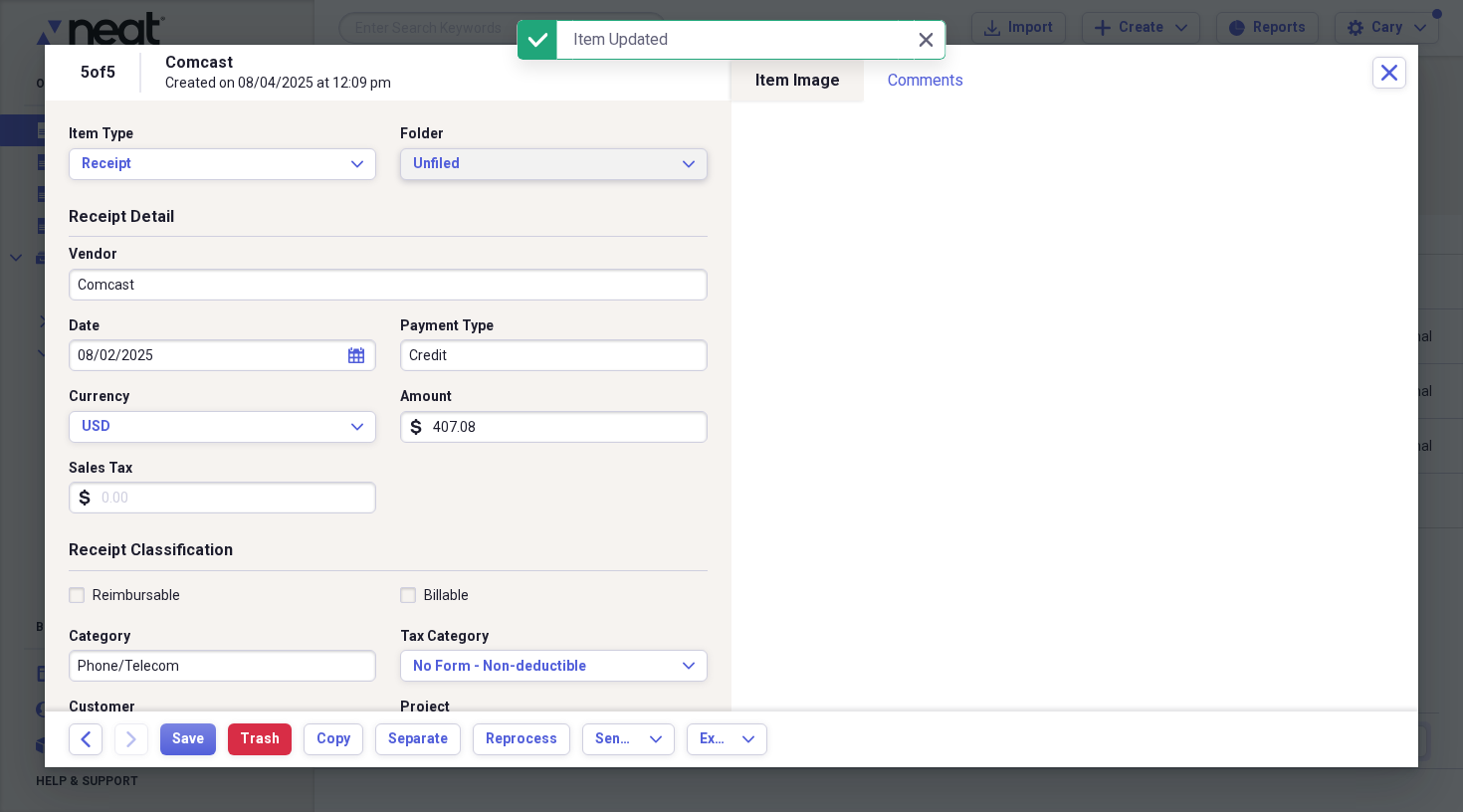 click on "Unfiled" at bounding box center [541, 164] 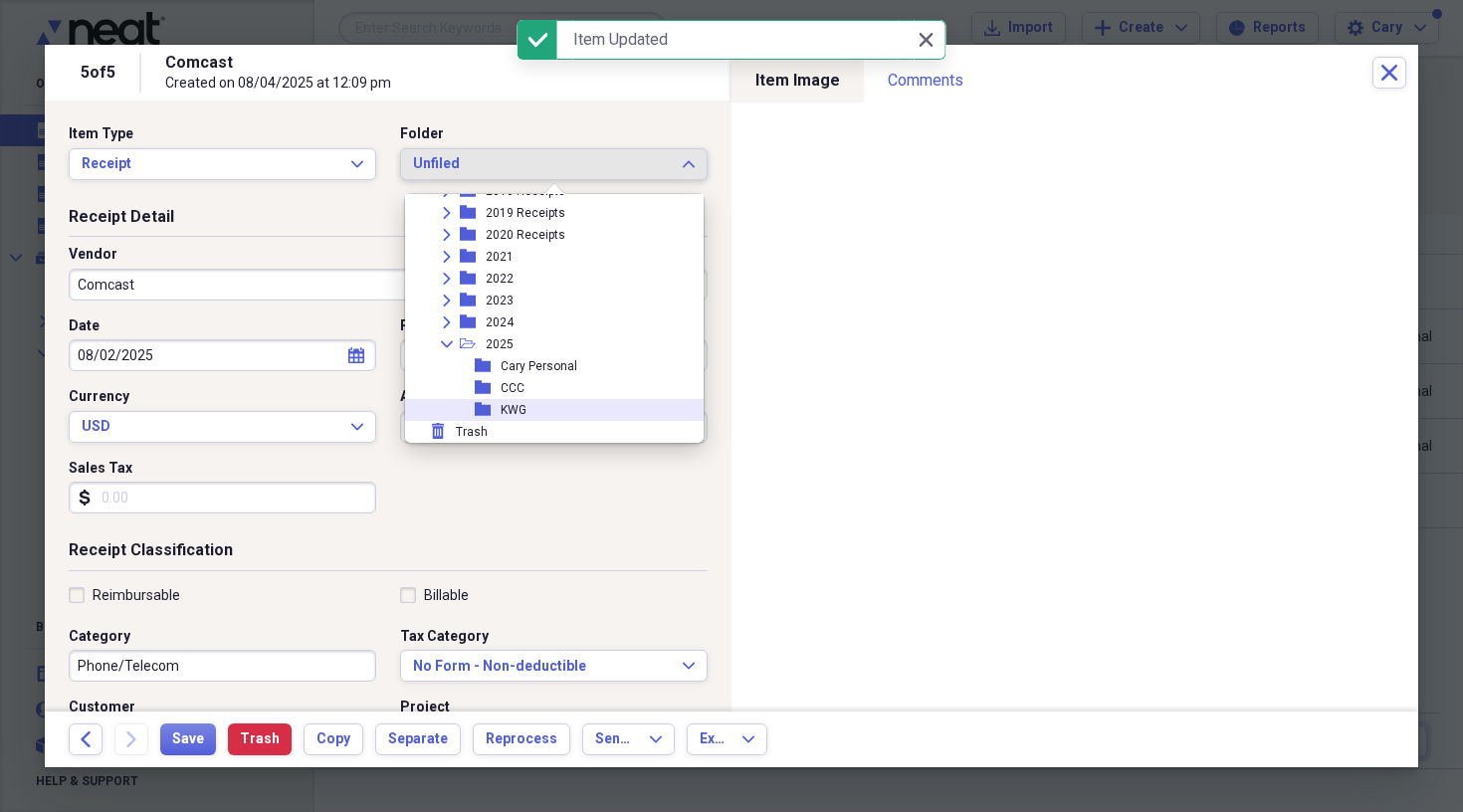 scroll, scrollTop: 160, scrollLeft: 0, axis: vertical 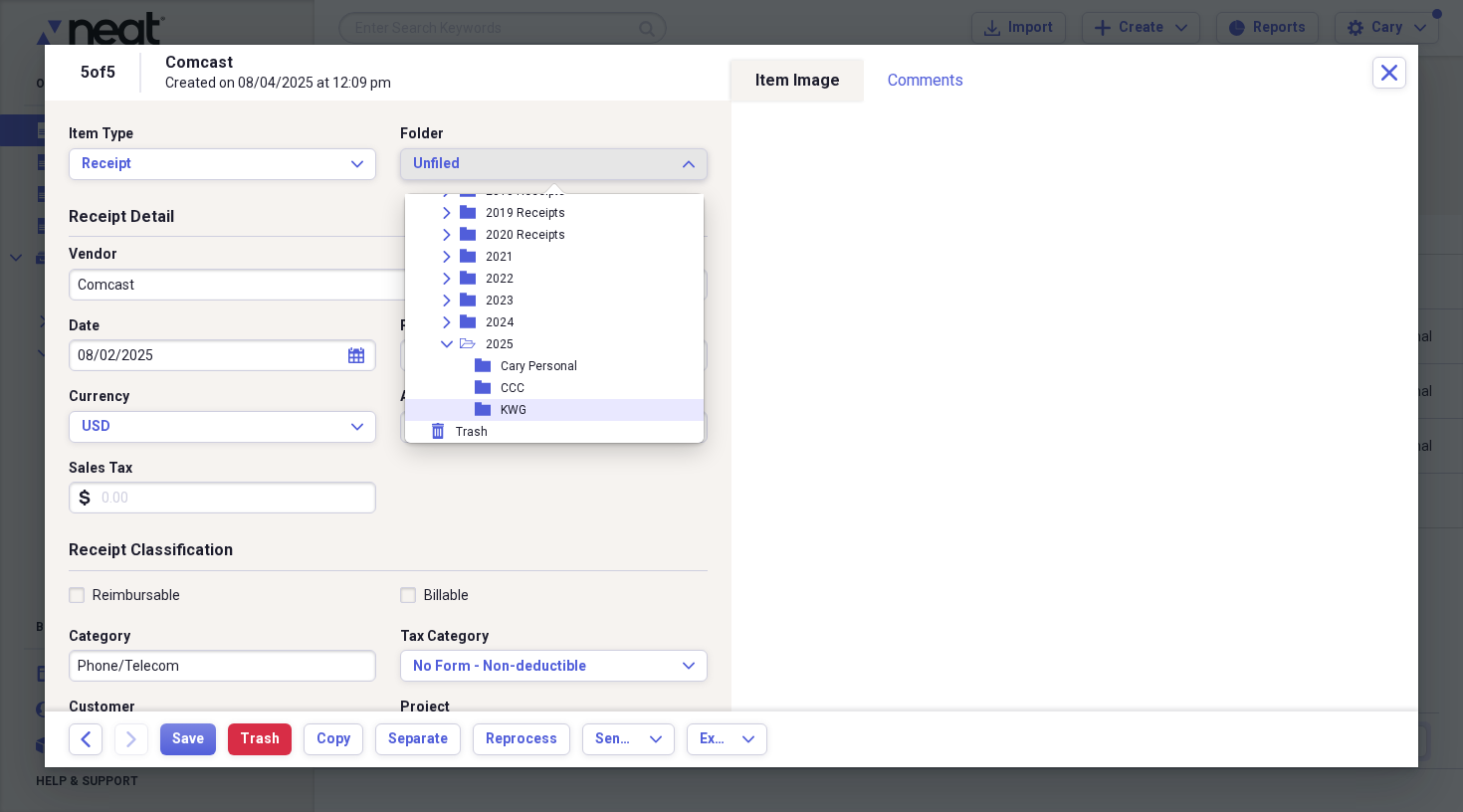 click on "KWG" at bounding box center (514, 410) 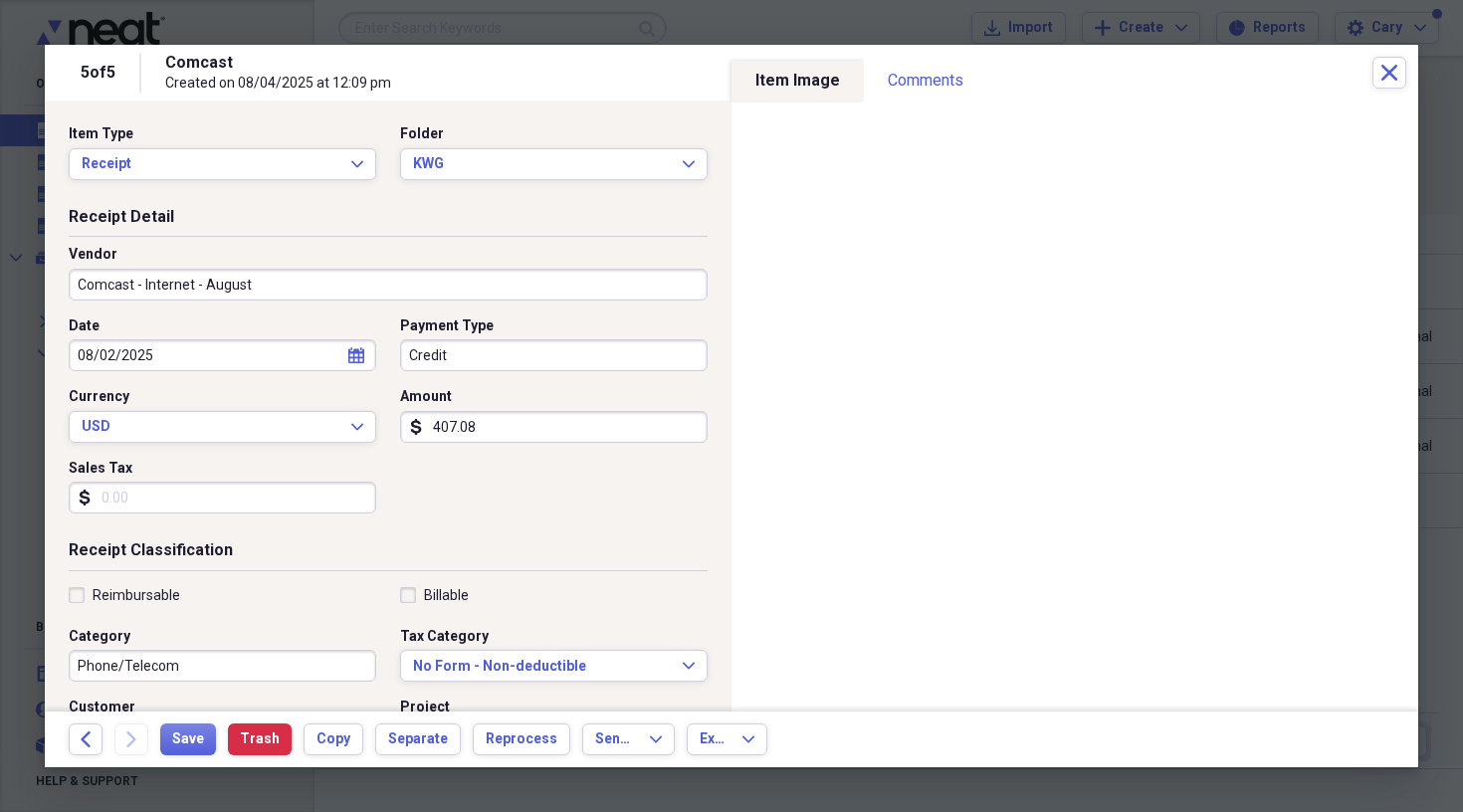 type on "Comcast - Internet - August" 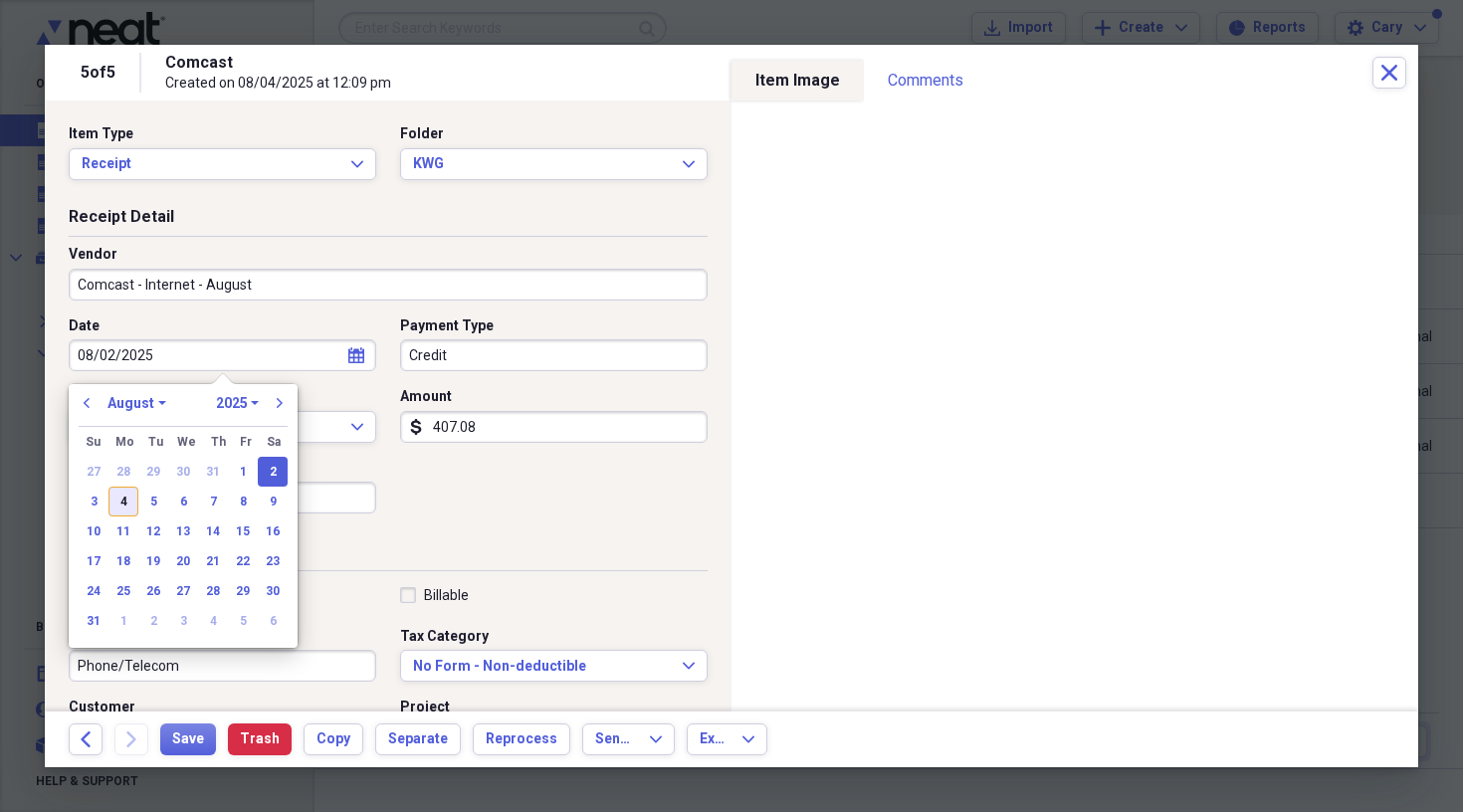 click on "4" at bounding box center (123, 502) 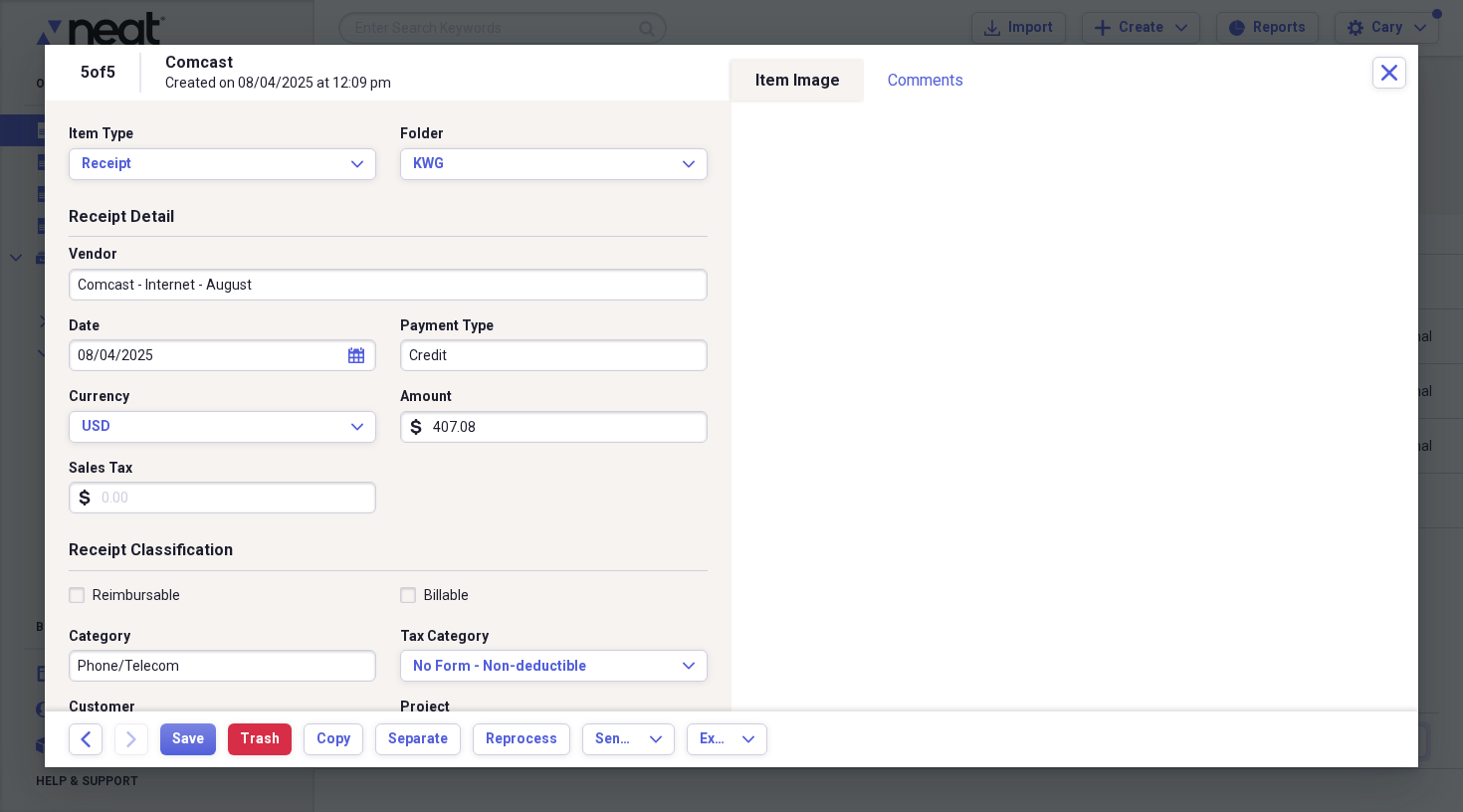 click on "Credit" at bounding box center [553, 355] 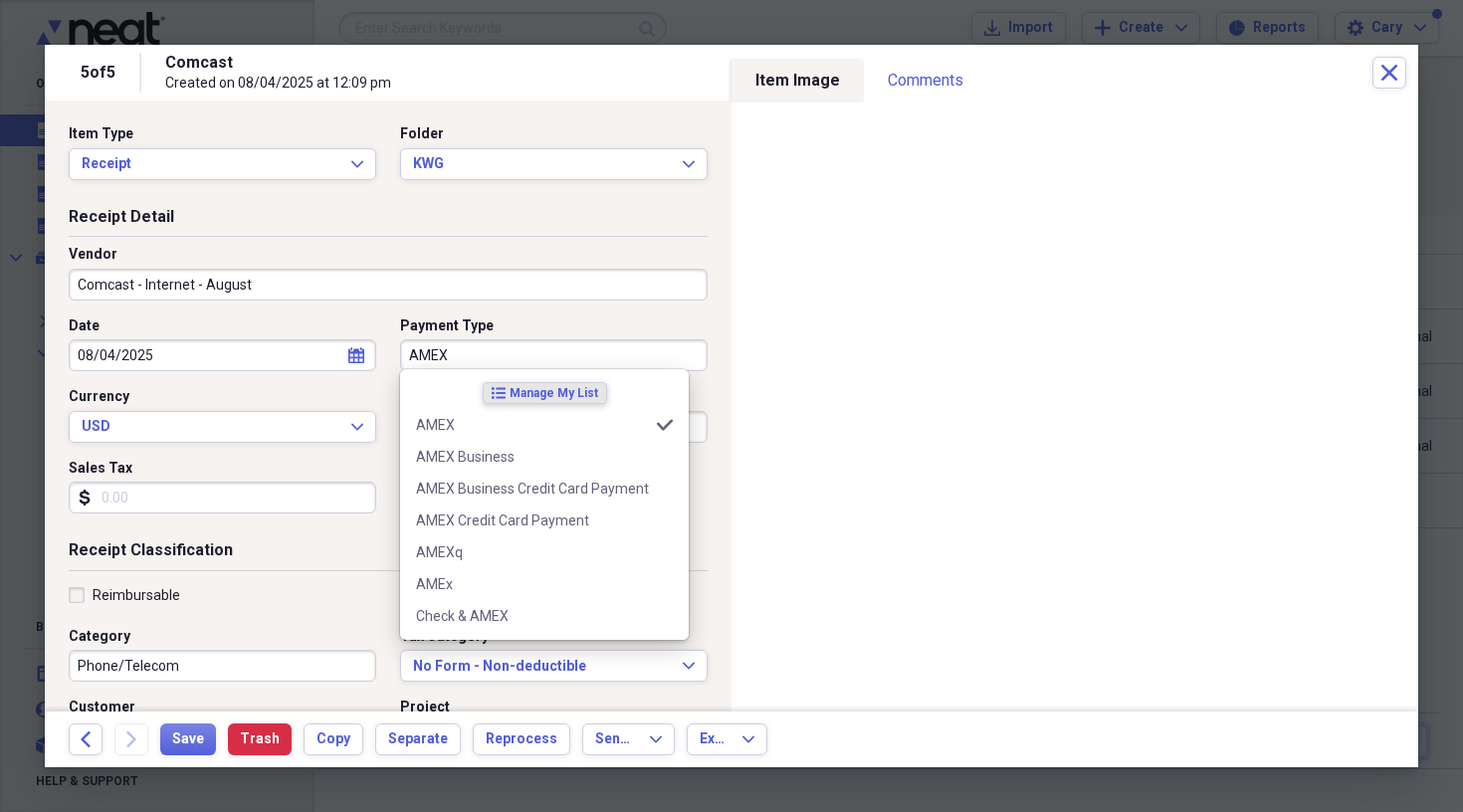 type on "AMEX" 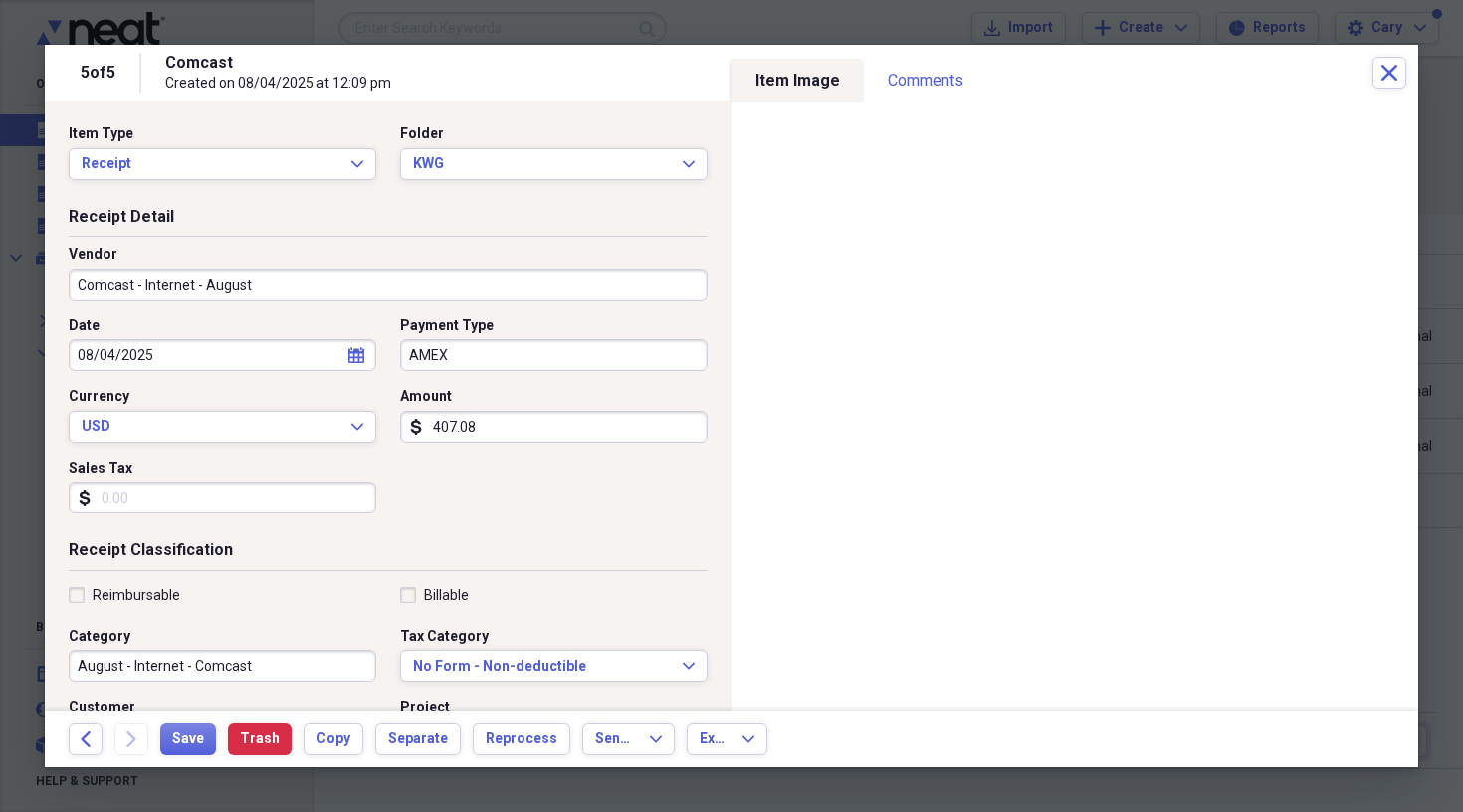 type on "August - Internet - Comcast" 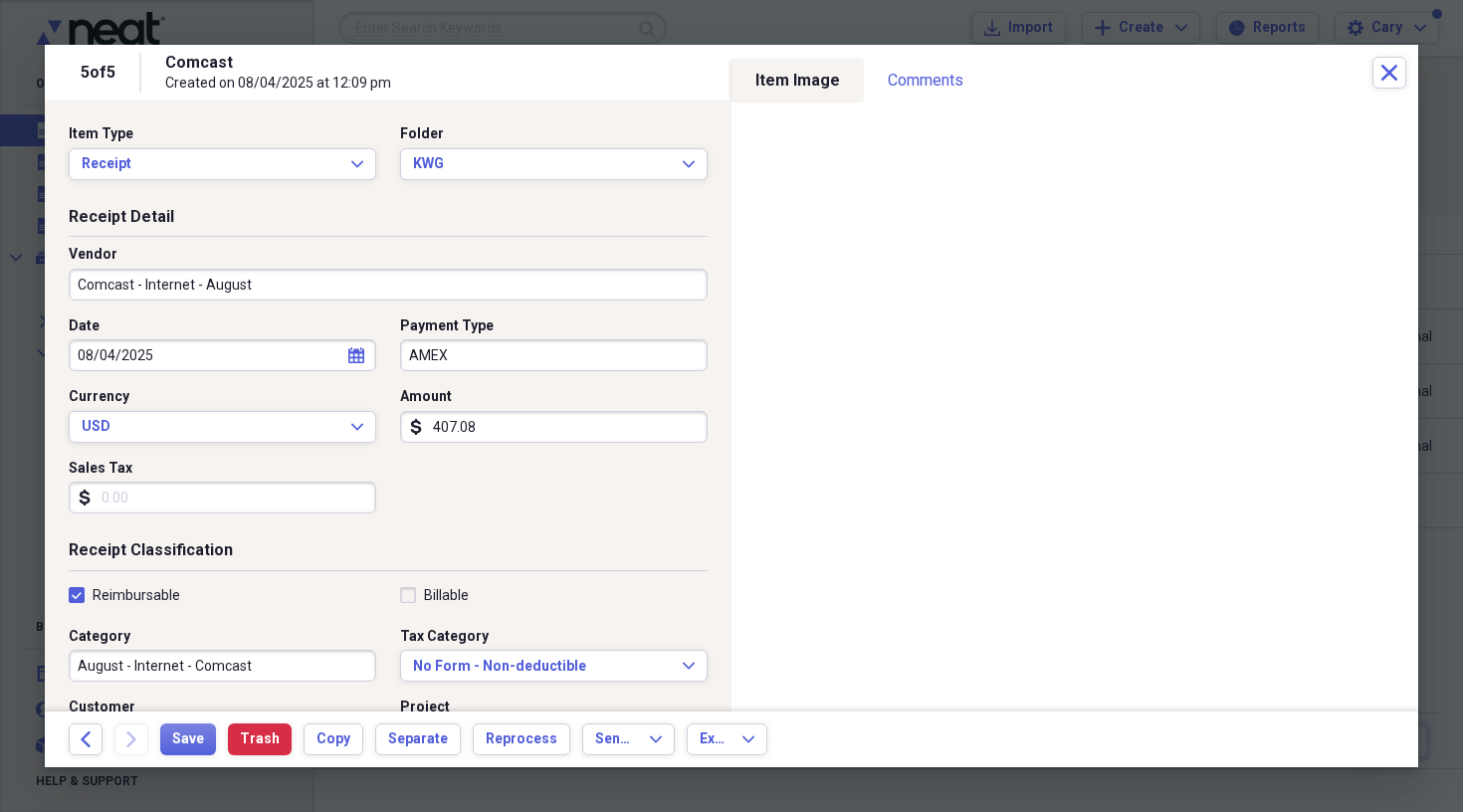 checkbox on "true" 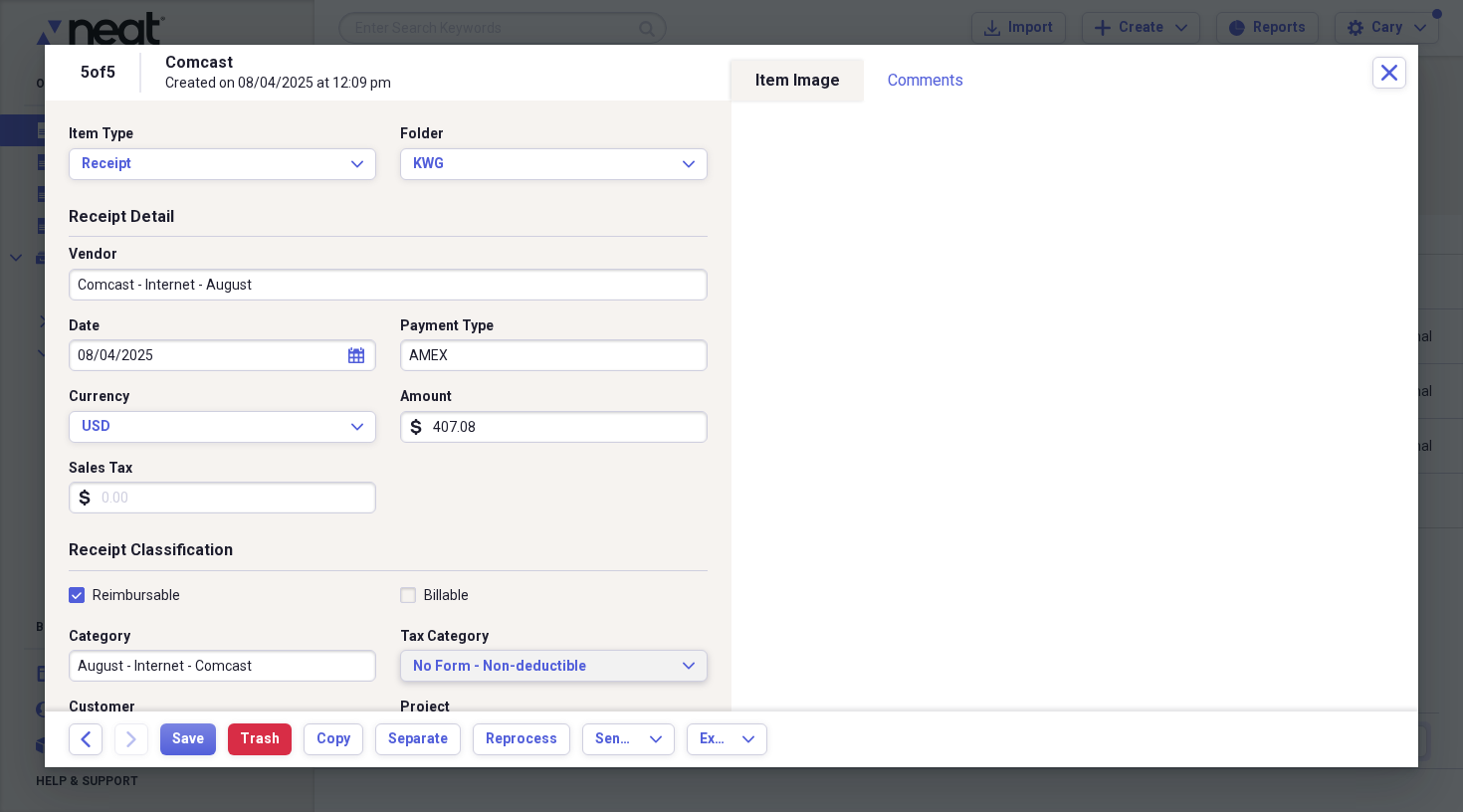 click on "No Form - Non-deductible" at bounding box center (541, 667) 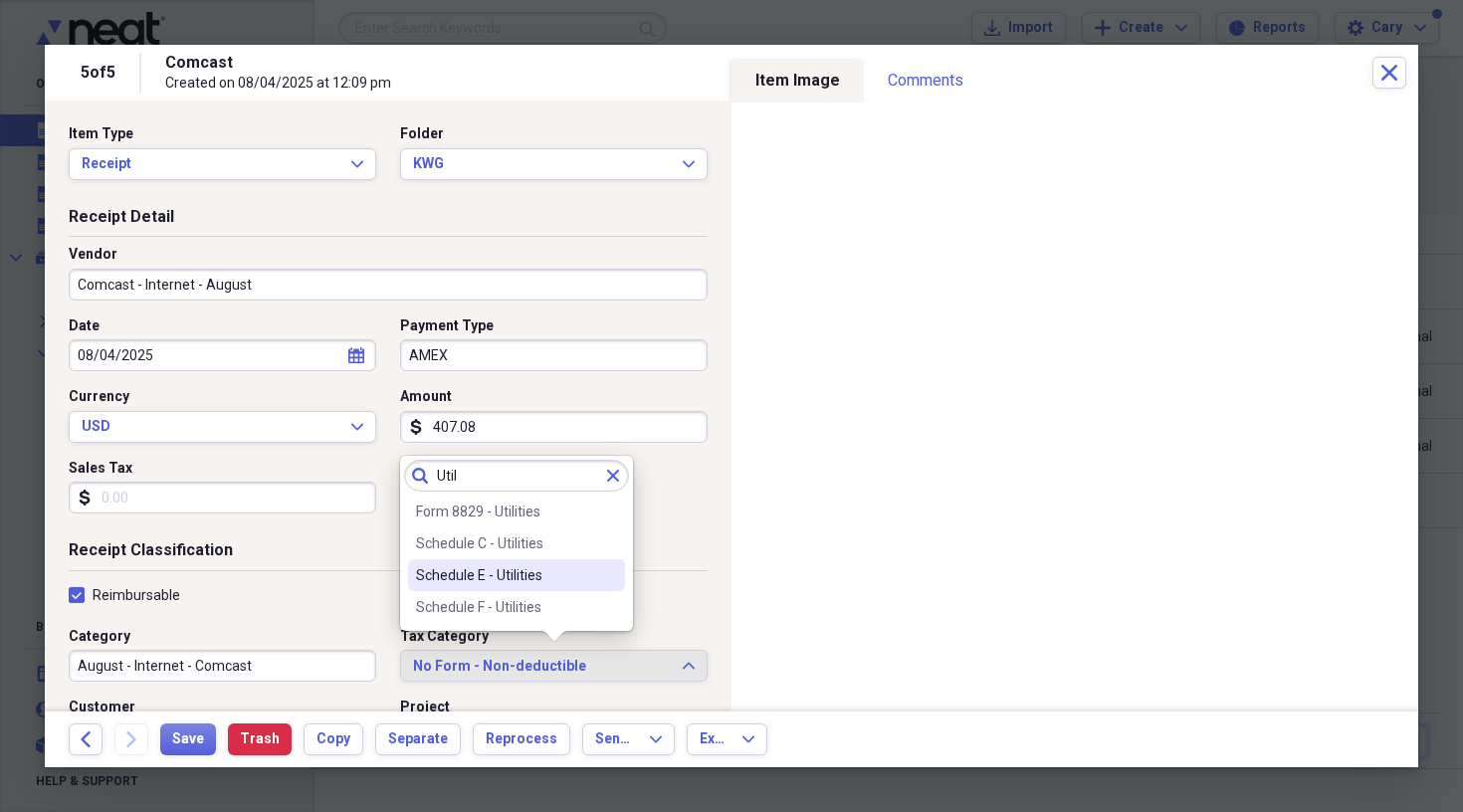 type on "Util" 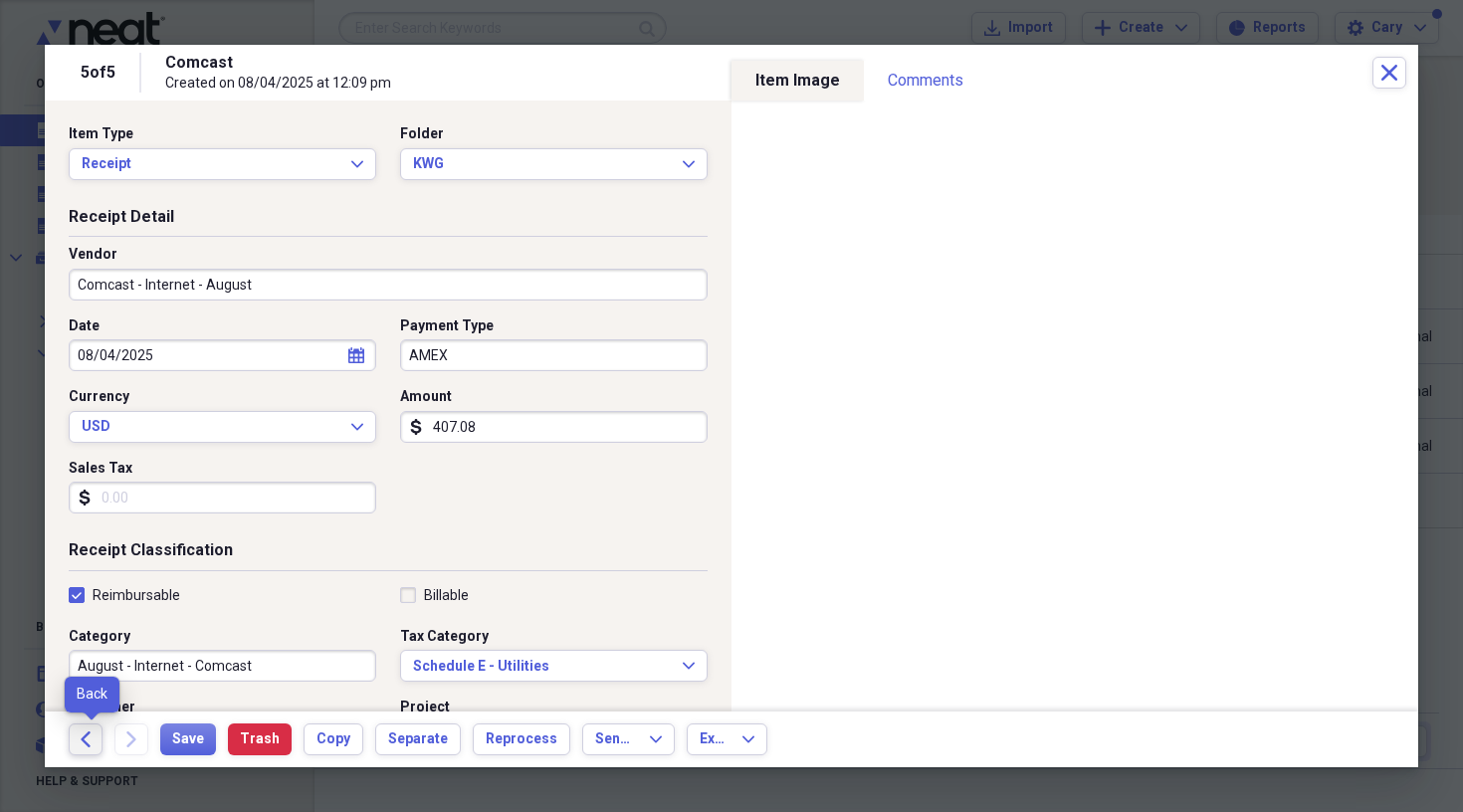 click on "Back" 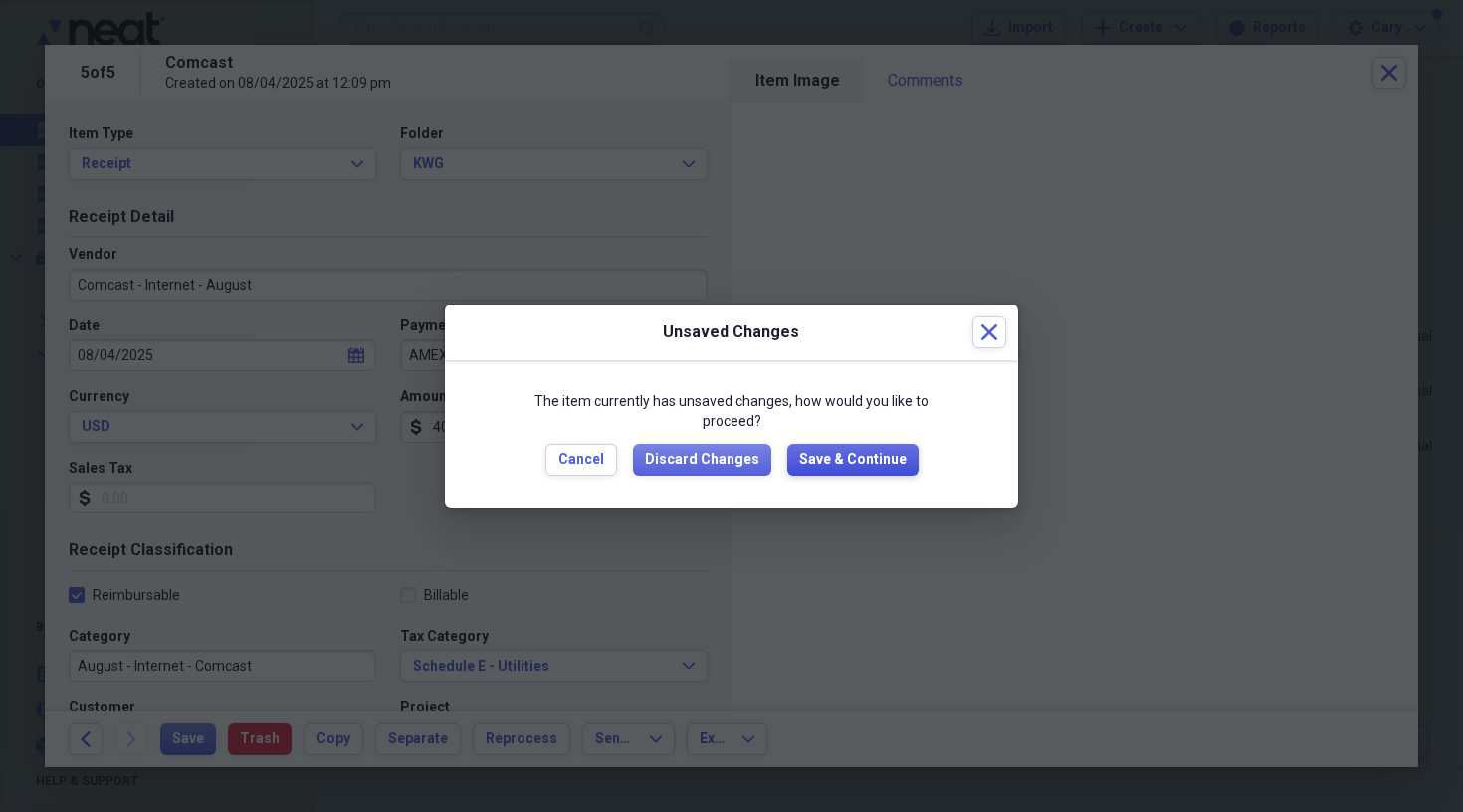 click on "Save & Continue" at bounding box center (853, 460) 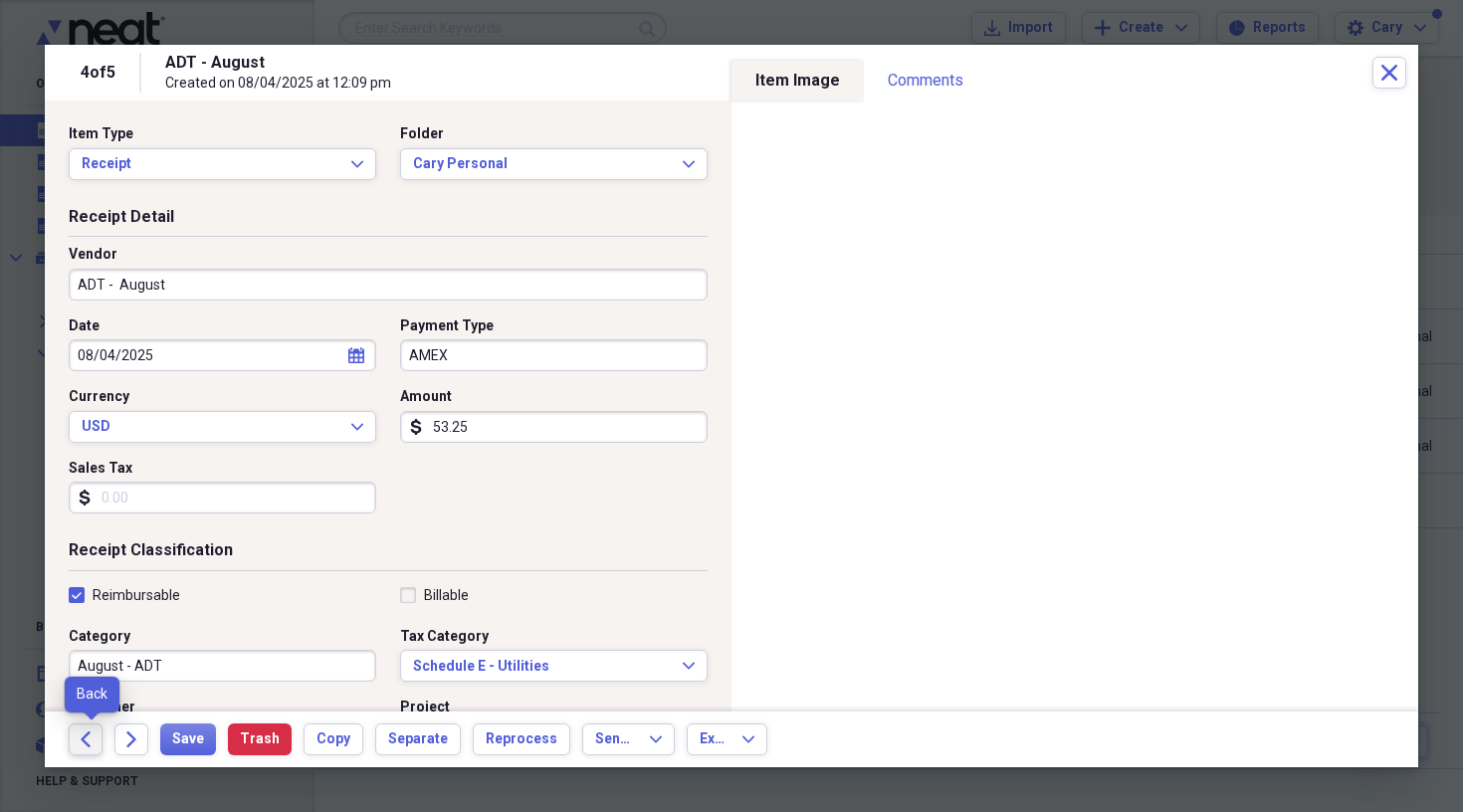 click on "Back" 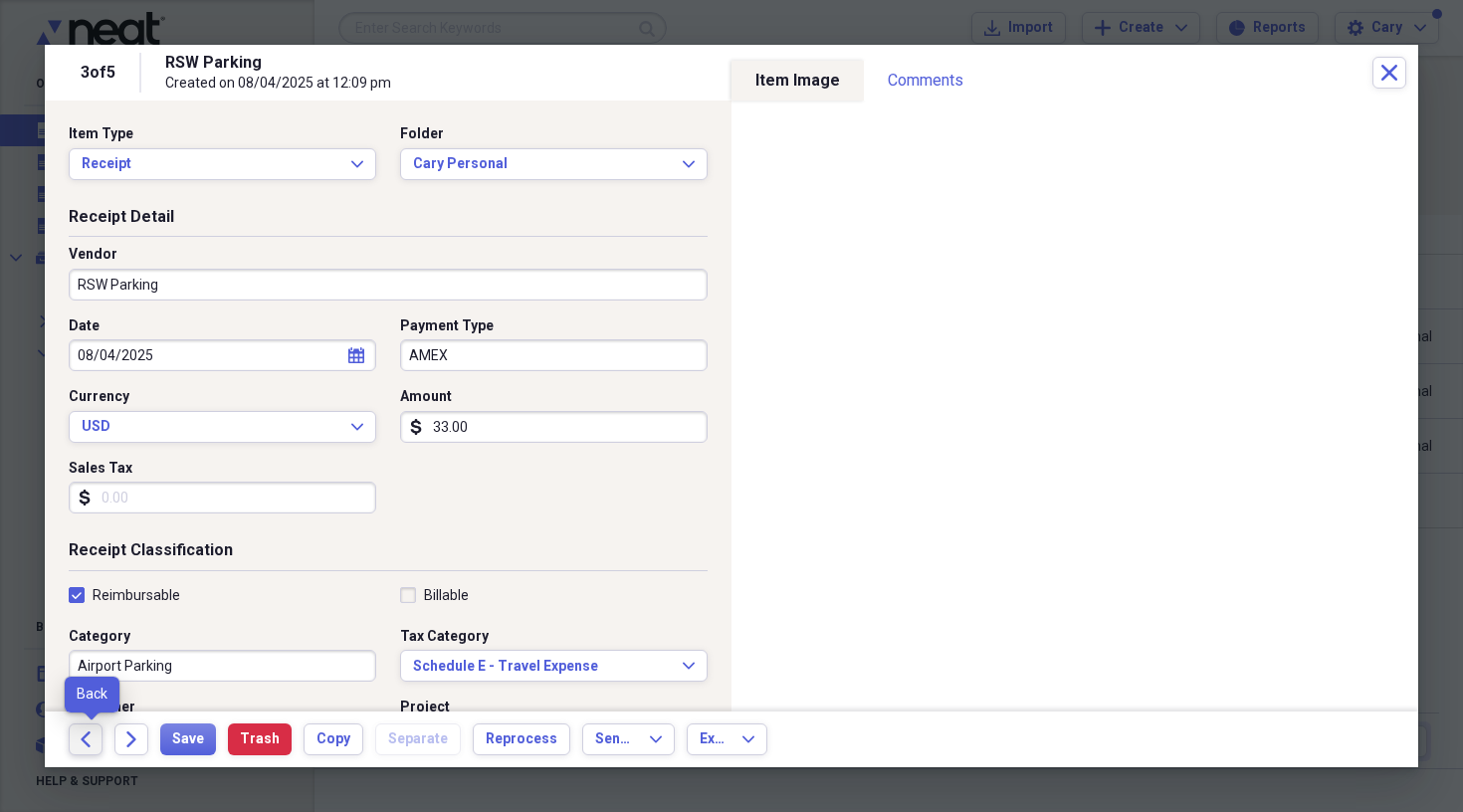 click on "Back" 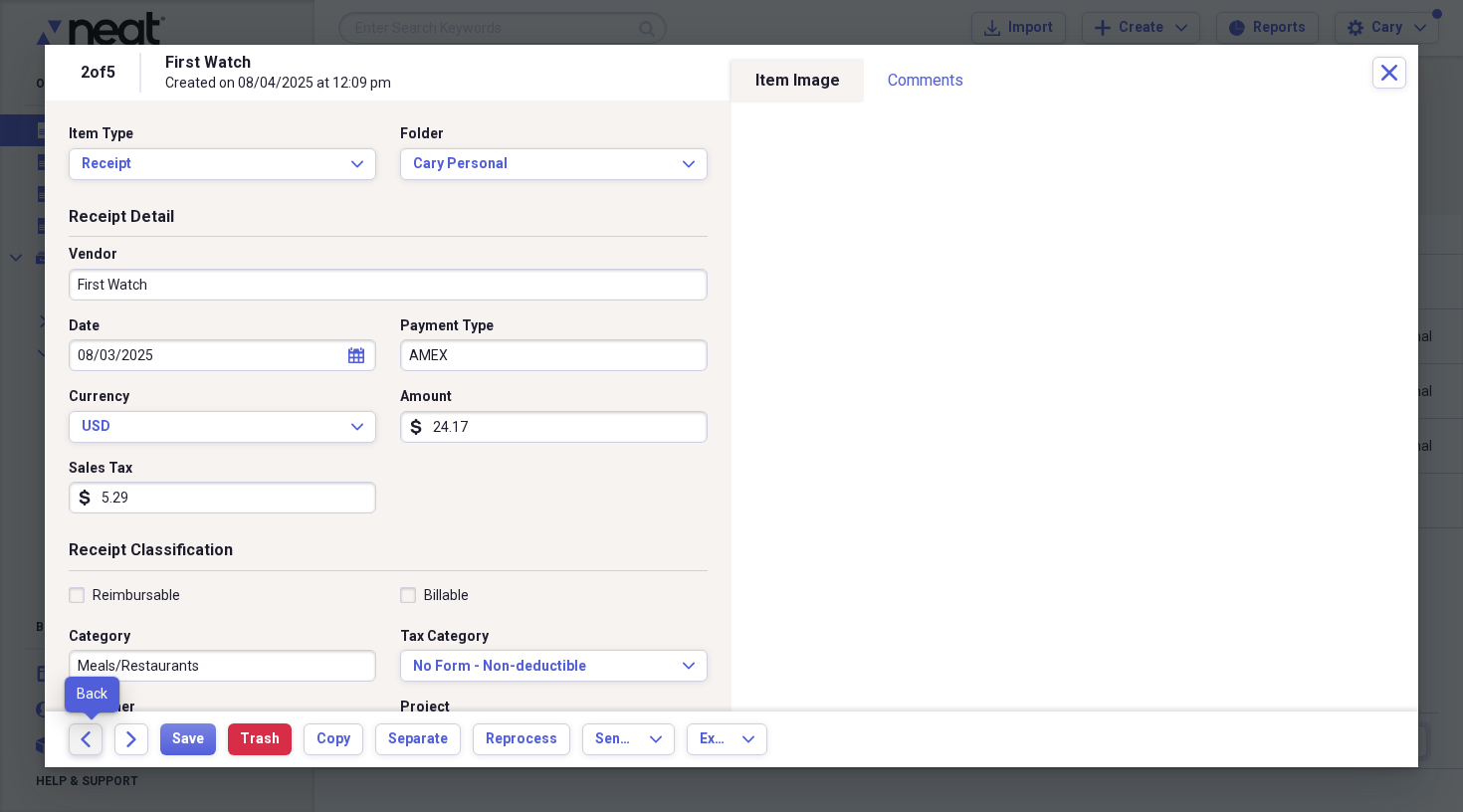 click on "Back" 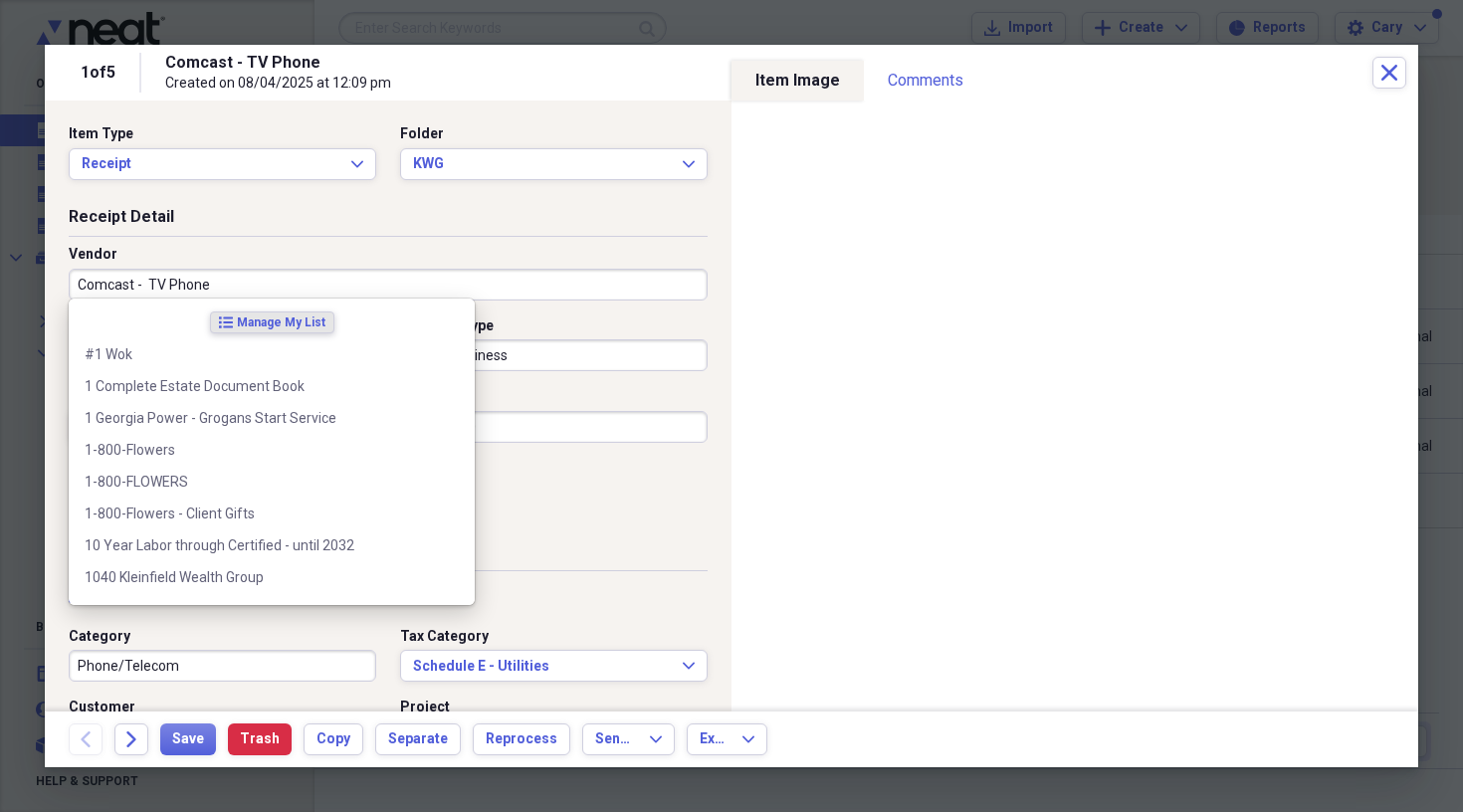 click on "Comcast -  TV Phone" at bounding box center [388, 285] 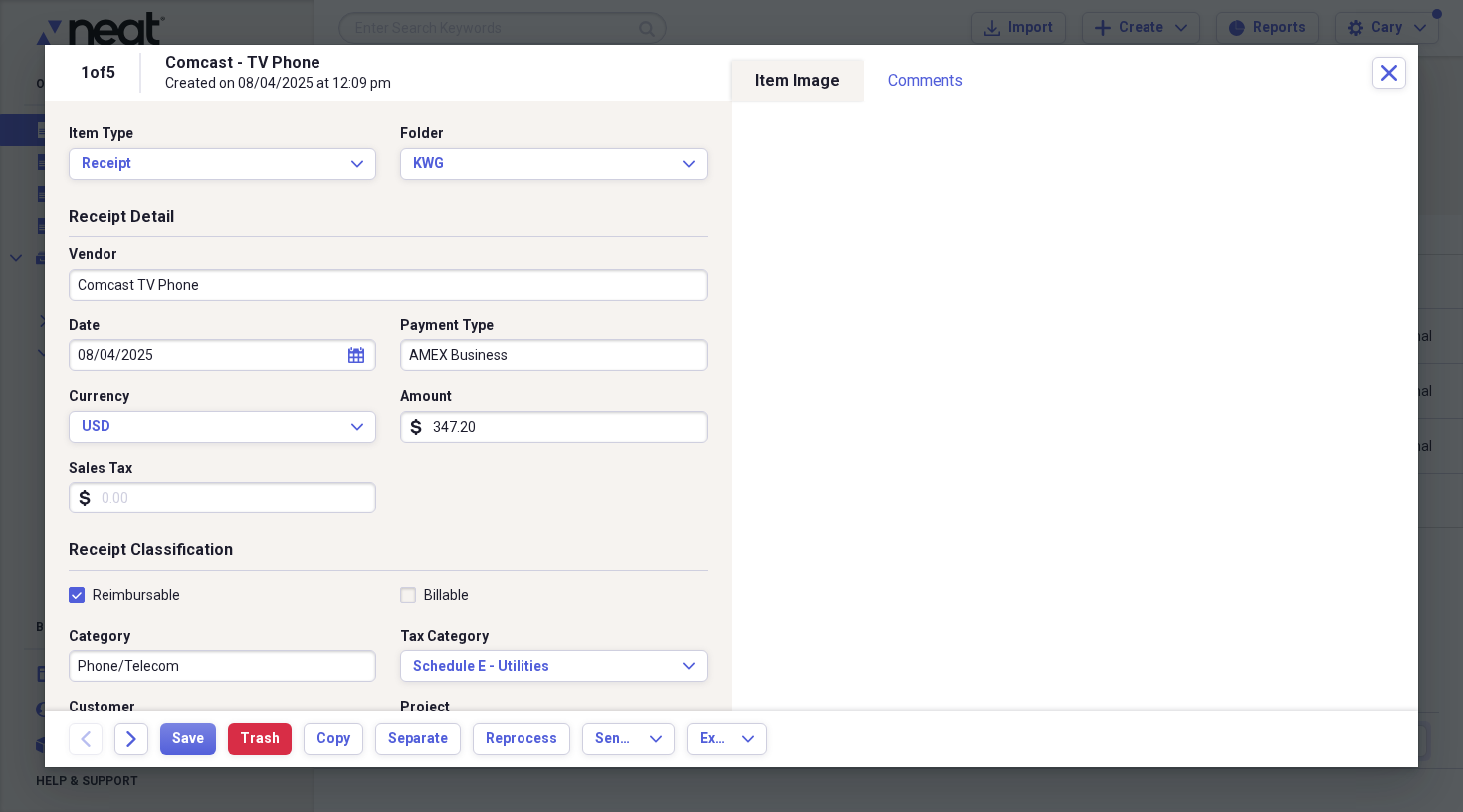 click on "Comcast TV Phone" at bounding box center [388, 285] 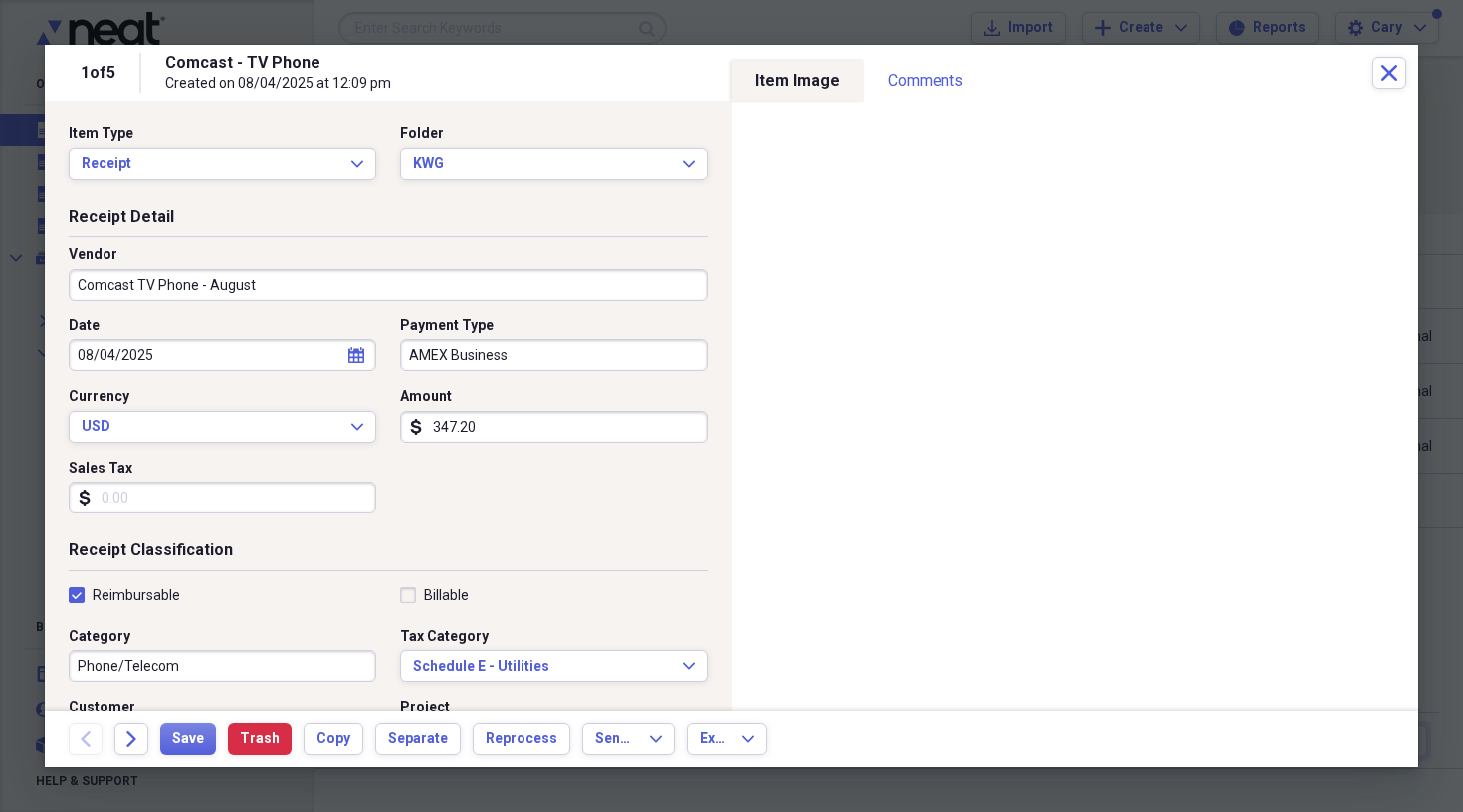 type on "Comcast TV Phone - August" 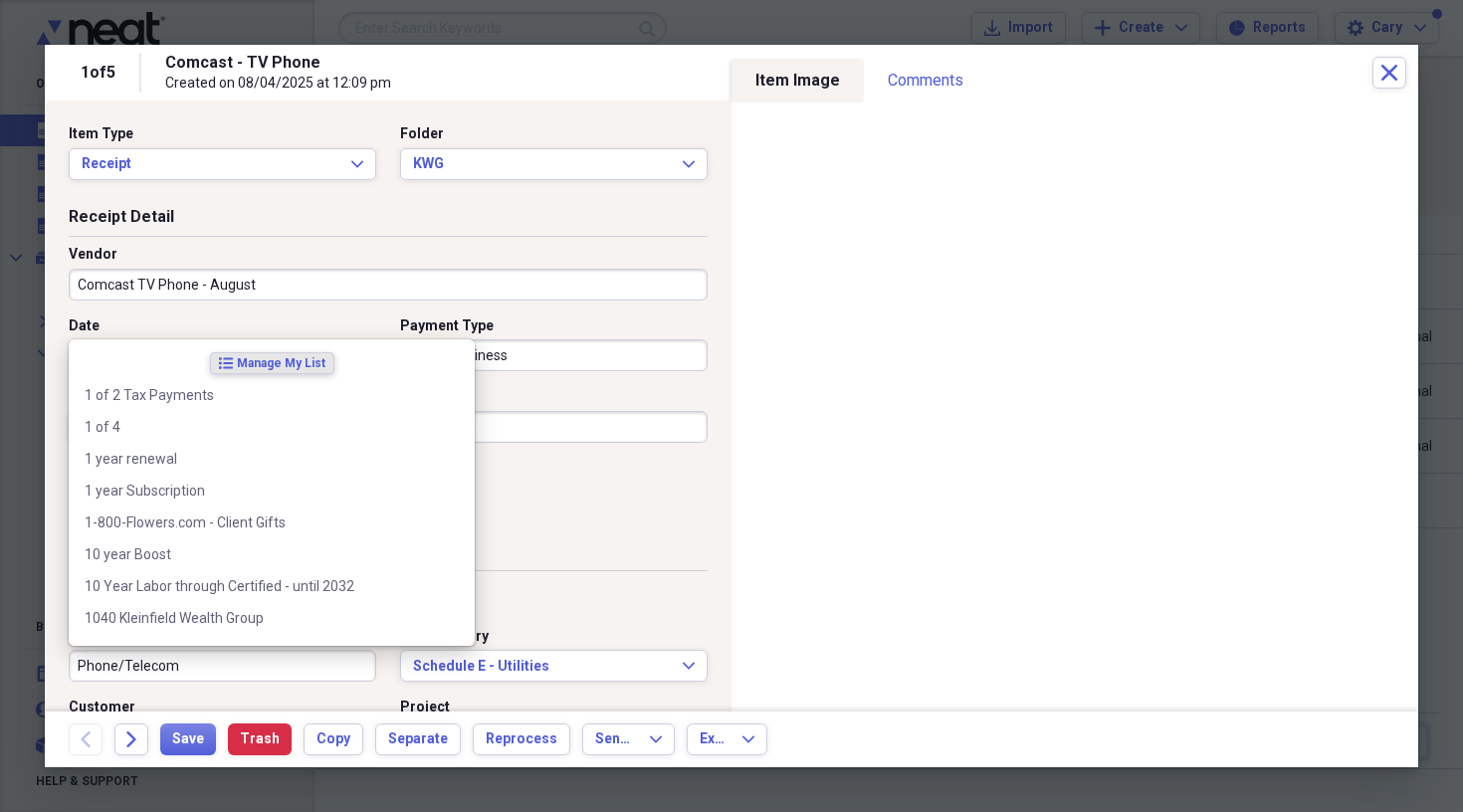 click on "Phone/Telecom" at bounding box center (222, 666) 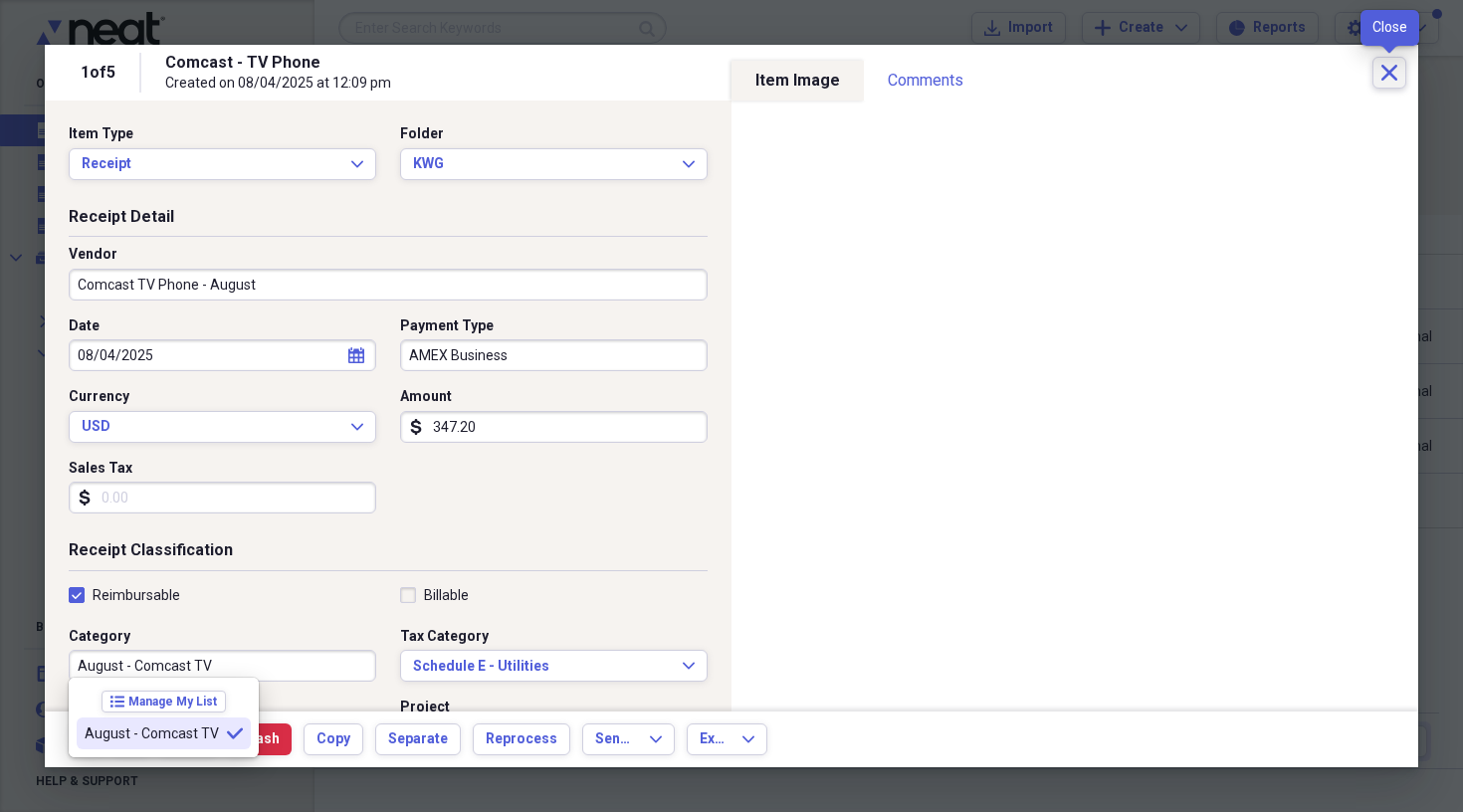 type on "August - Comcast TV" 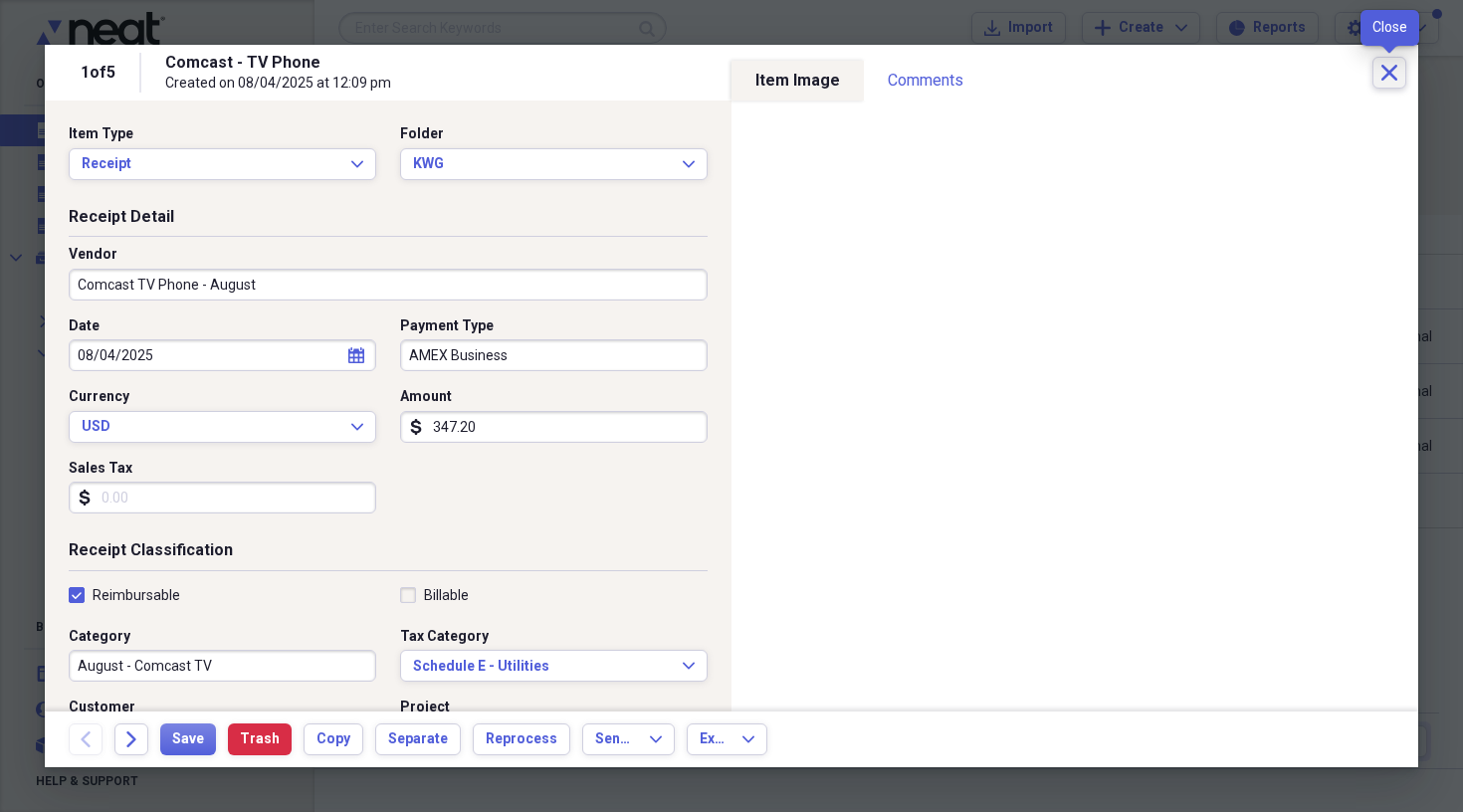 click on "Close" 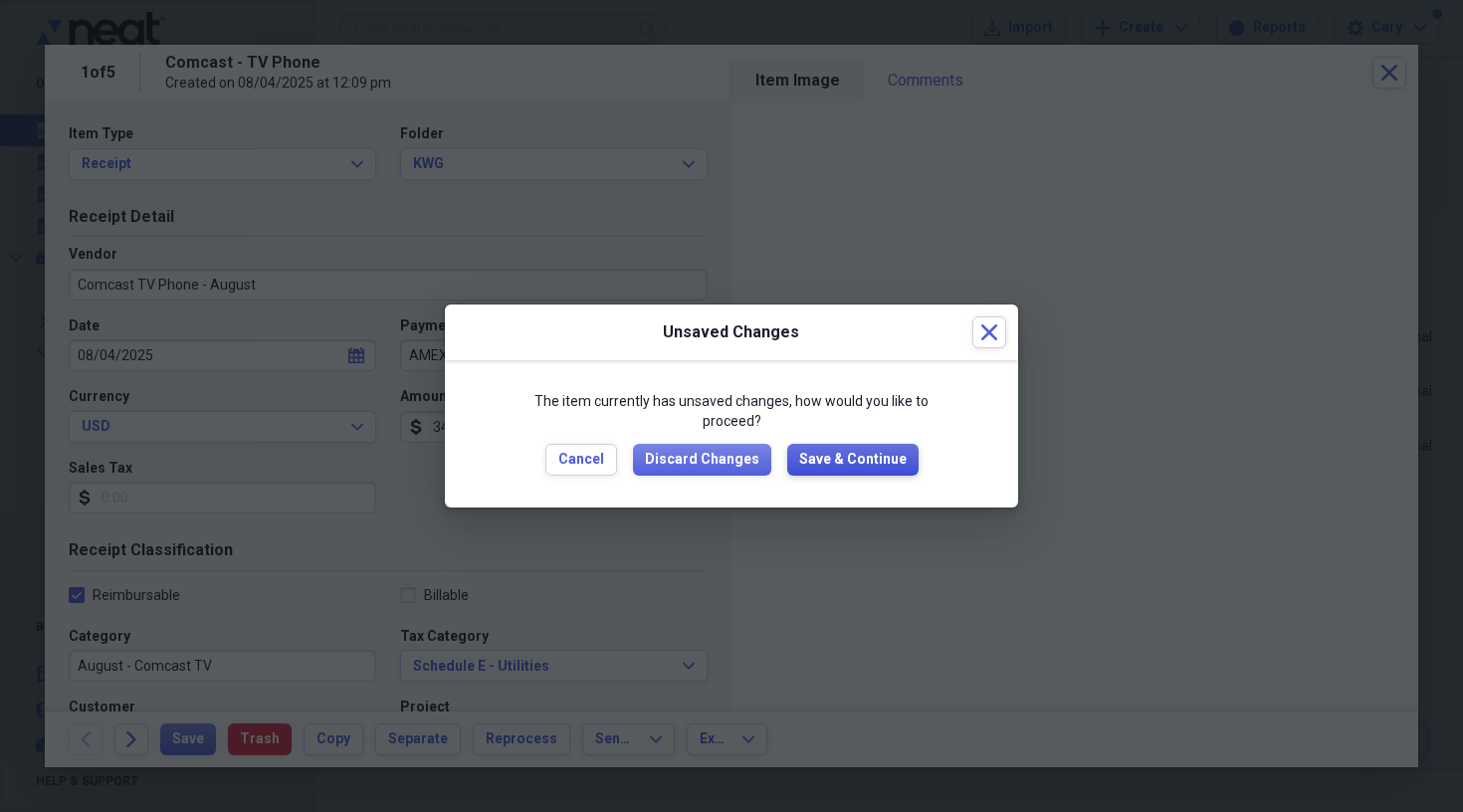 click on "Save & Continue" at bounding box center (853, 460) 